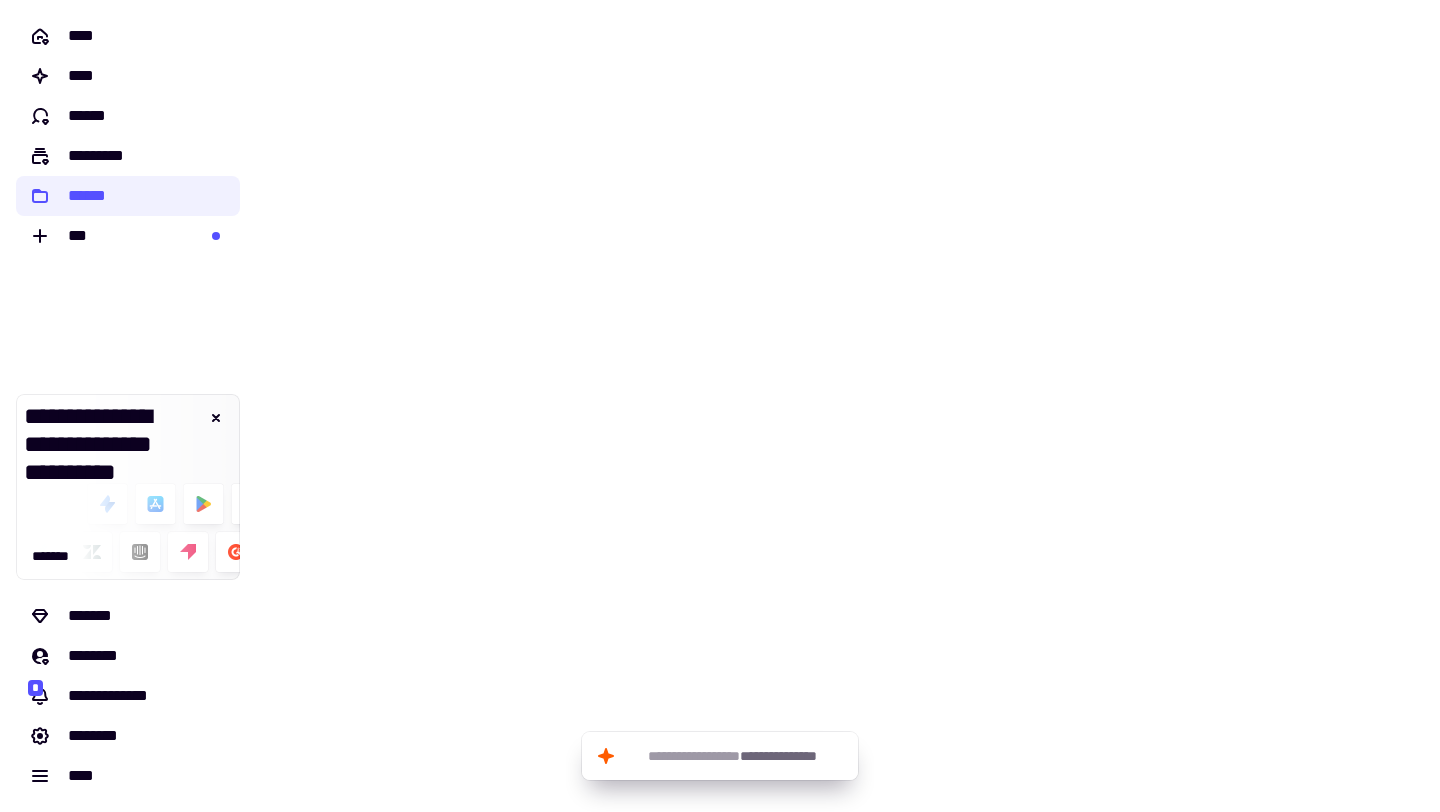 scroll, scrollTop: 0, scrollLeft: 0, axis: both 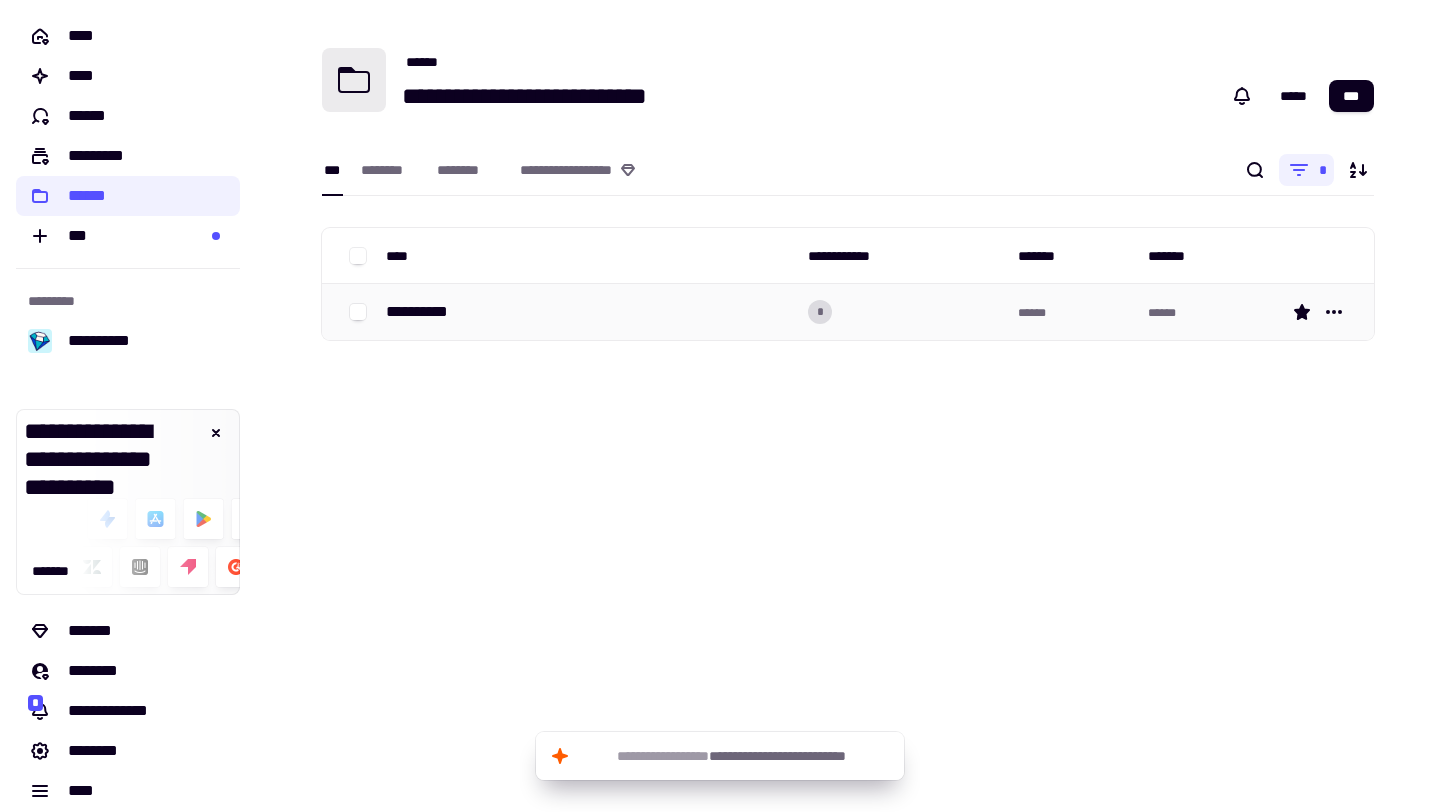click on "**********" at bounding box center [589, 312] 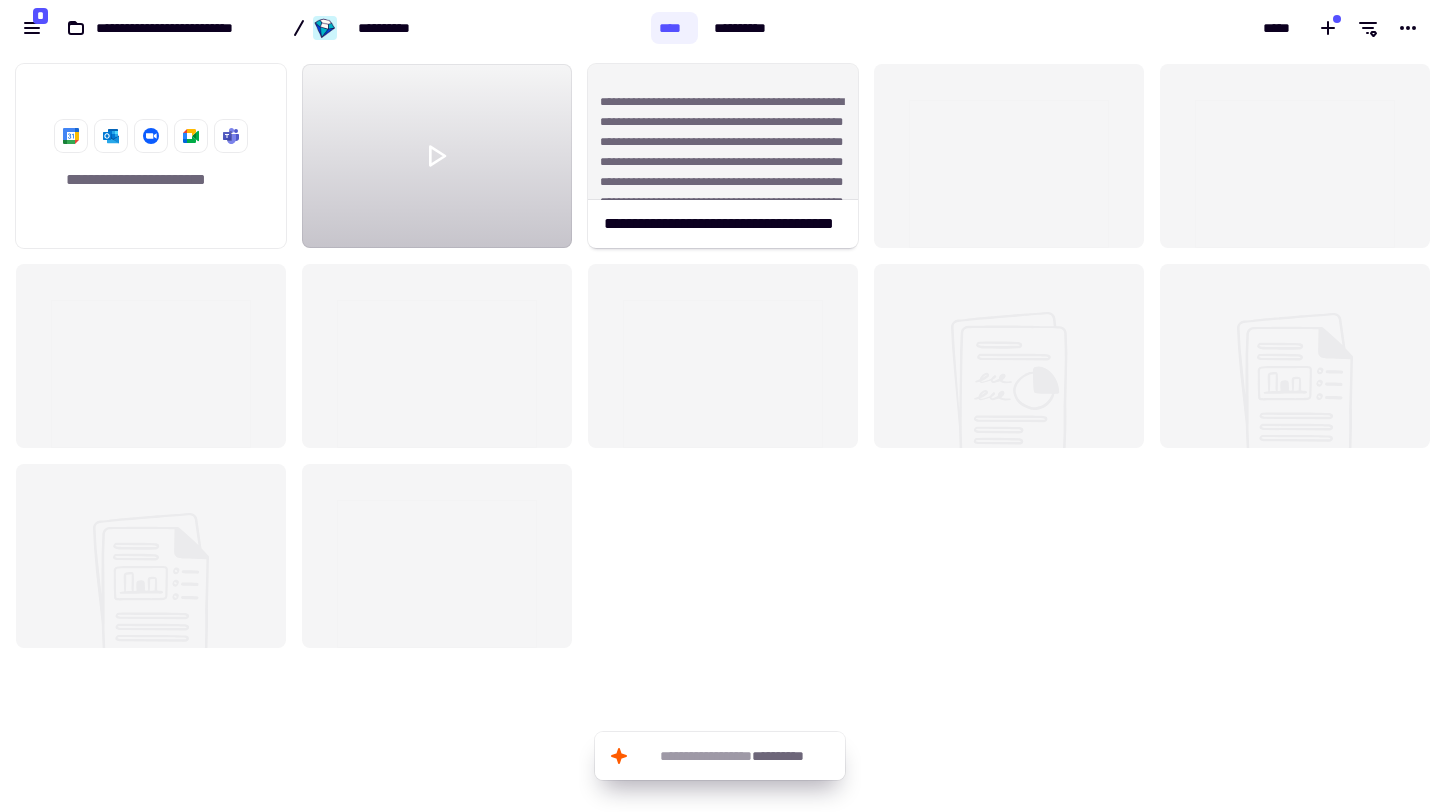 scroll, scrollTop: 16, scrollLeft: 16, axis: both 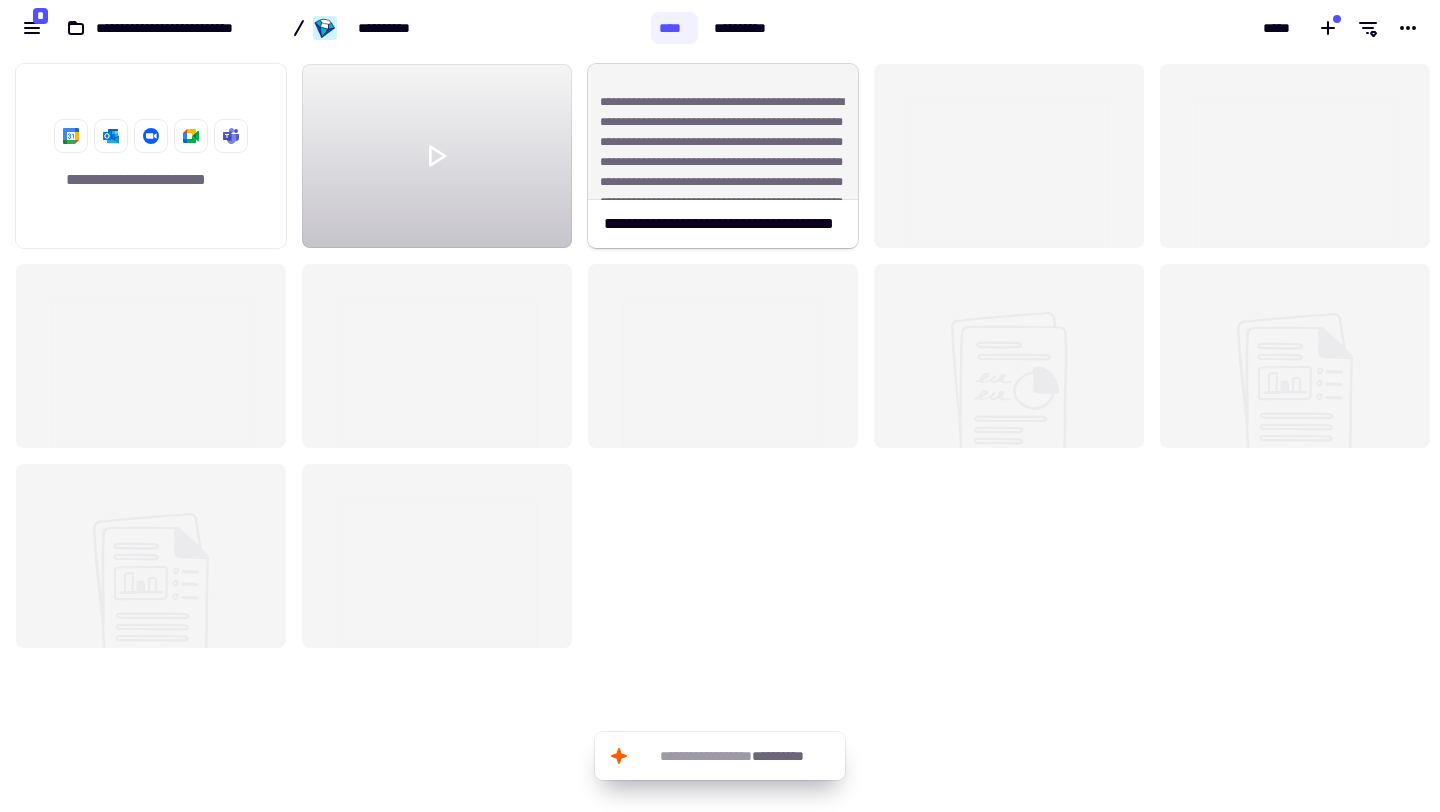 click on "**********" 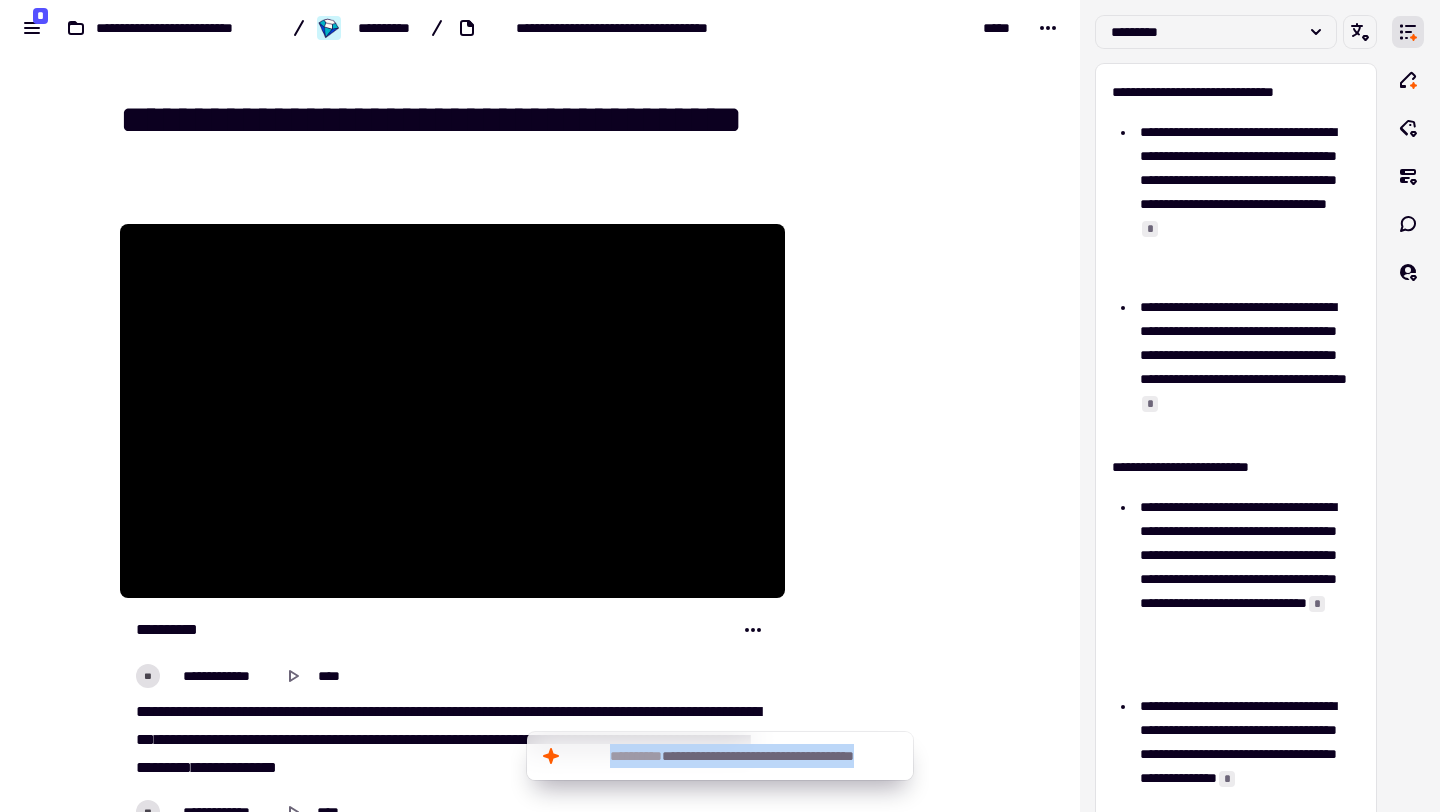 click at bounding box center (452, 411) 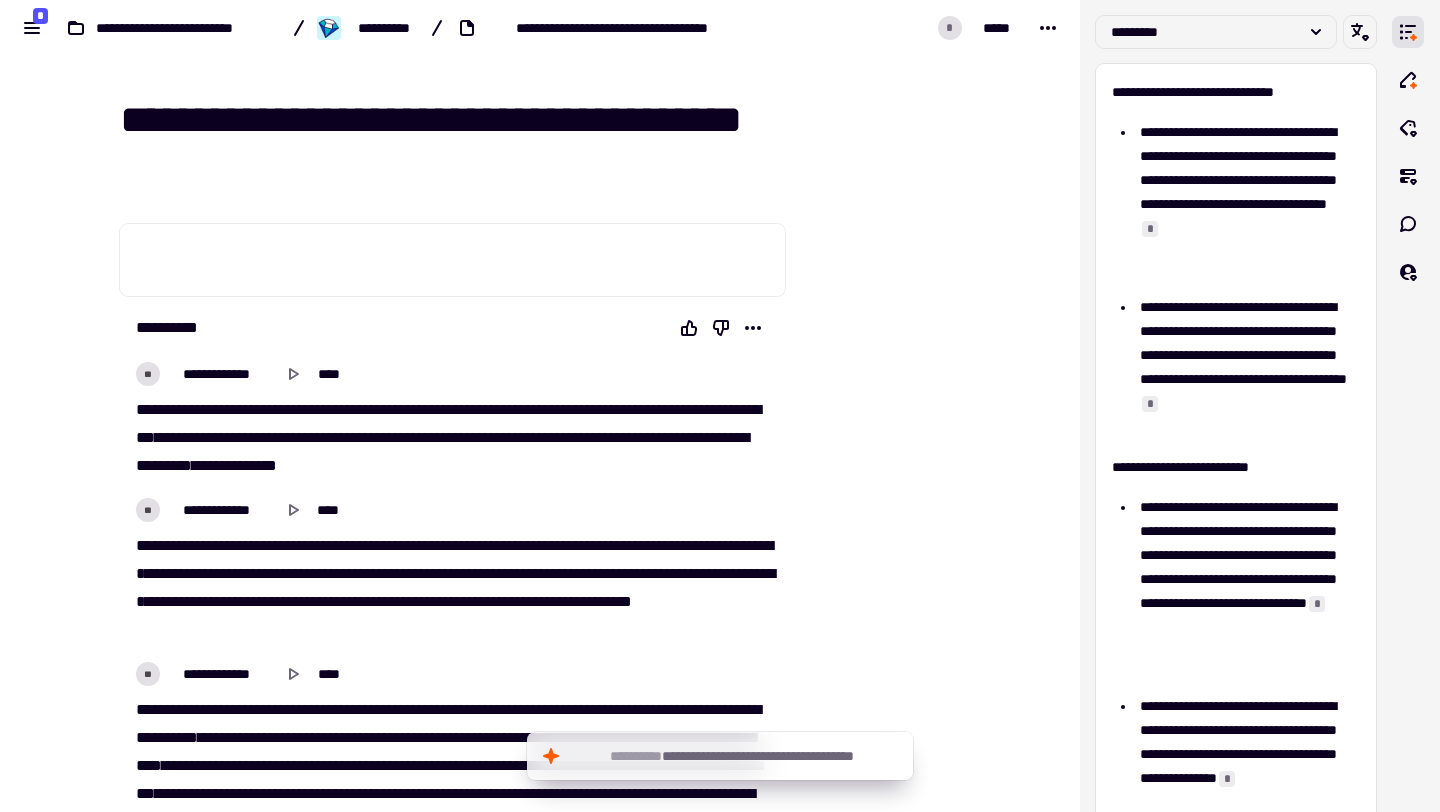 scroll, scrollTop: 0, scrollLeft: 0, axis: both 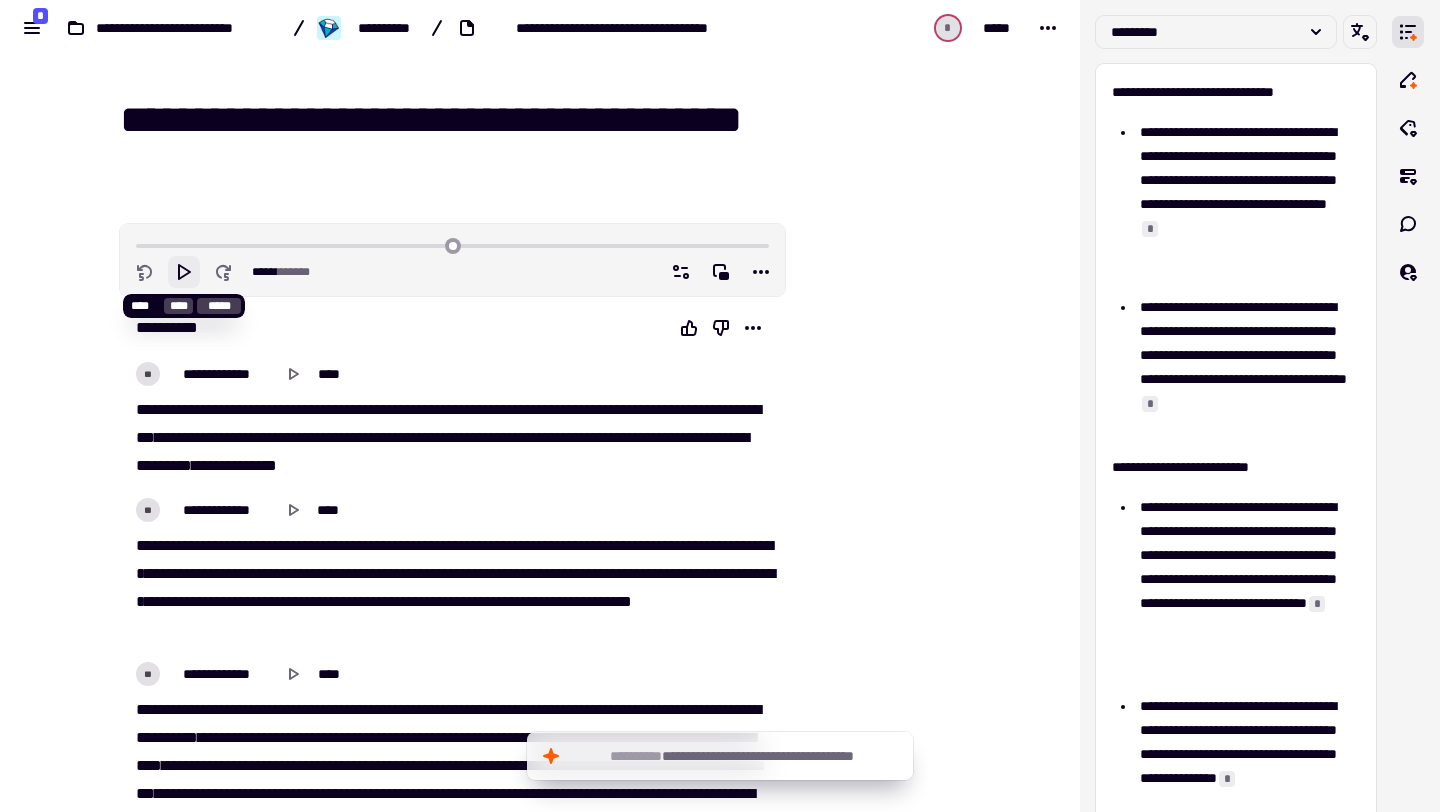 click 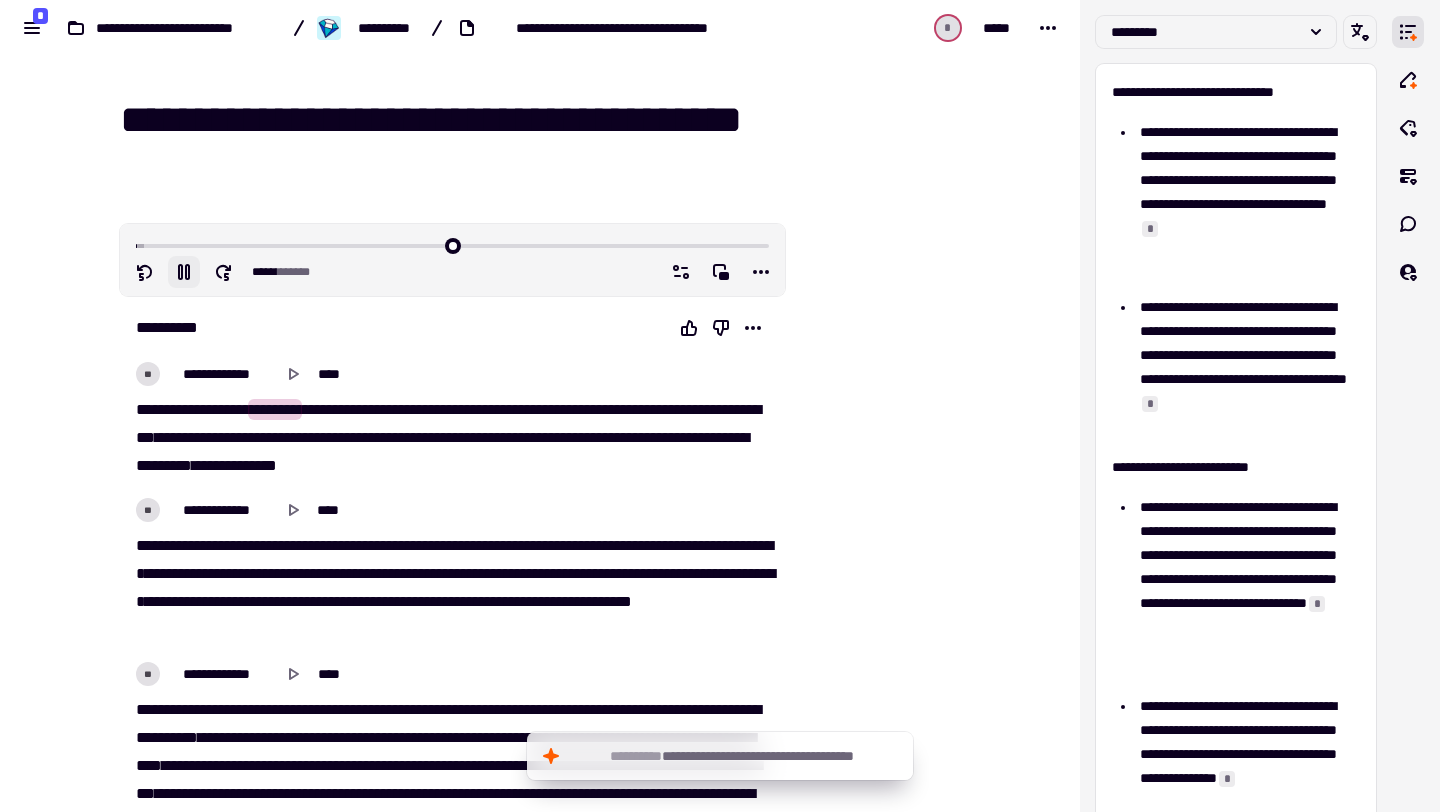 click 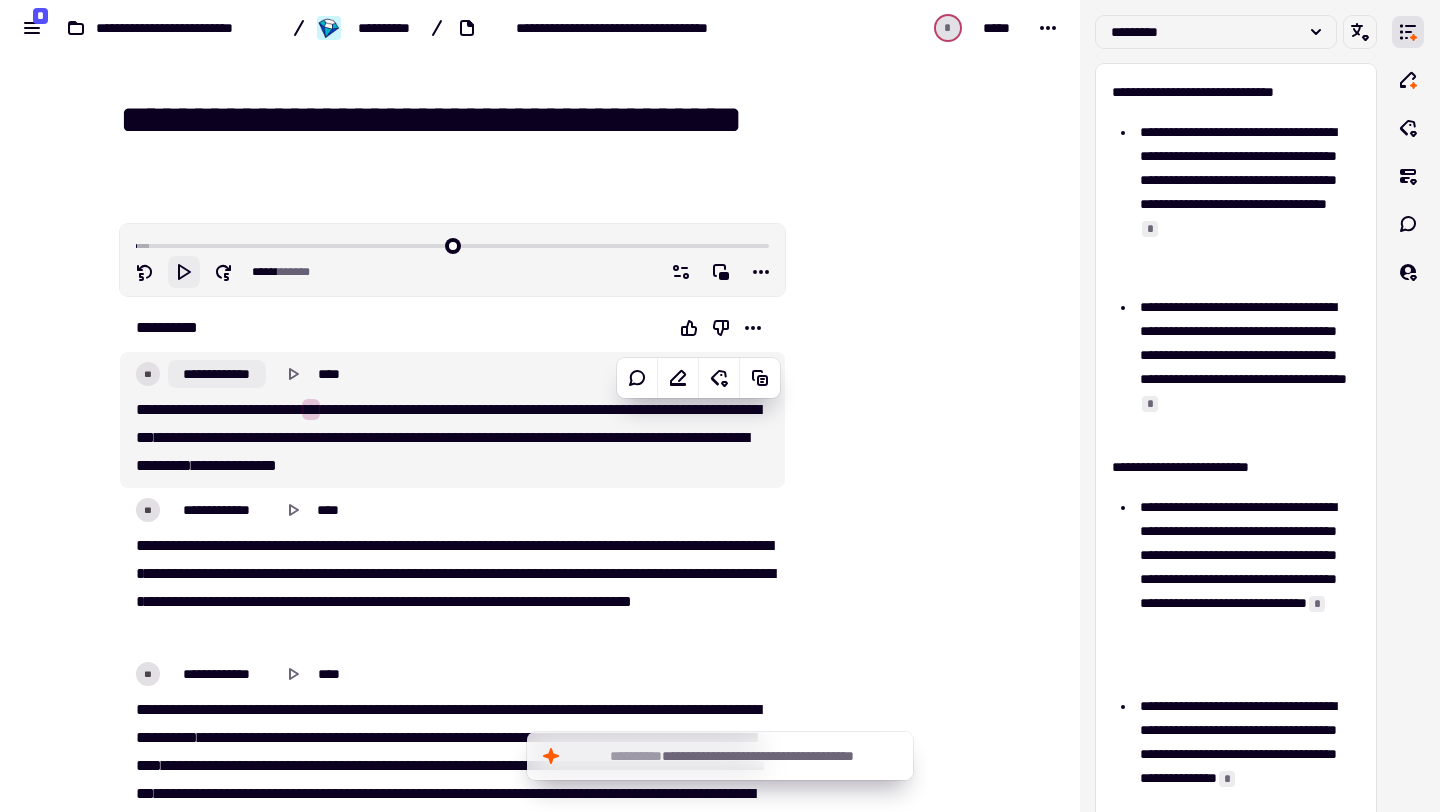 click on "**********" 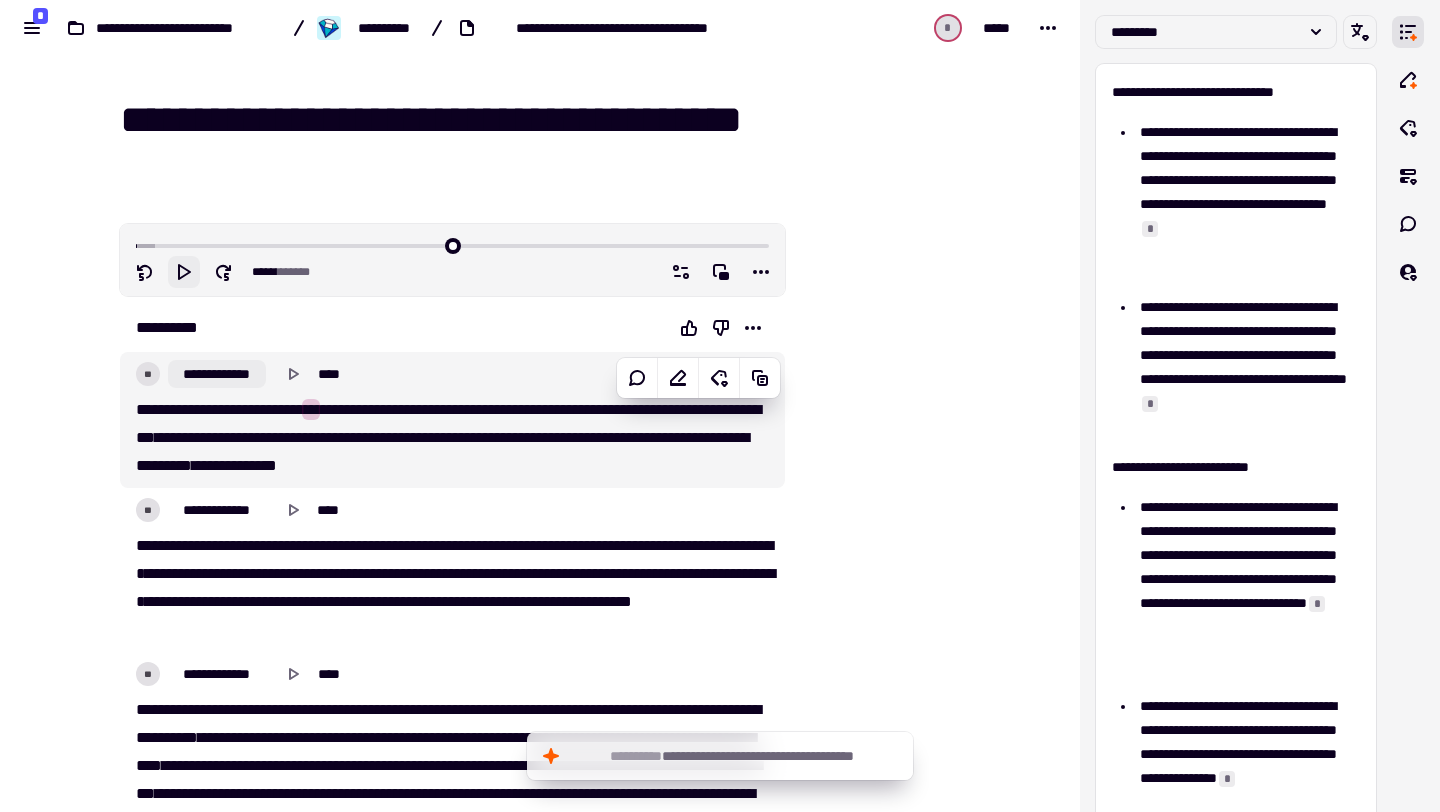 click on "**********" 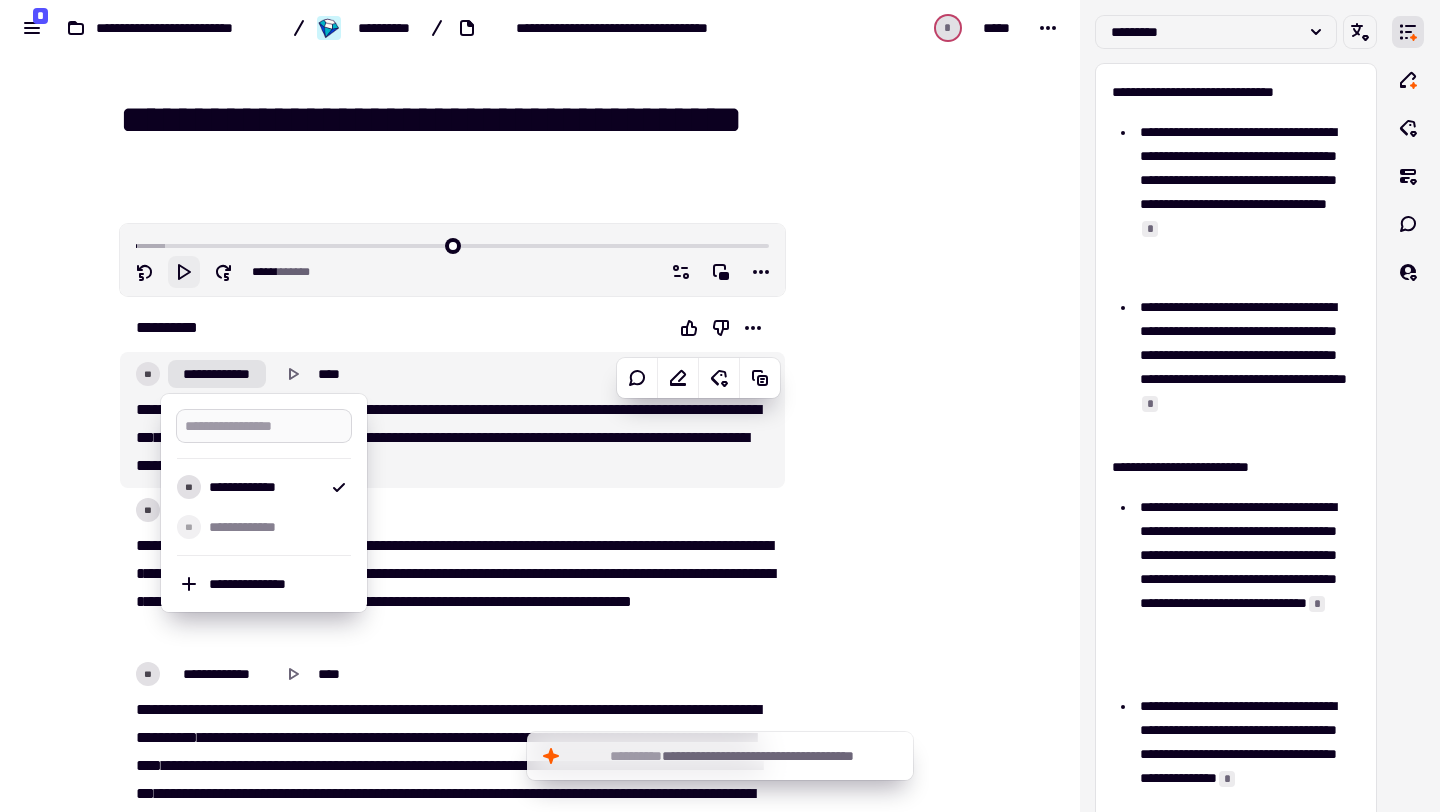 type on "***" 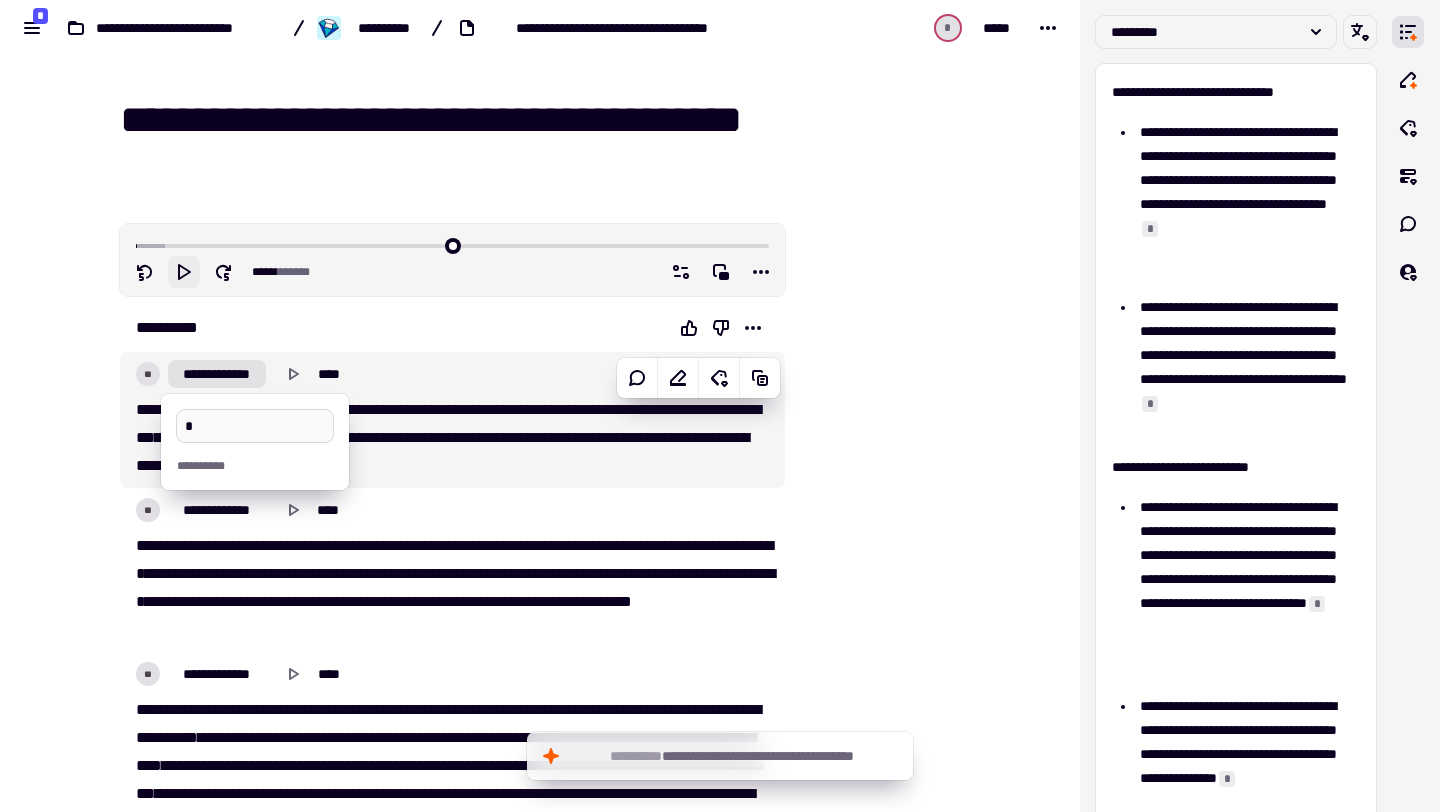 type on "*" 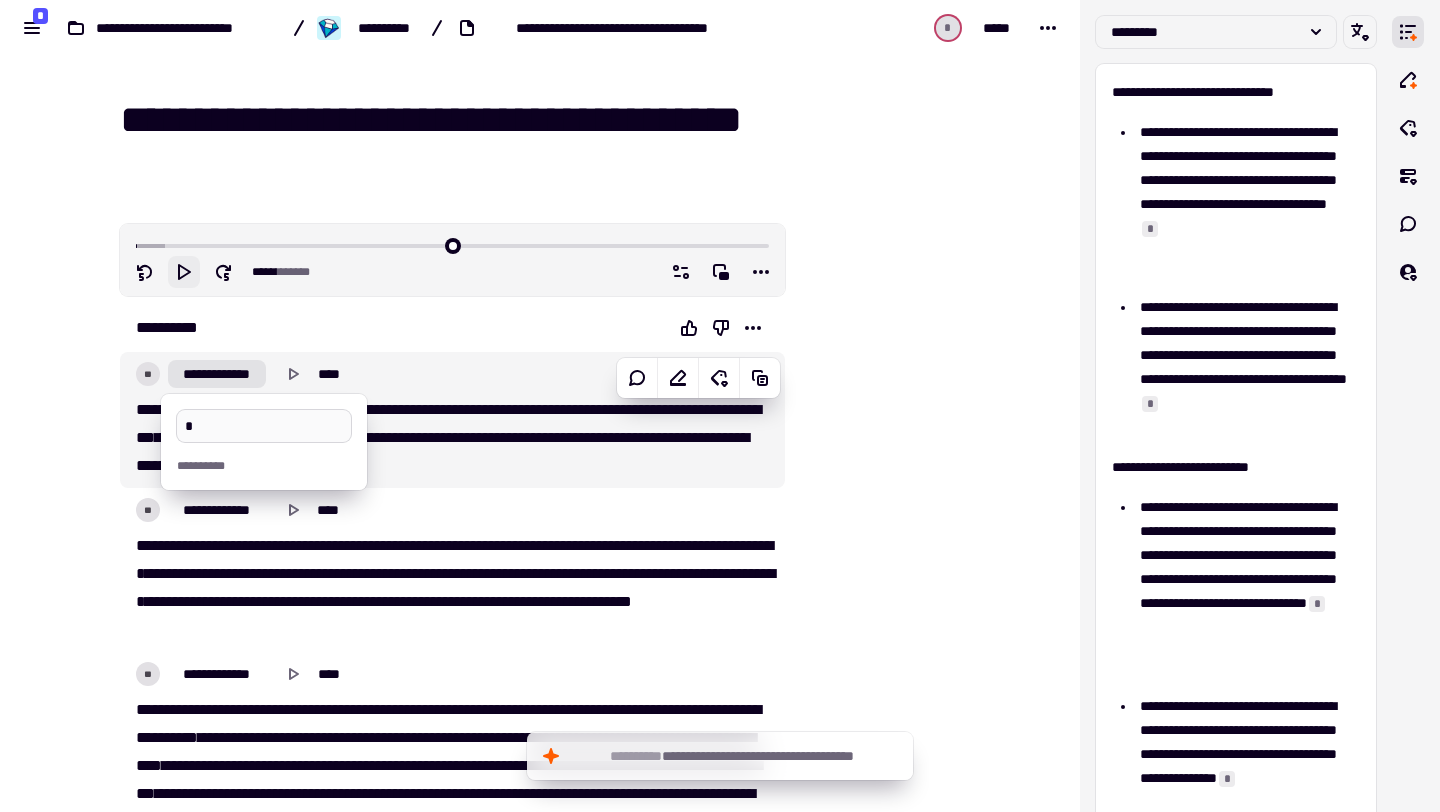 type on "***" 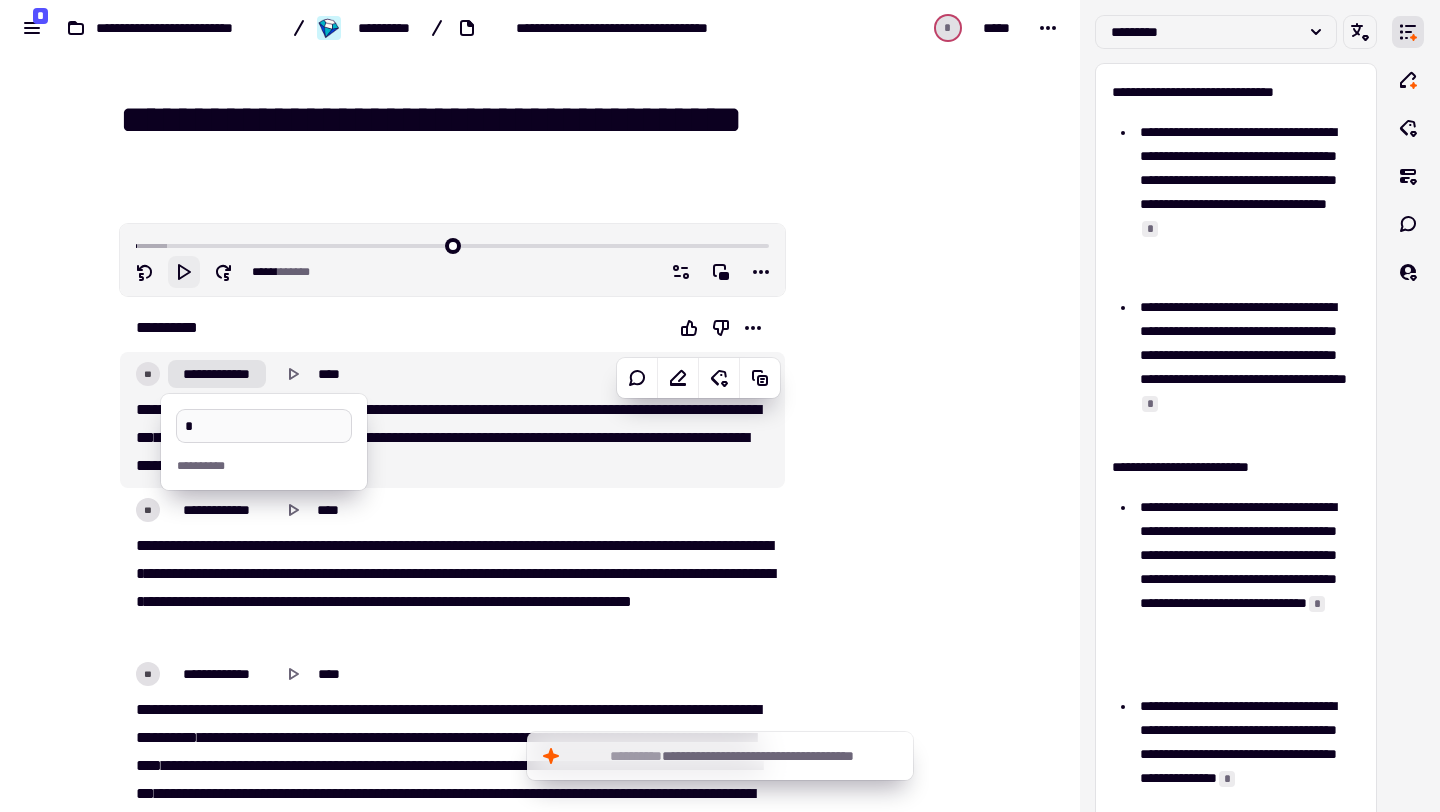 type on "**" 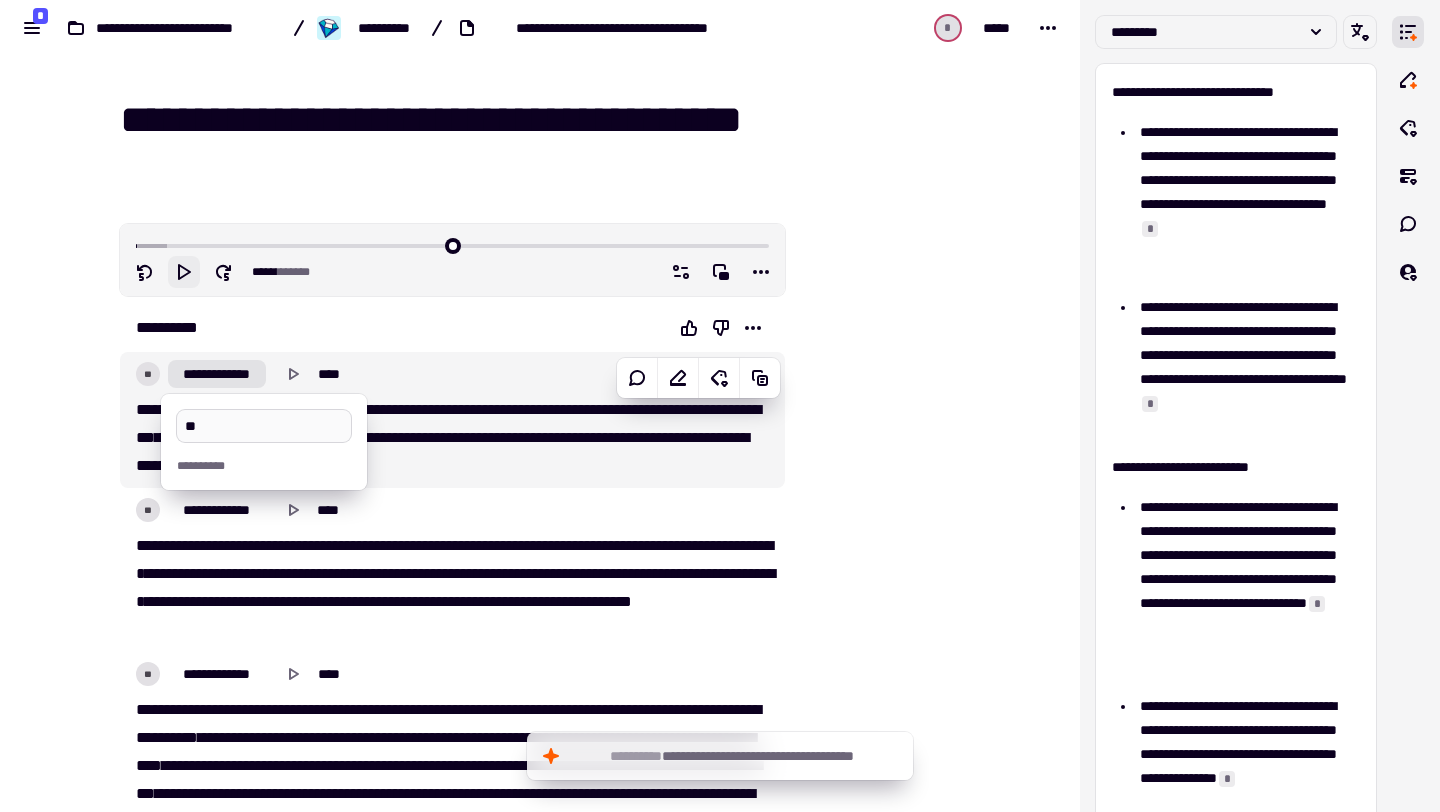 type on "***" 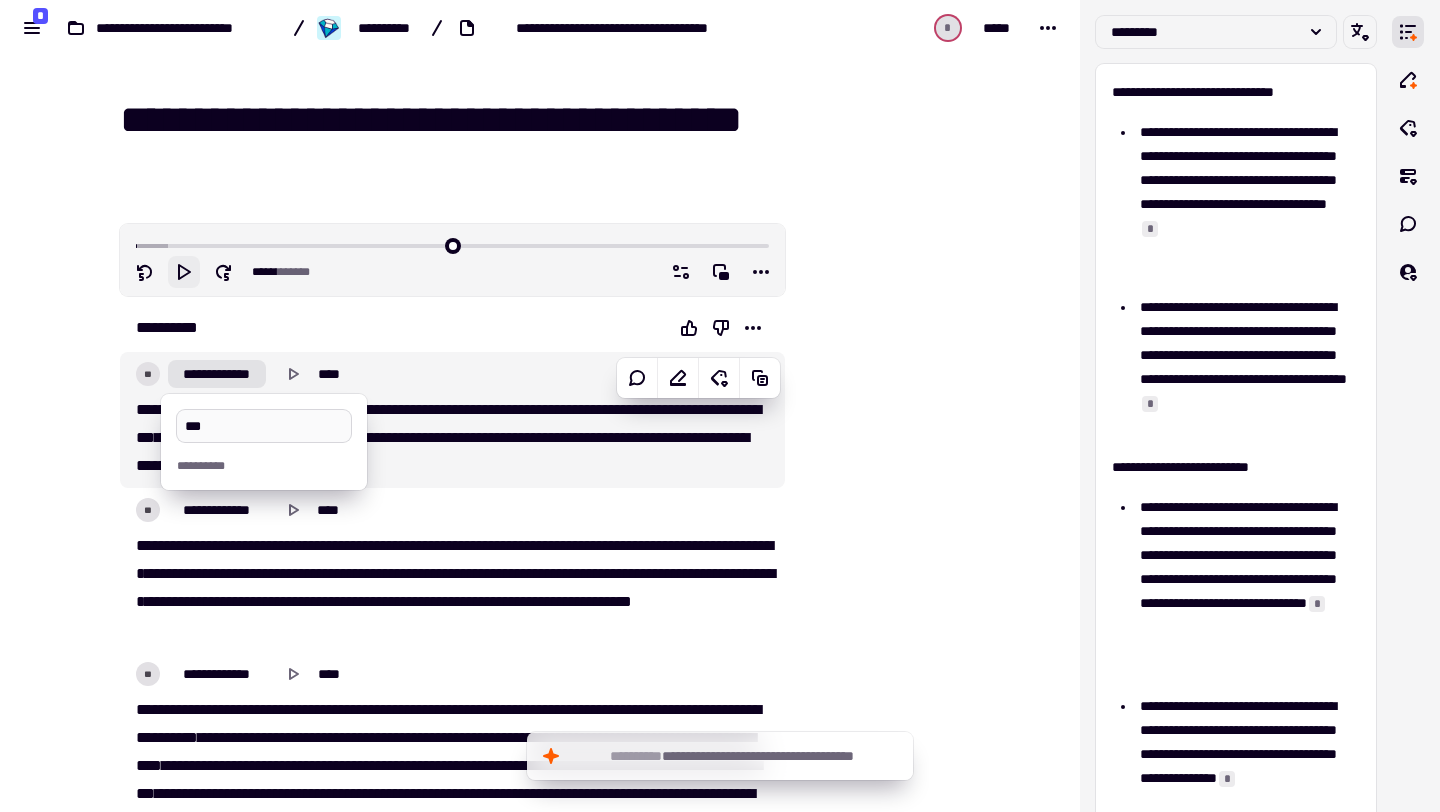type on "***" 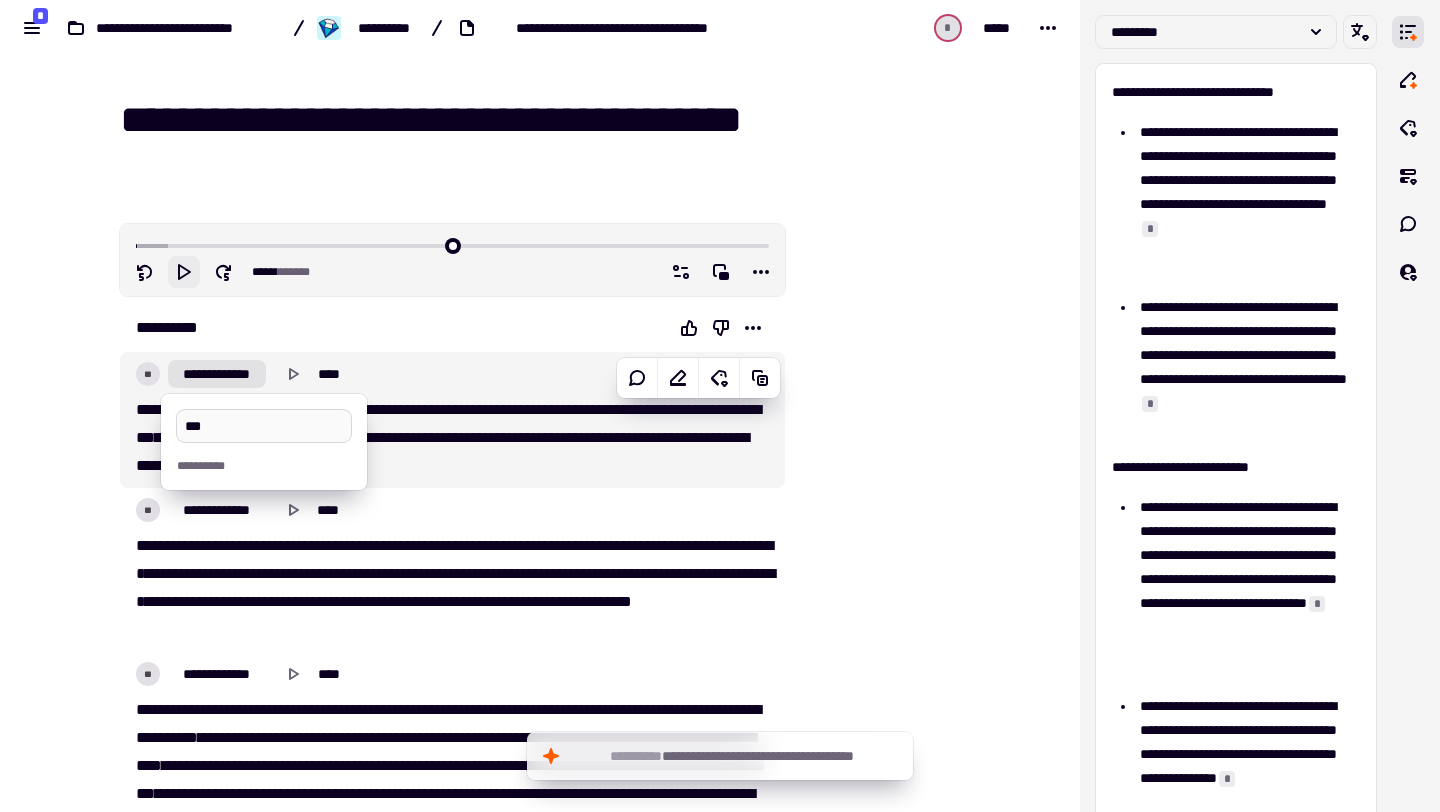 type on "***" 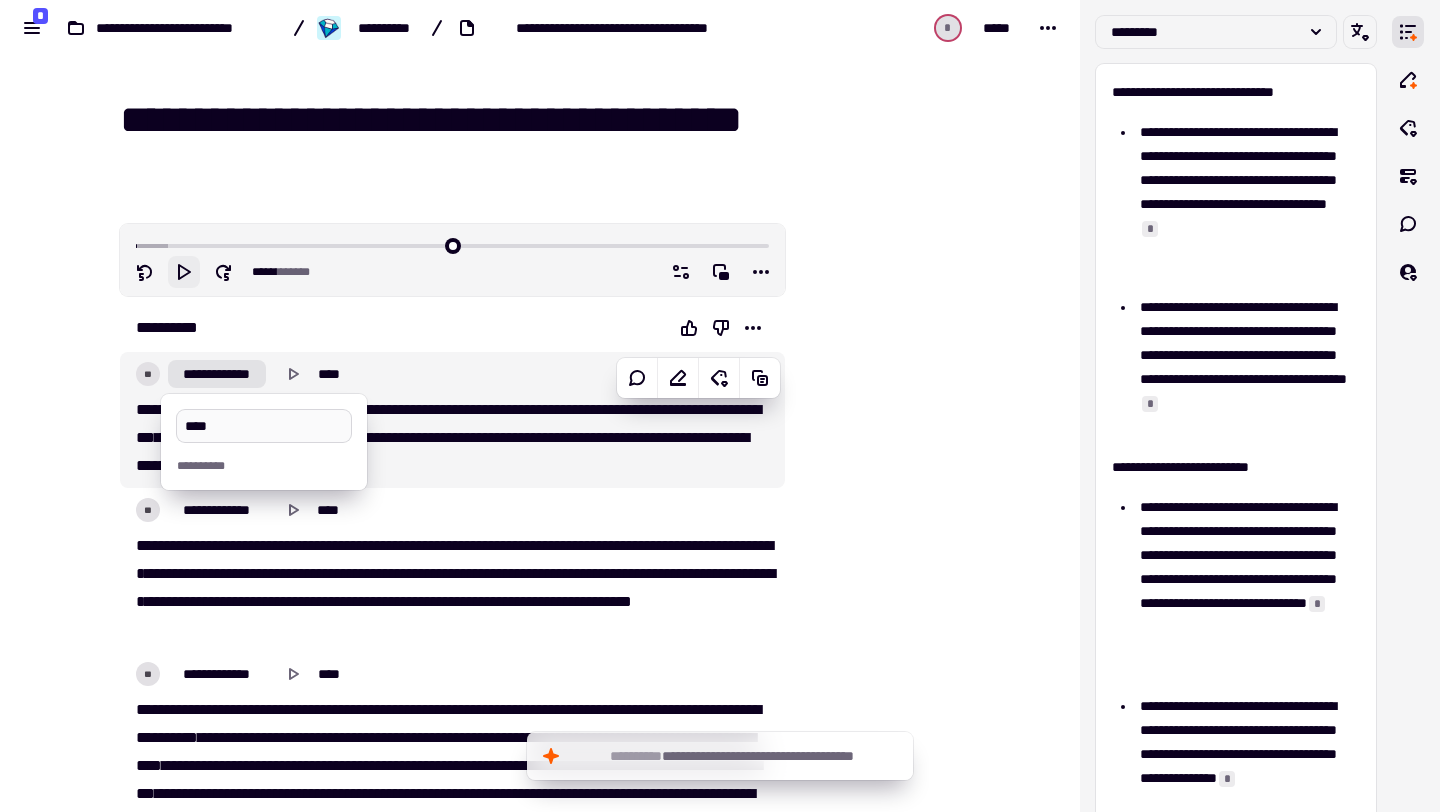 type on "***" 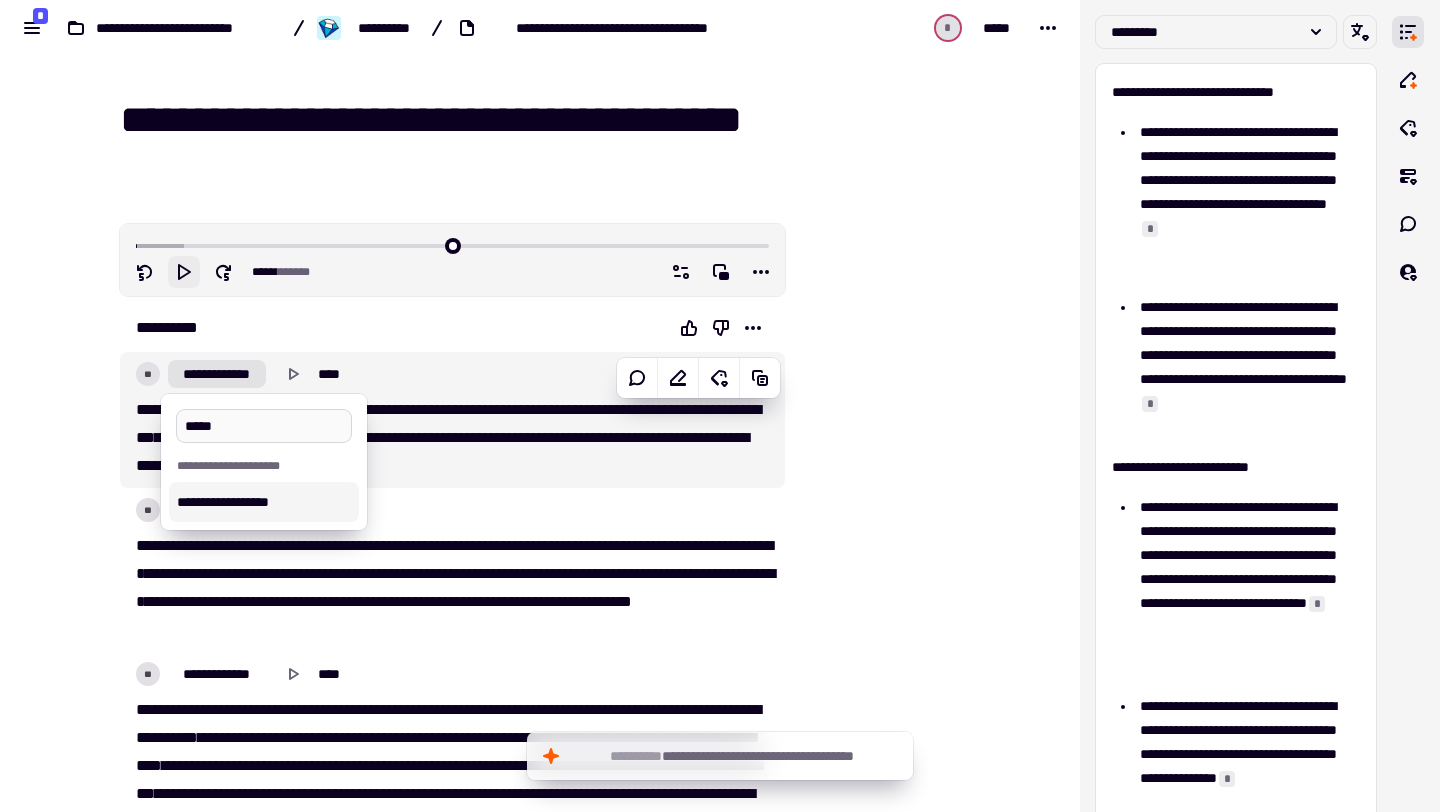 type on "***" 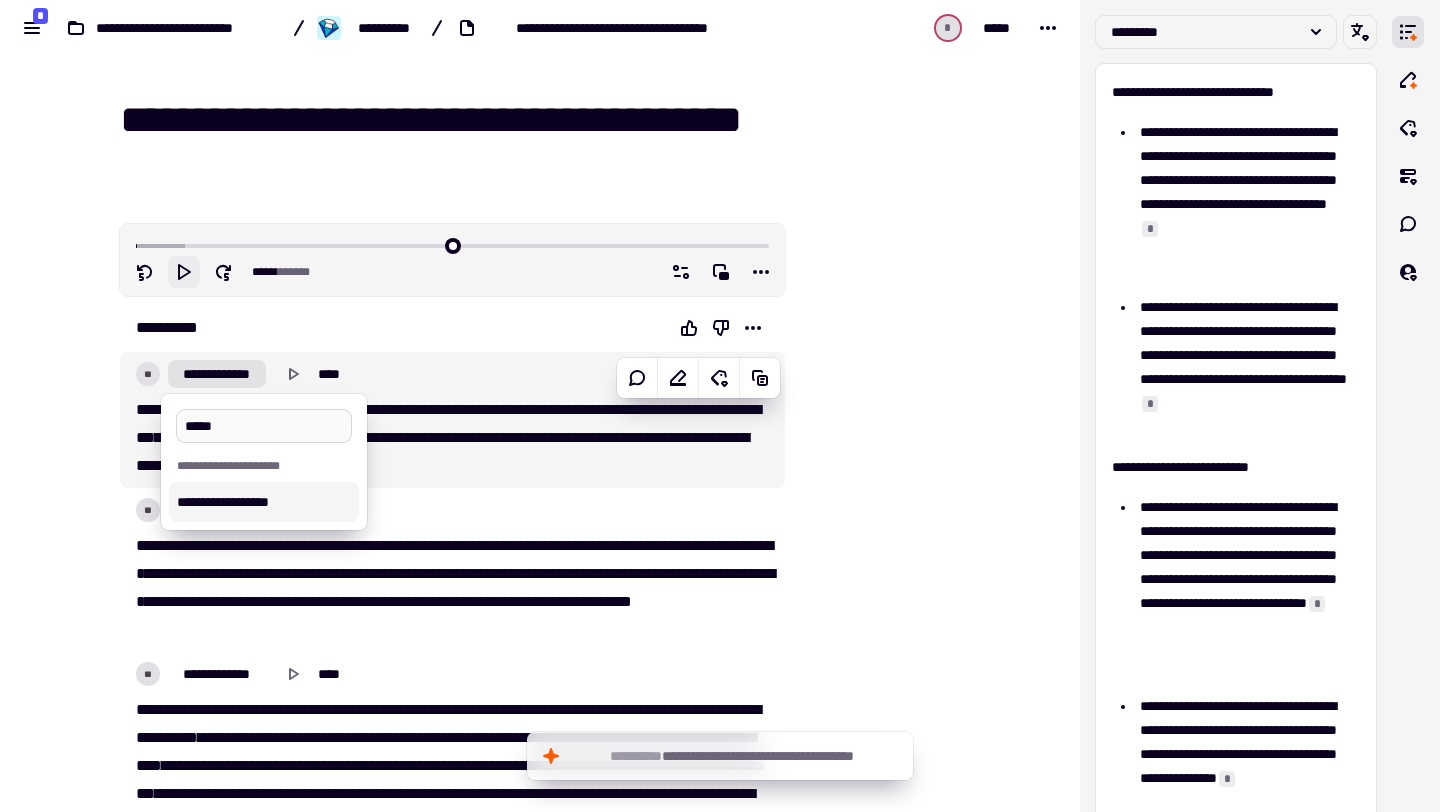 type on "*" 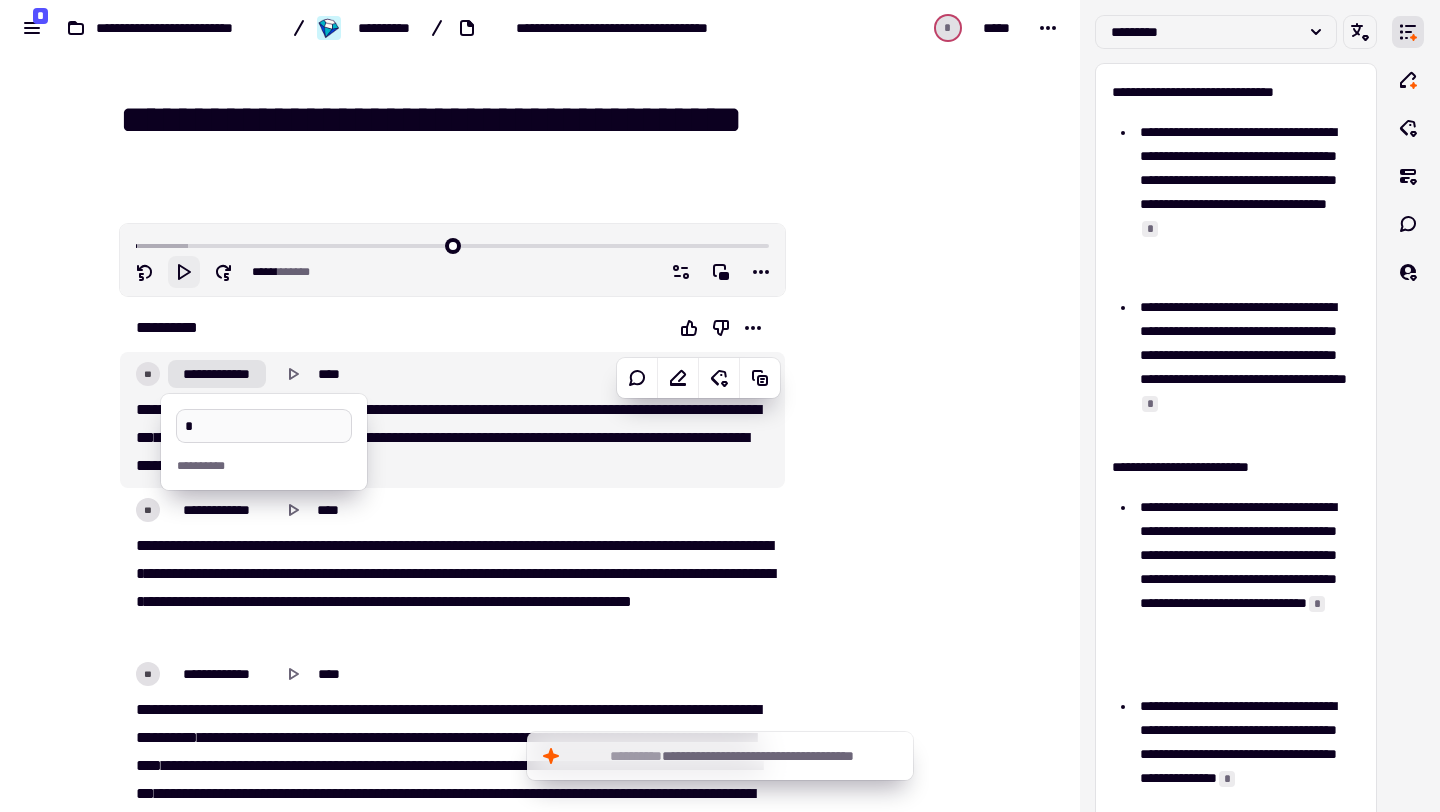 type on "***" 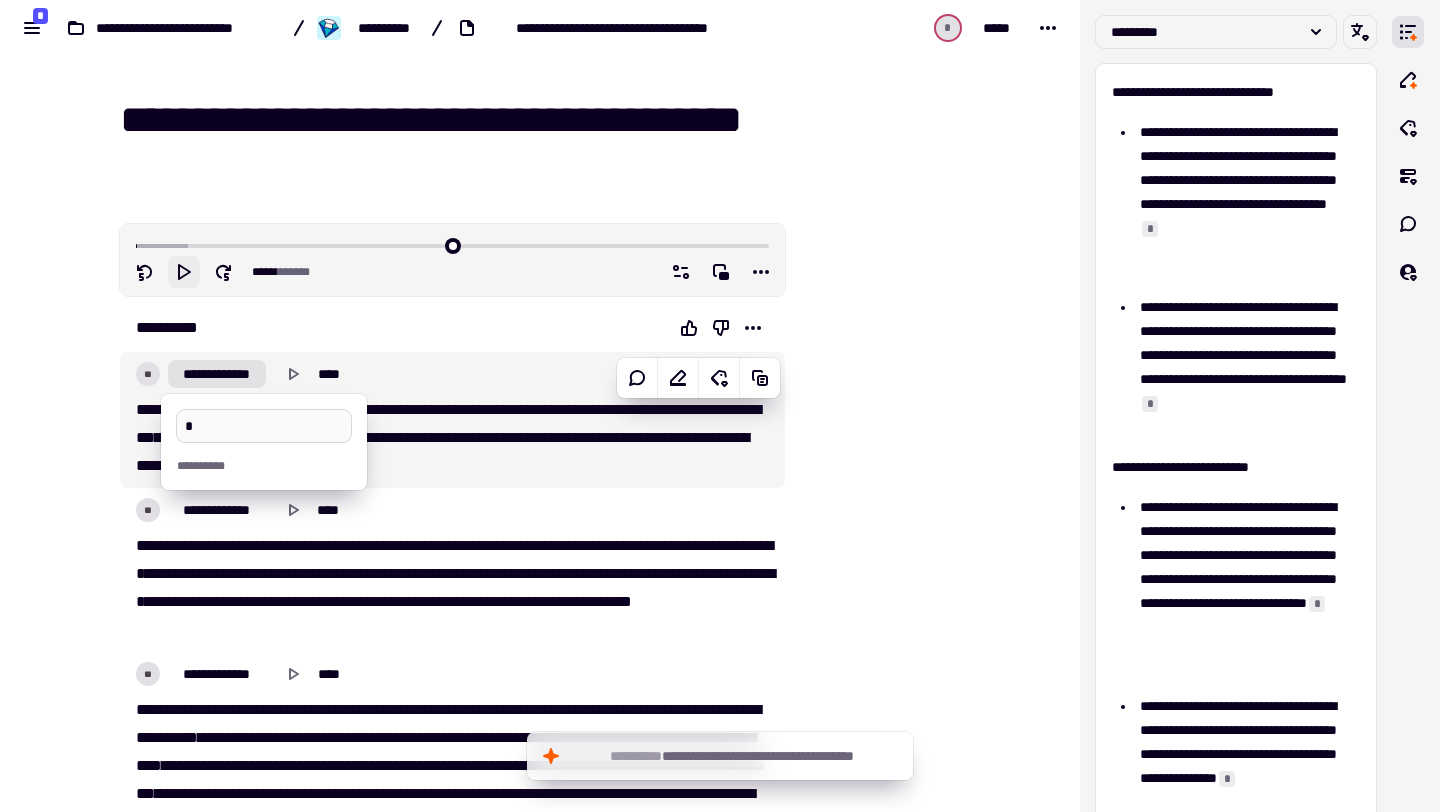 type on "**" 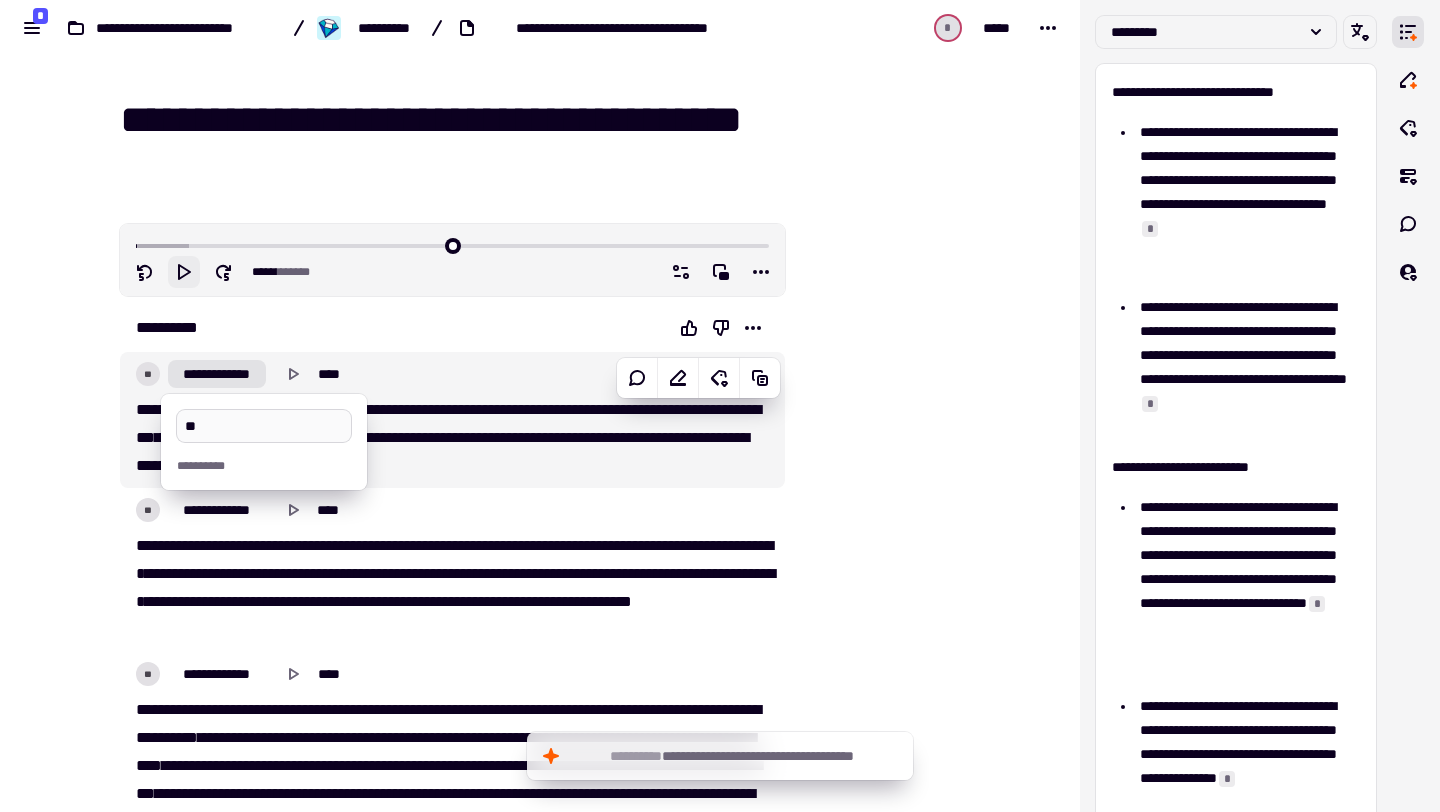 type on "***" 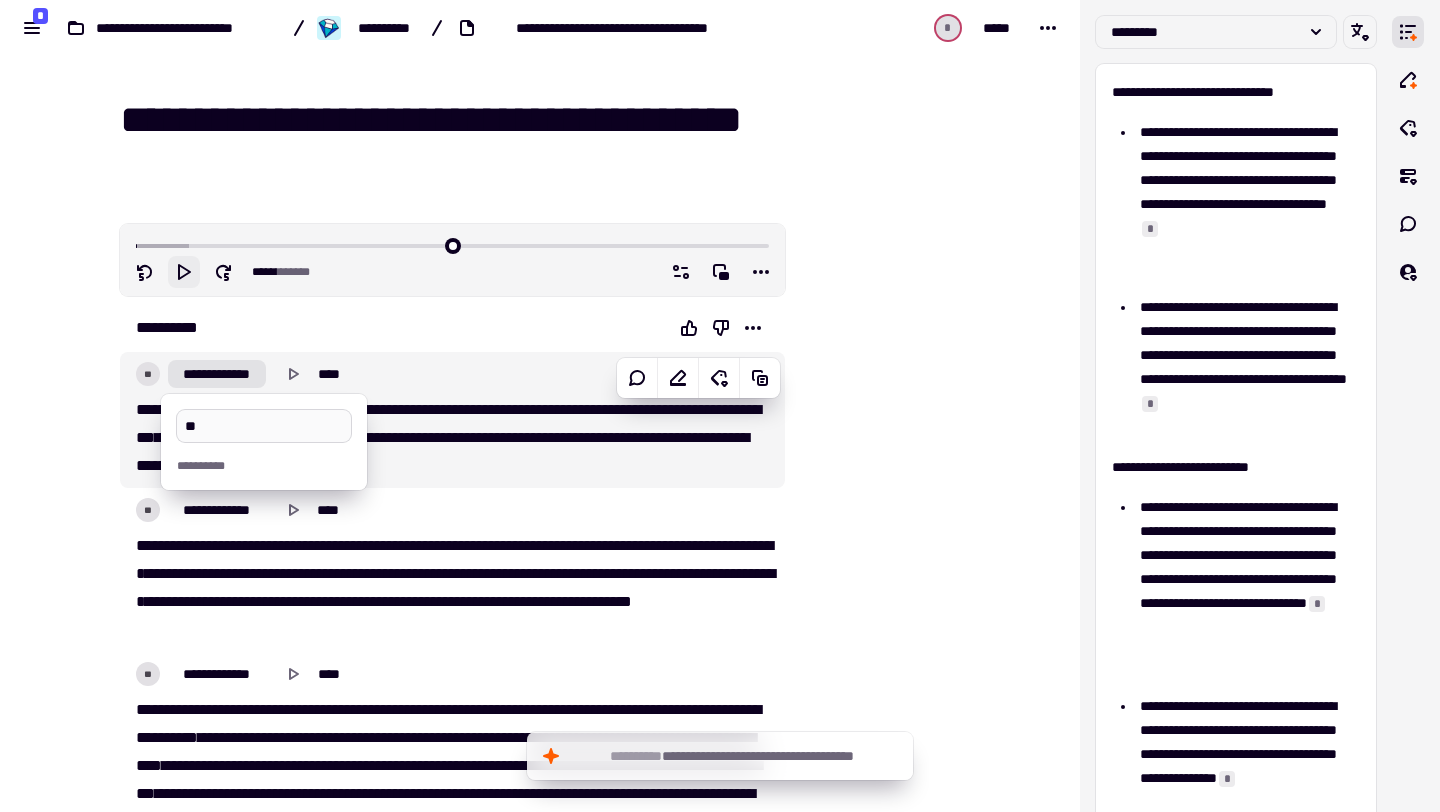 type on "***" 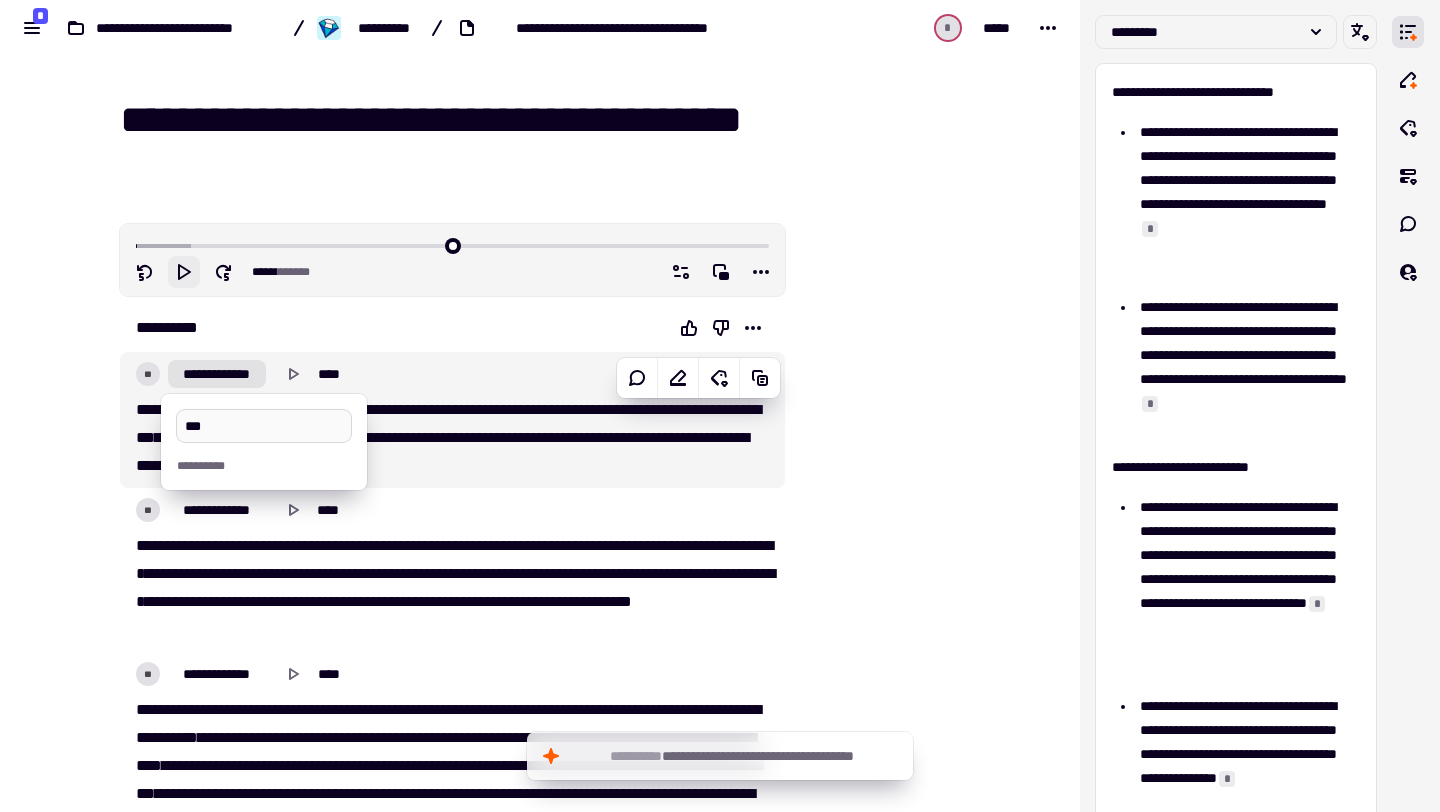 type on "***" 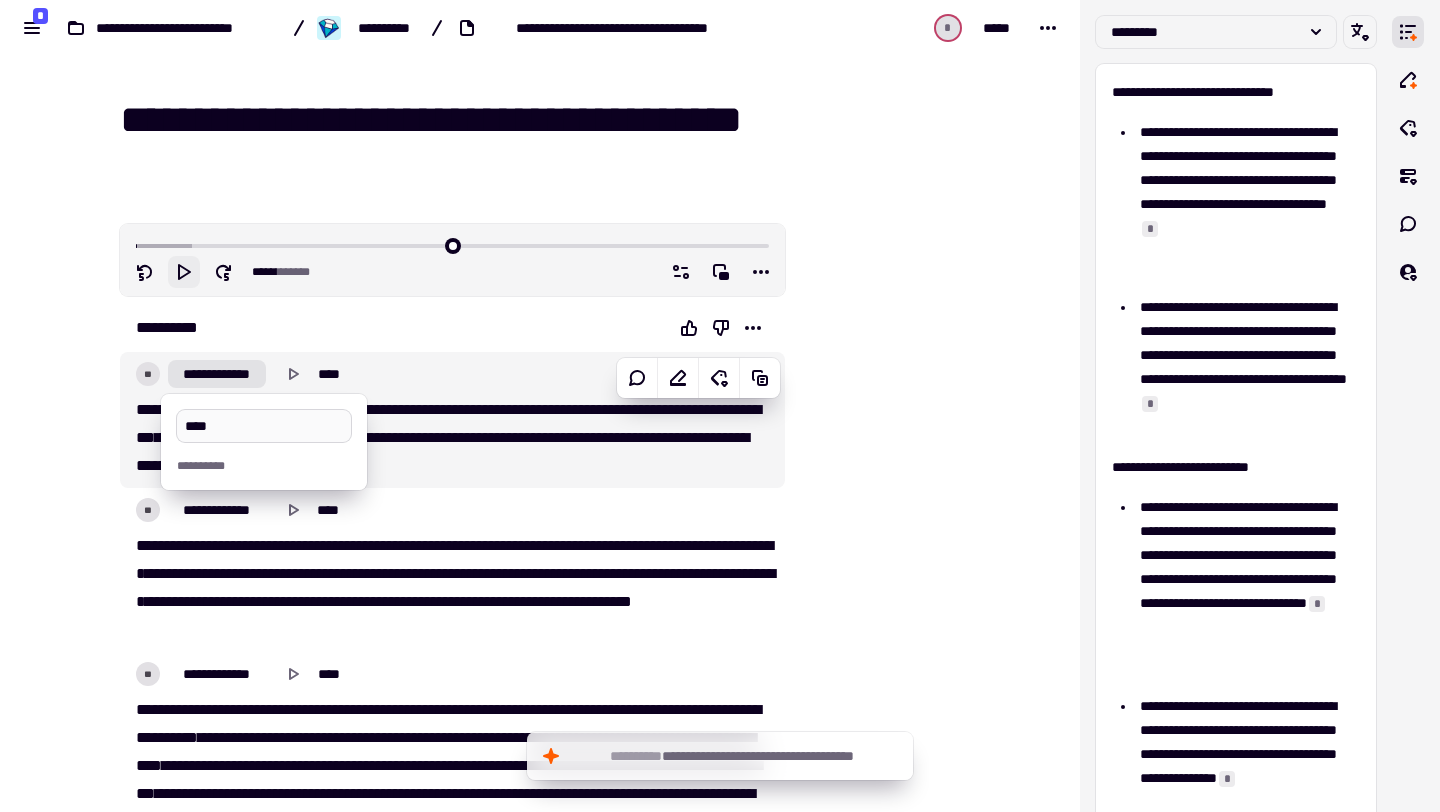type on "***" 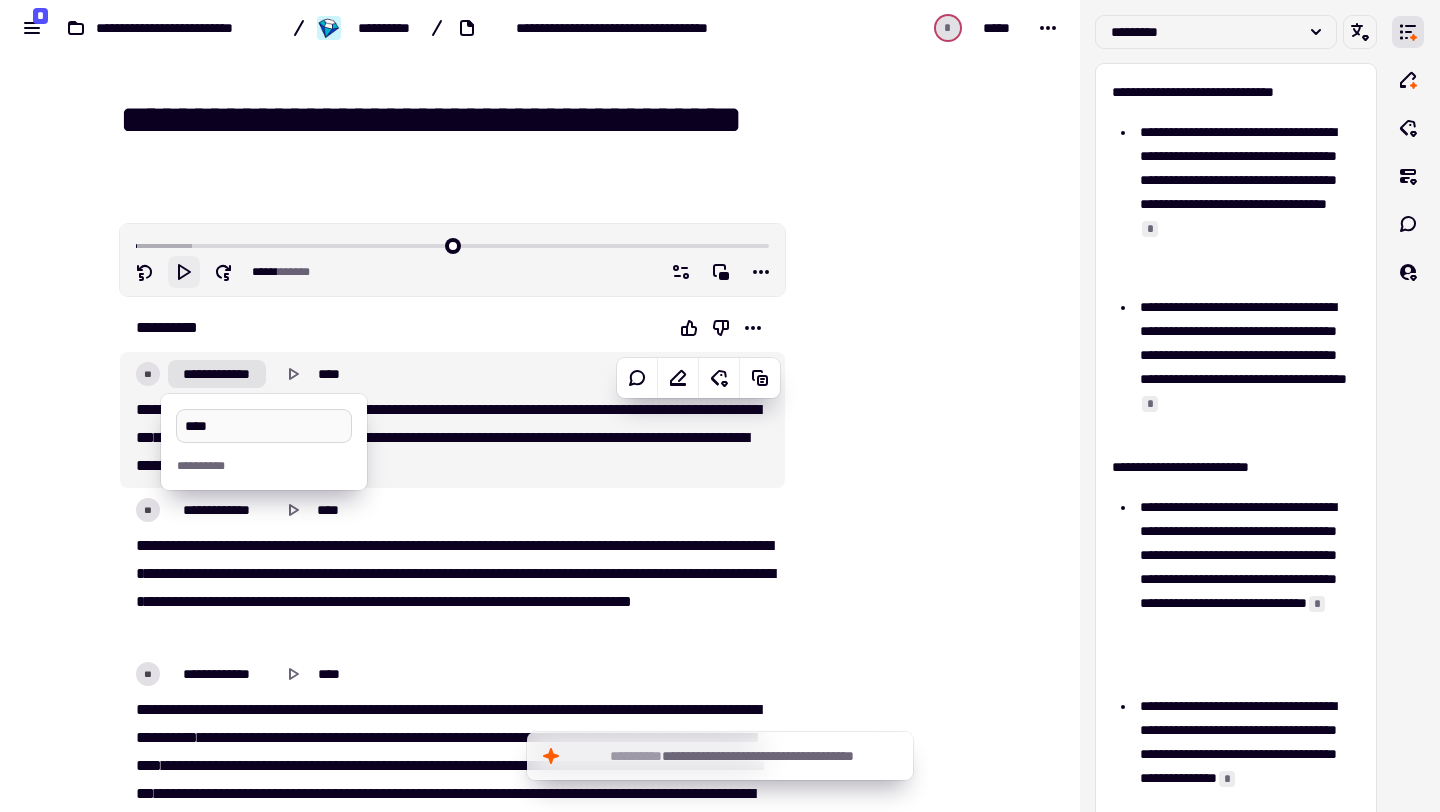 type on "****" 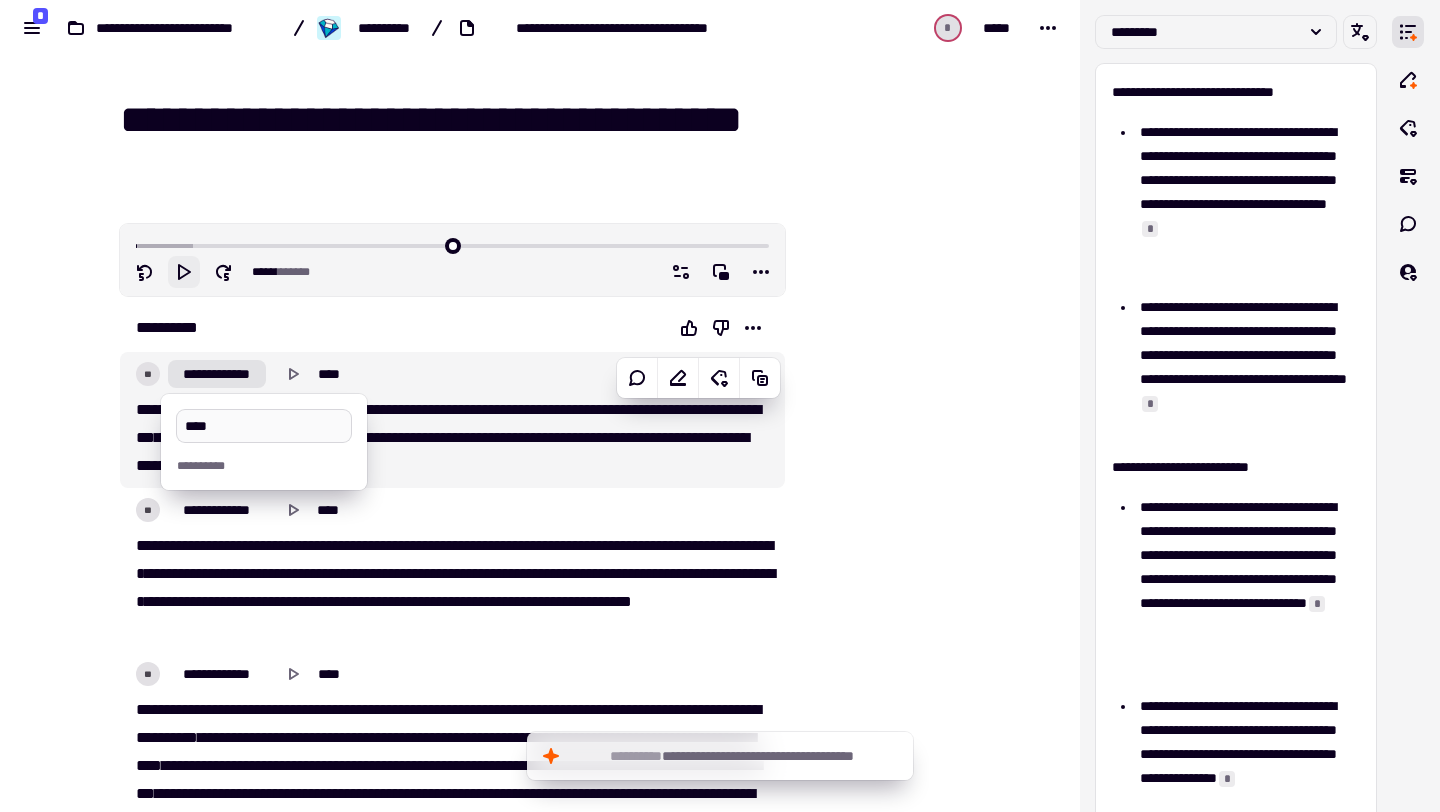 type on "***" 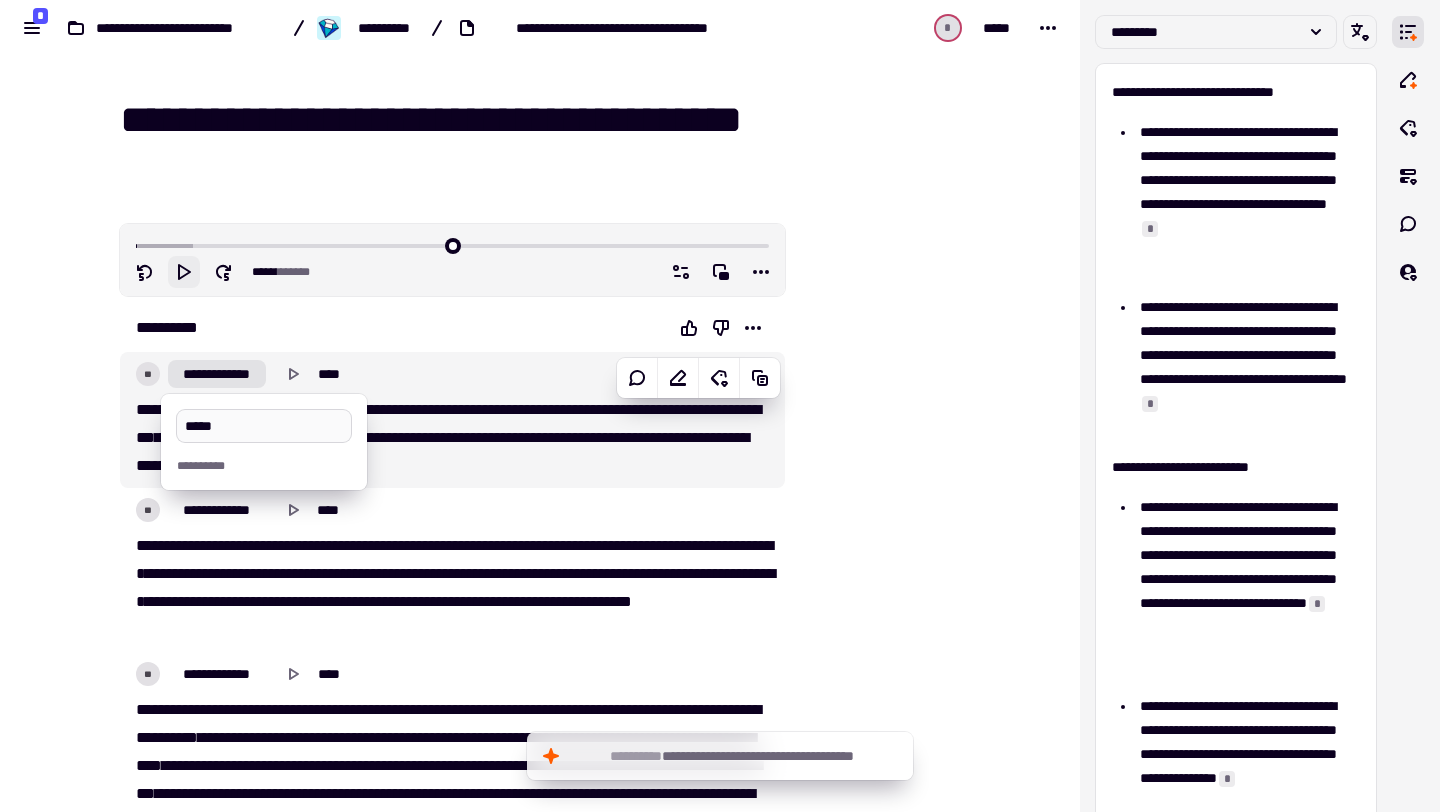 type on "*****" 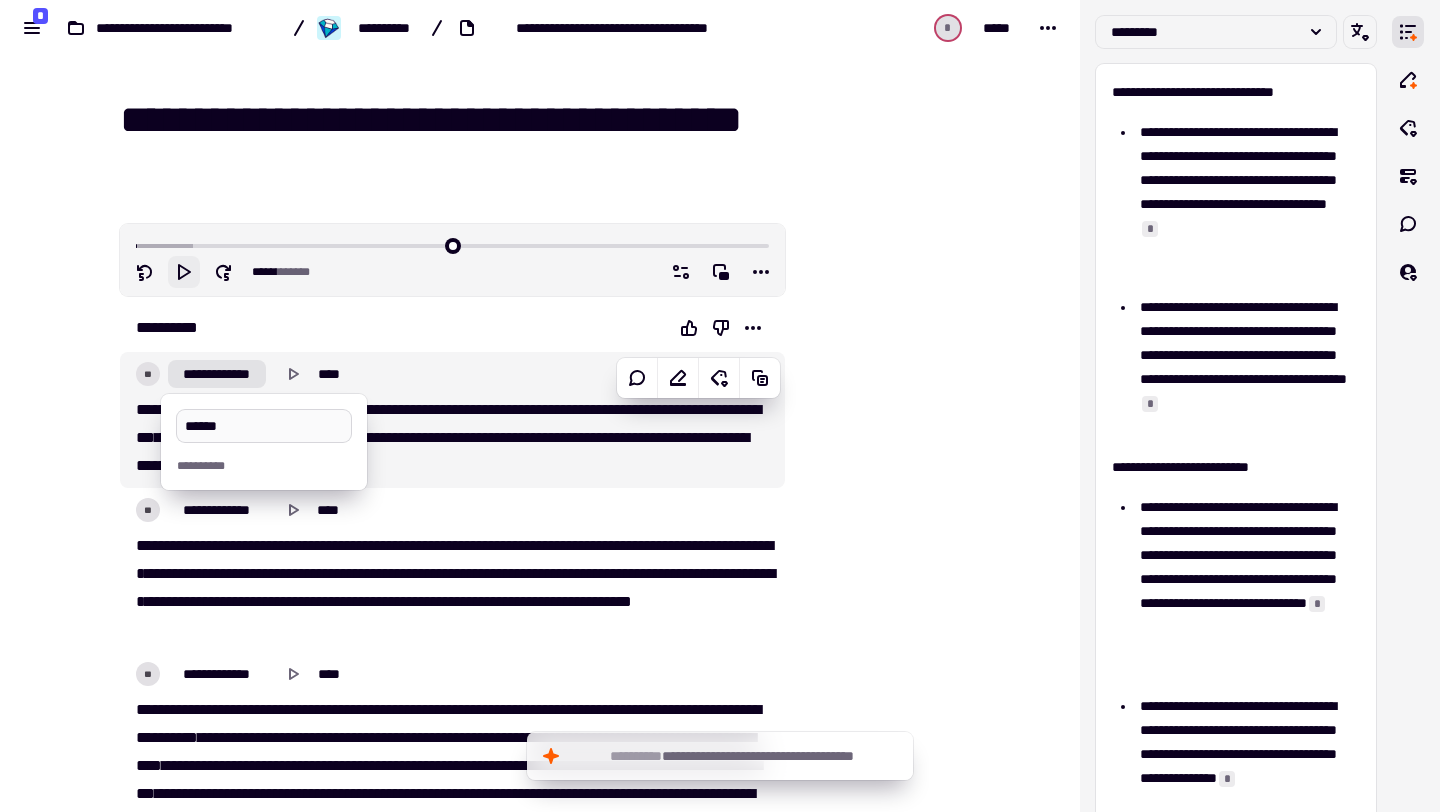 type on "***" 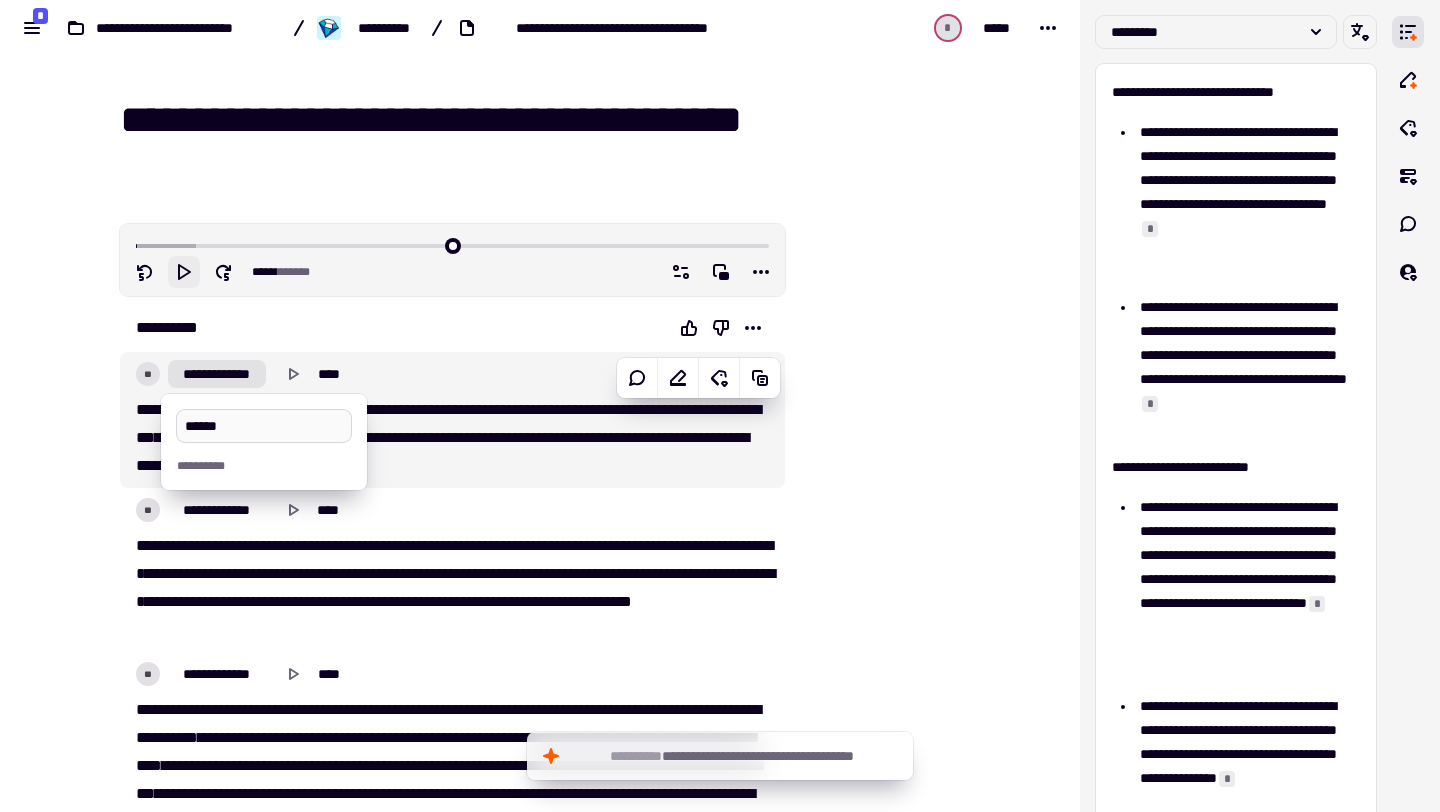 type on "*******" 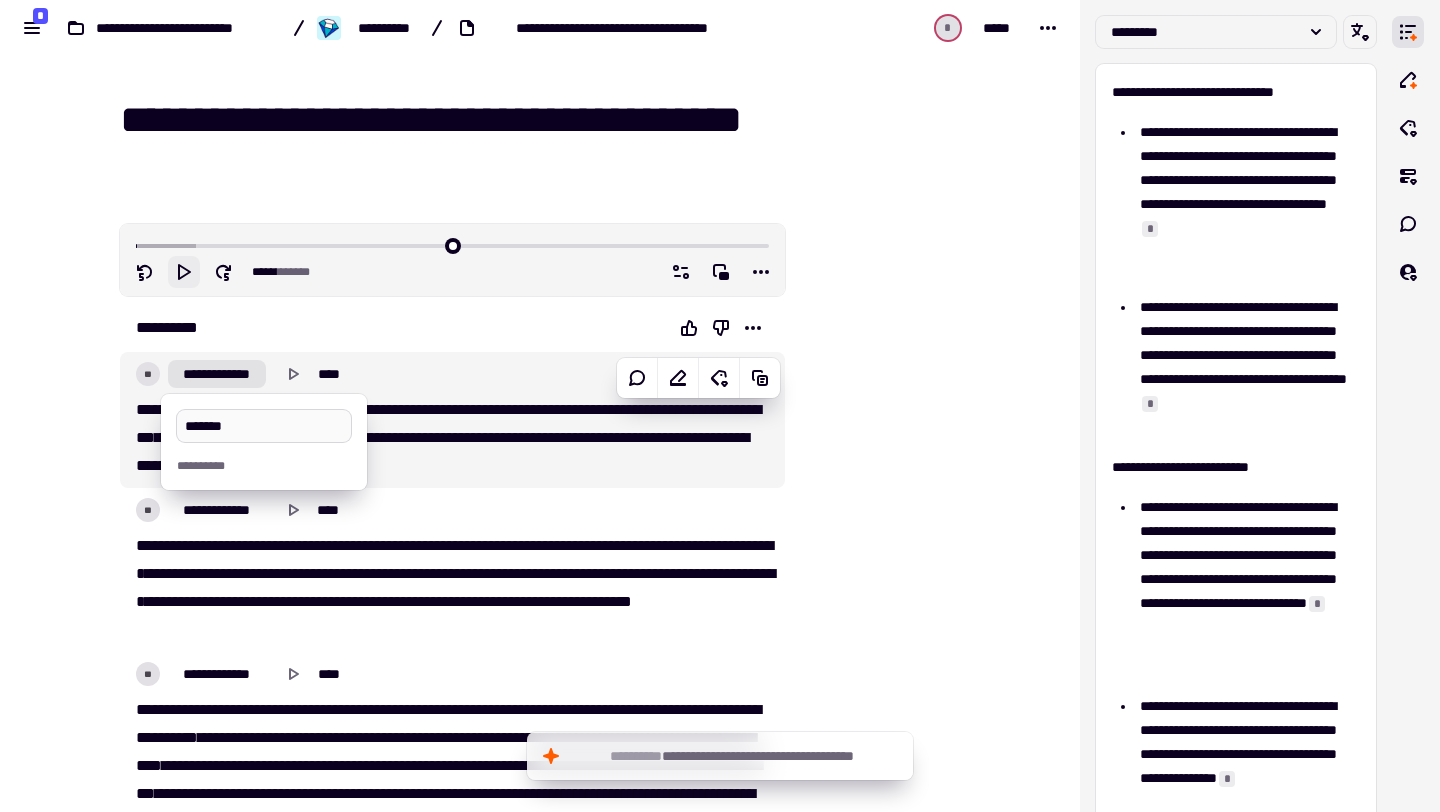type on "***" 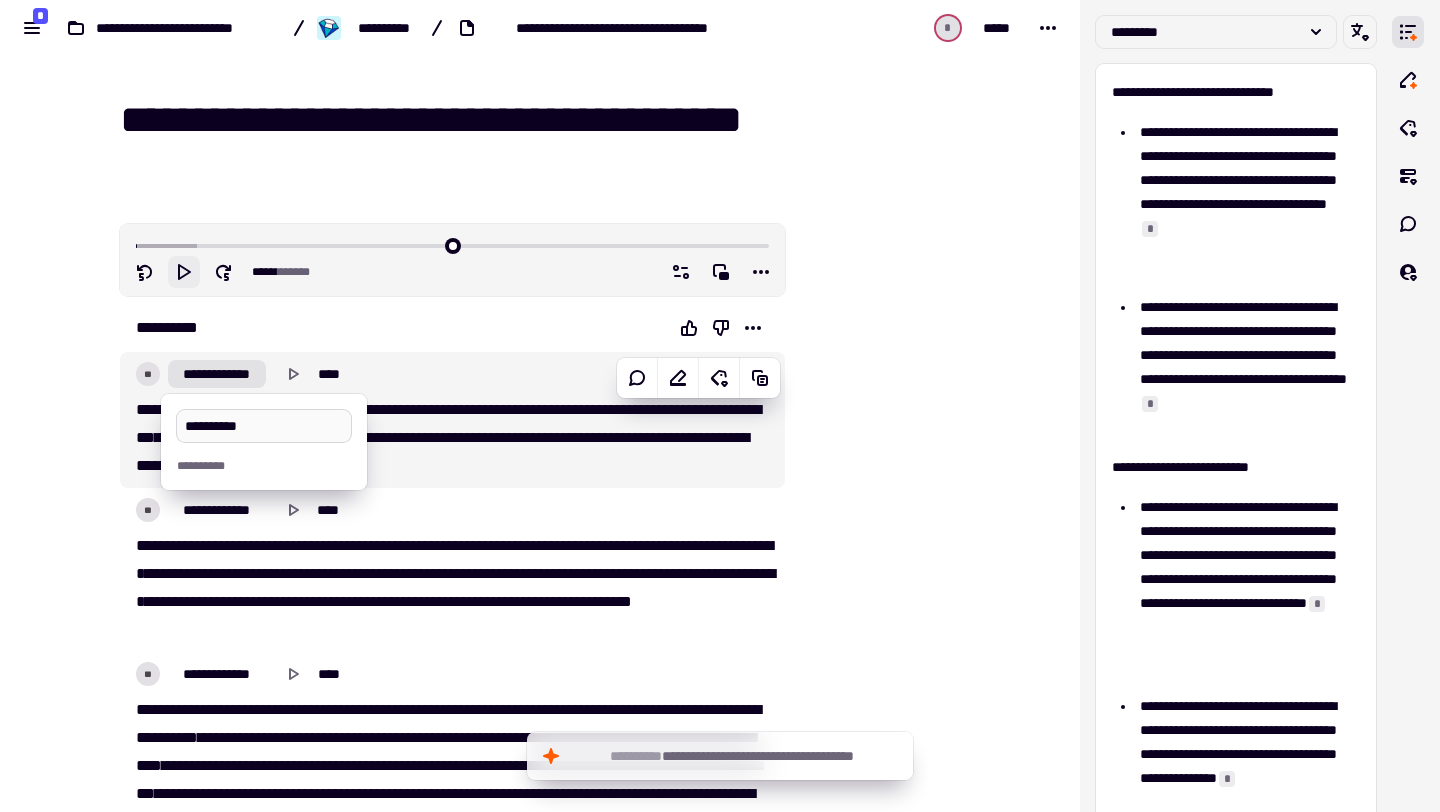type on "**********" 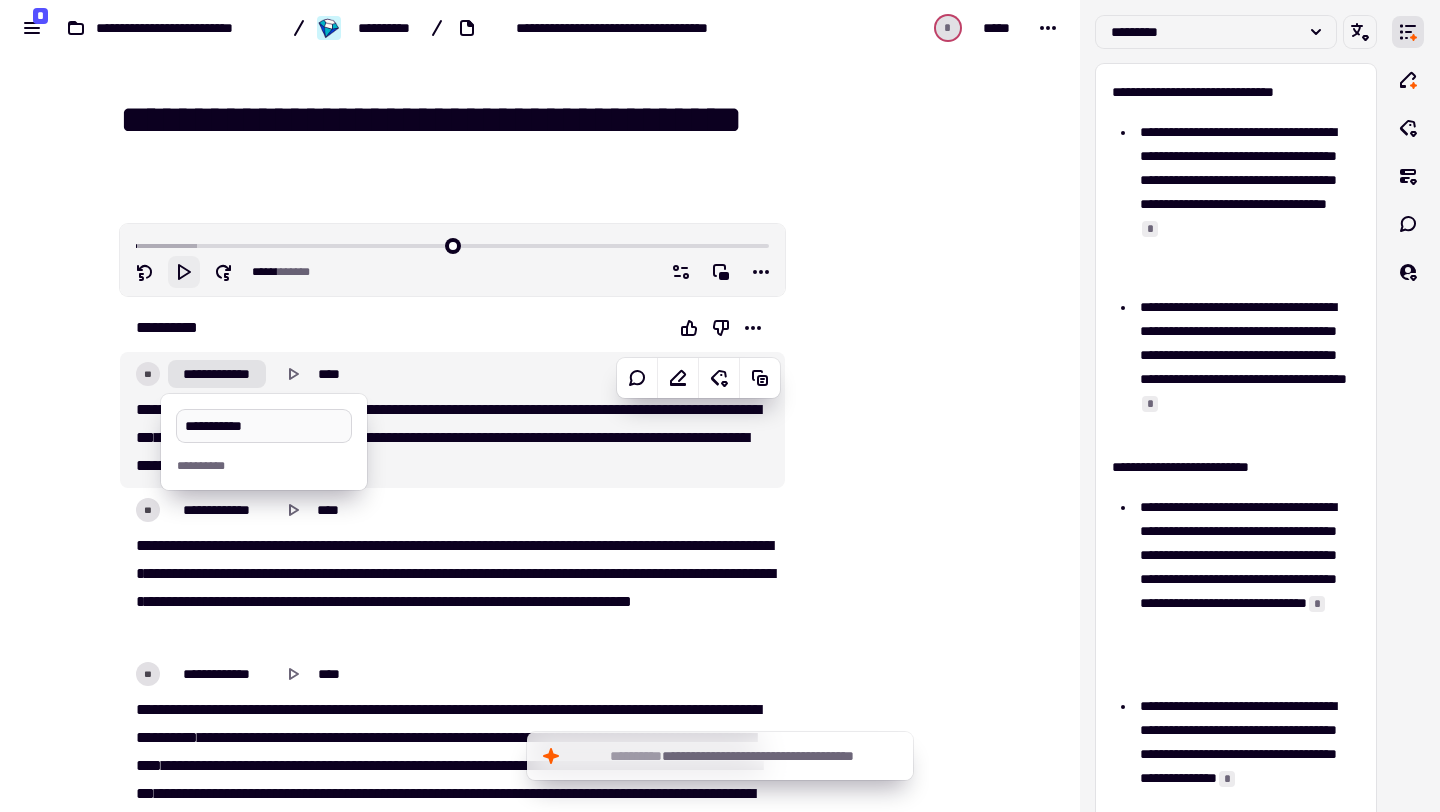 type on "***" 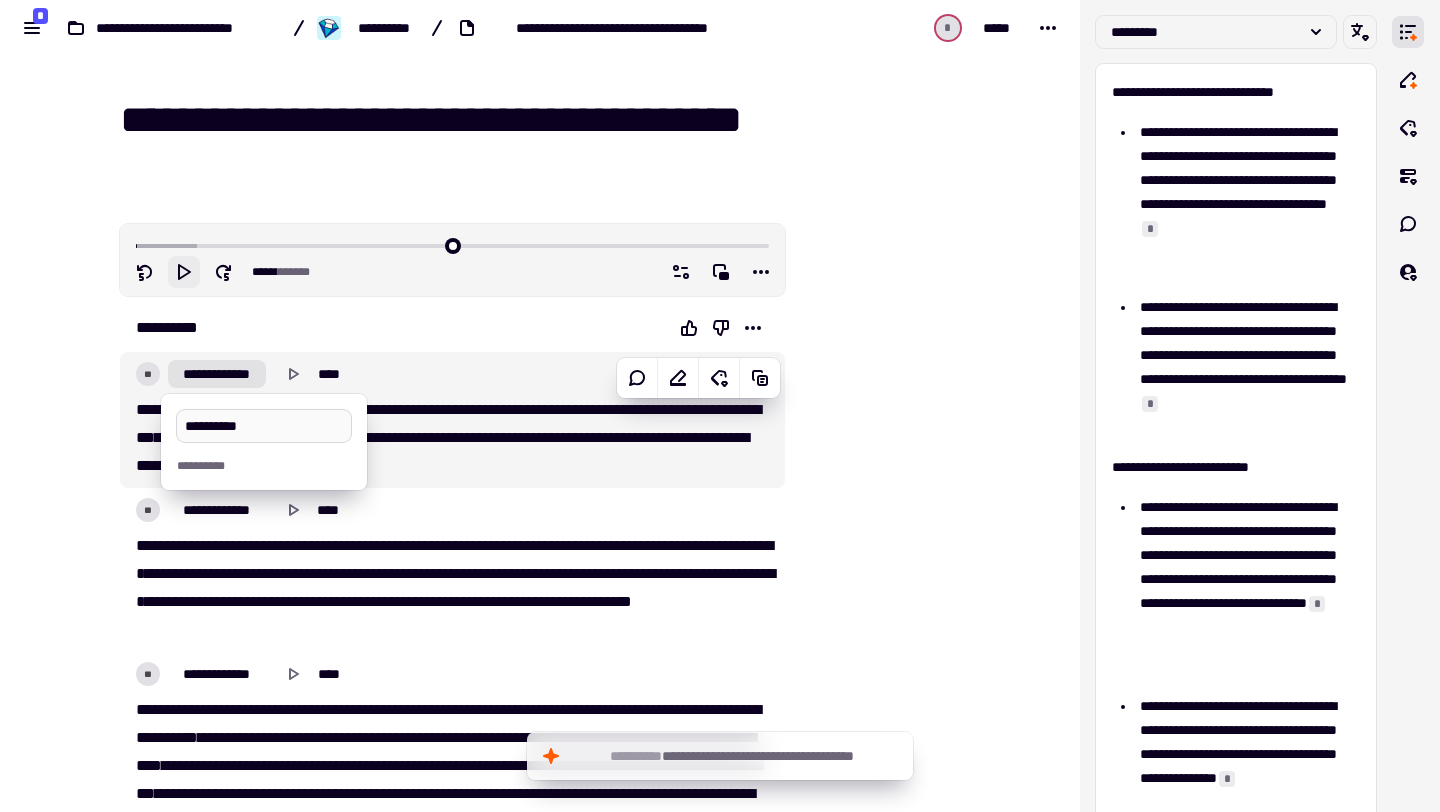 type on "*********" 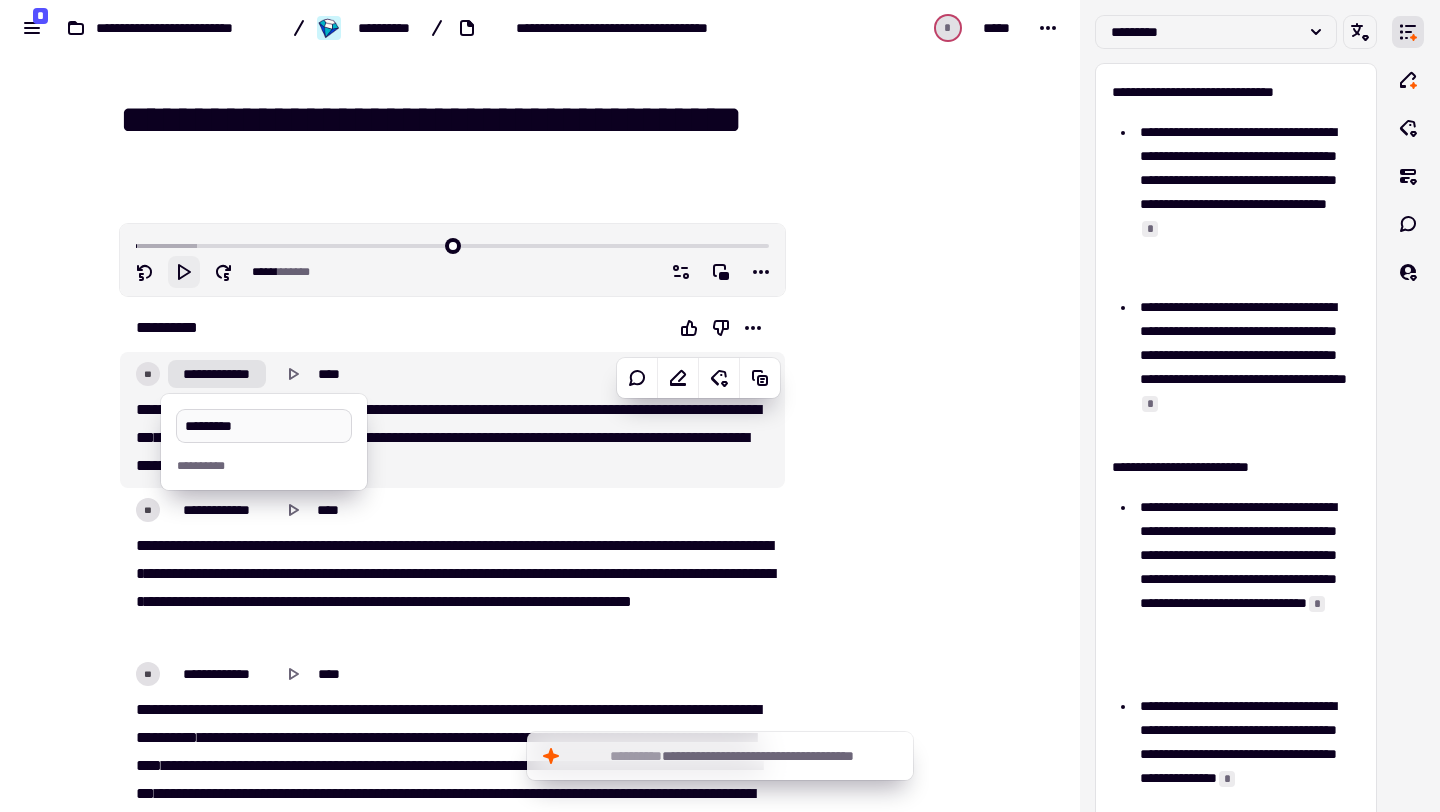 type on "***" 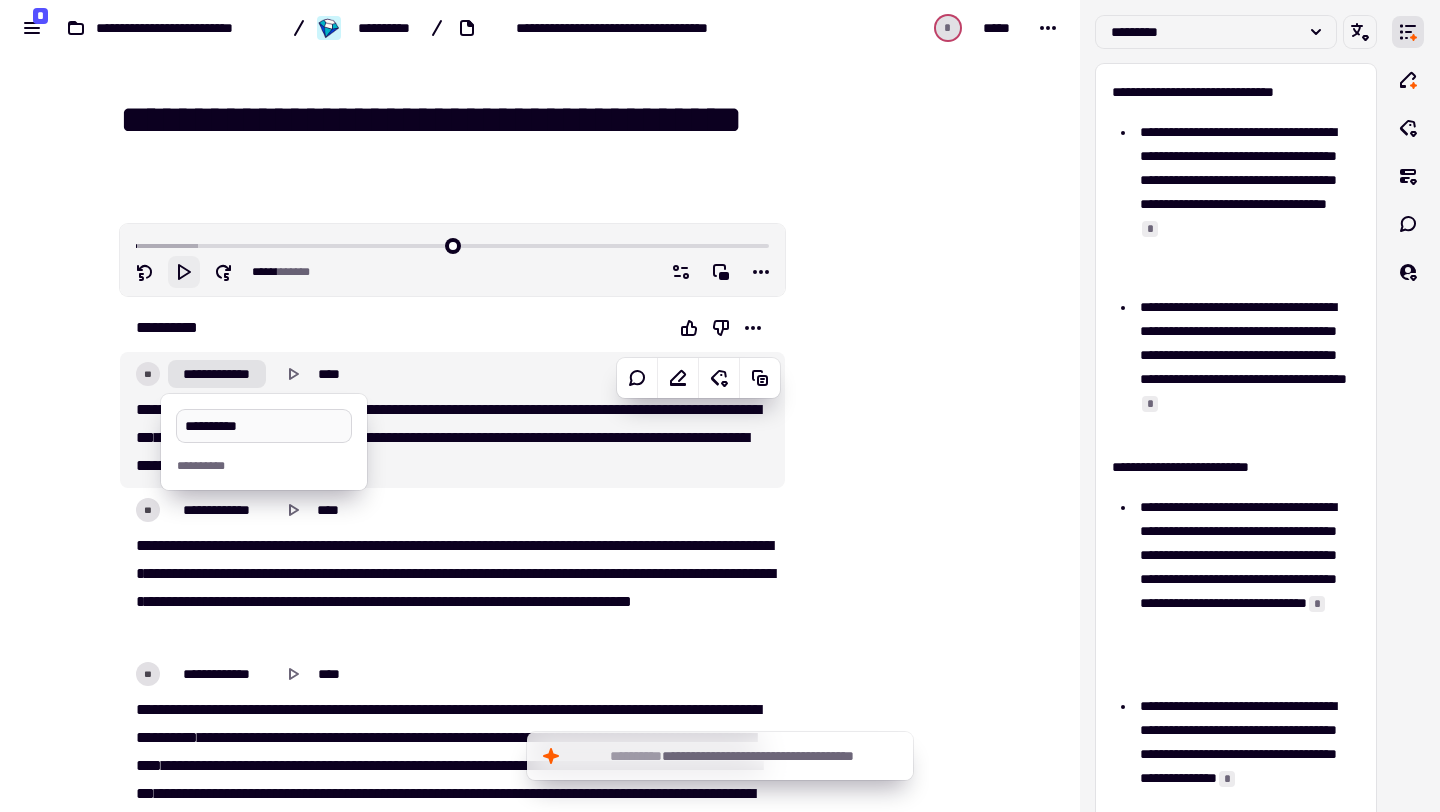 type on "**********" 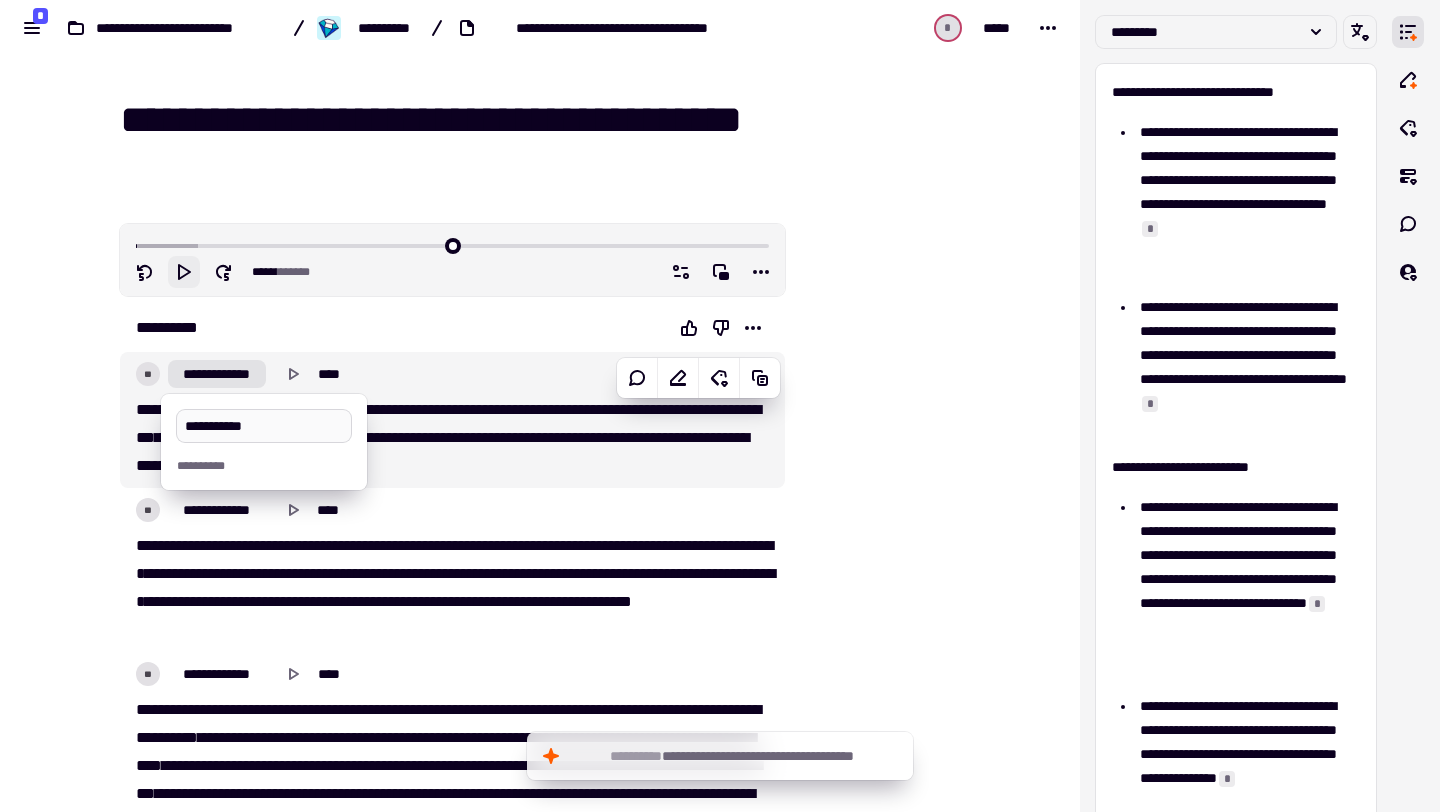 type on "***" 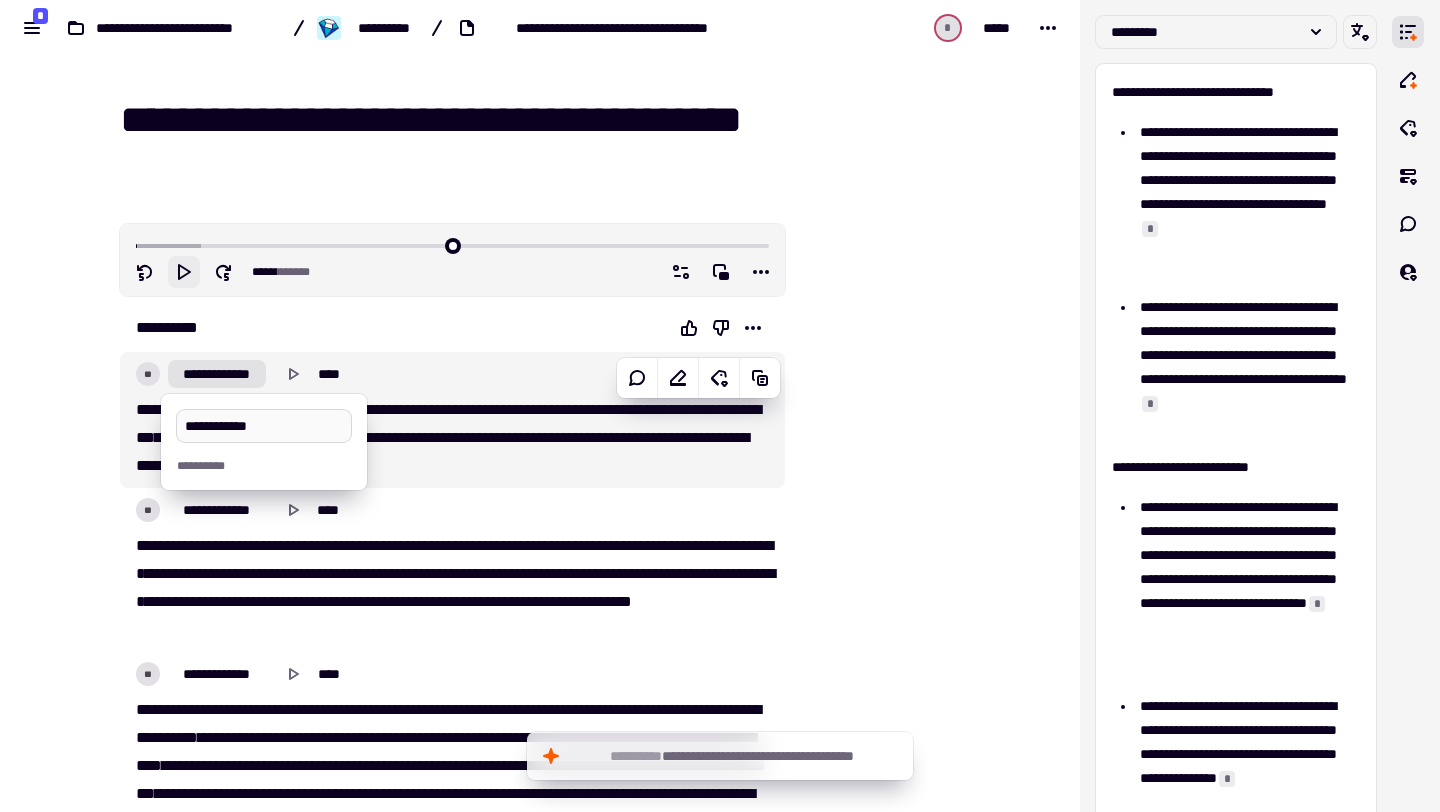 type on "**********" 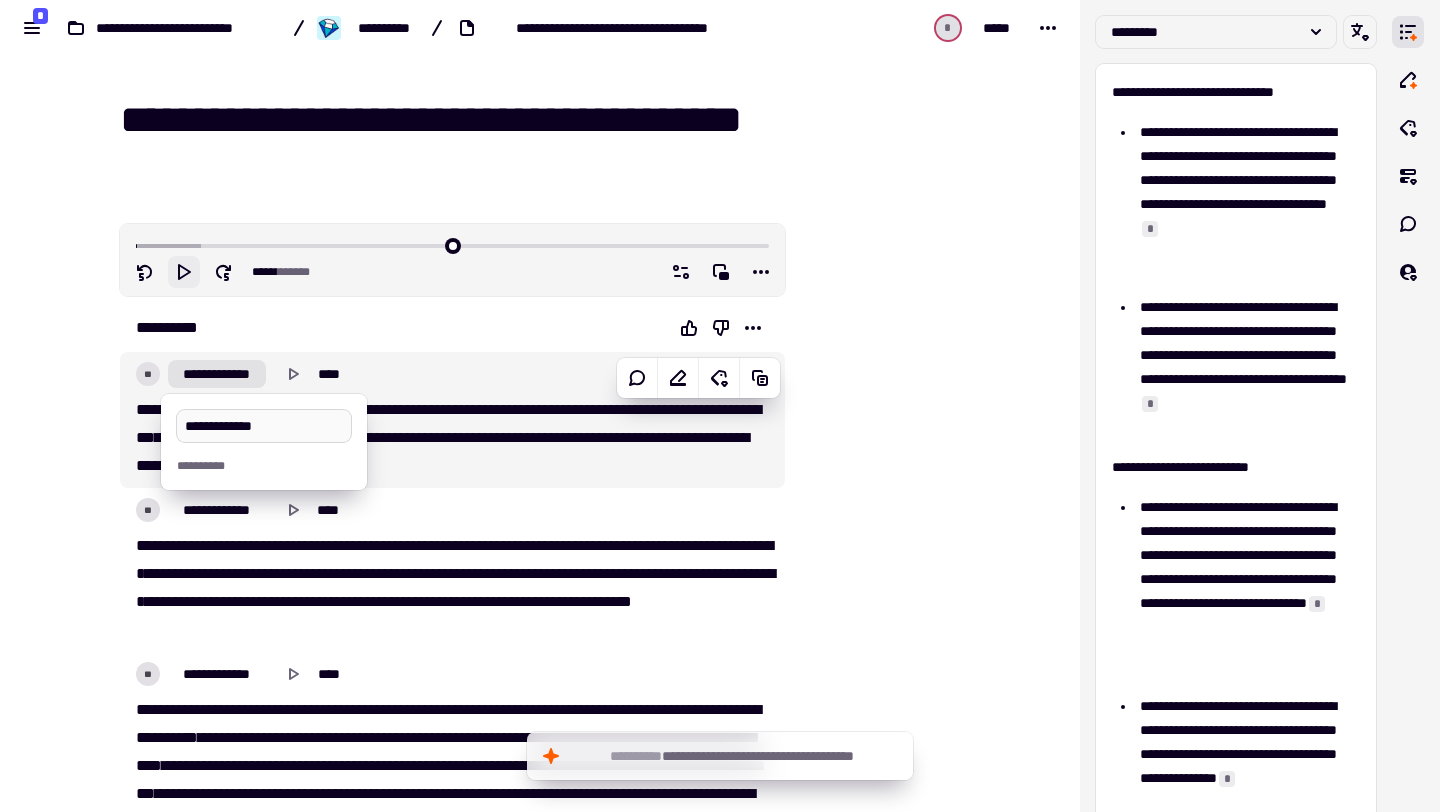 type on "***" 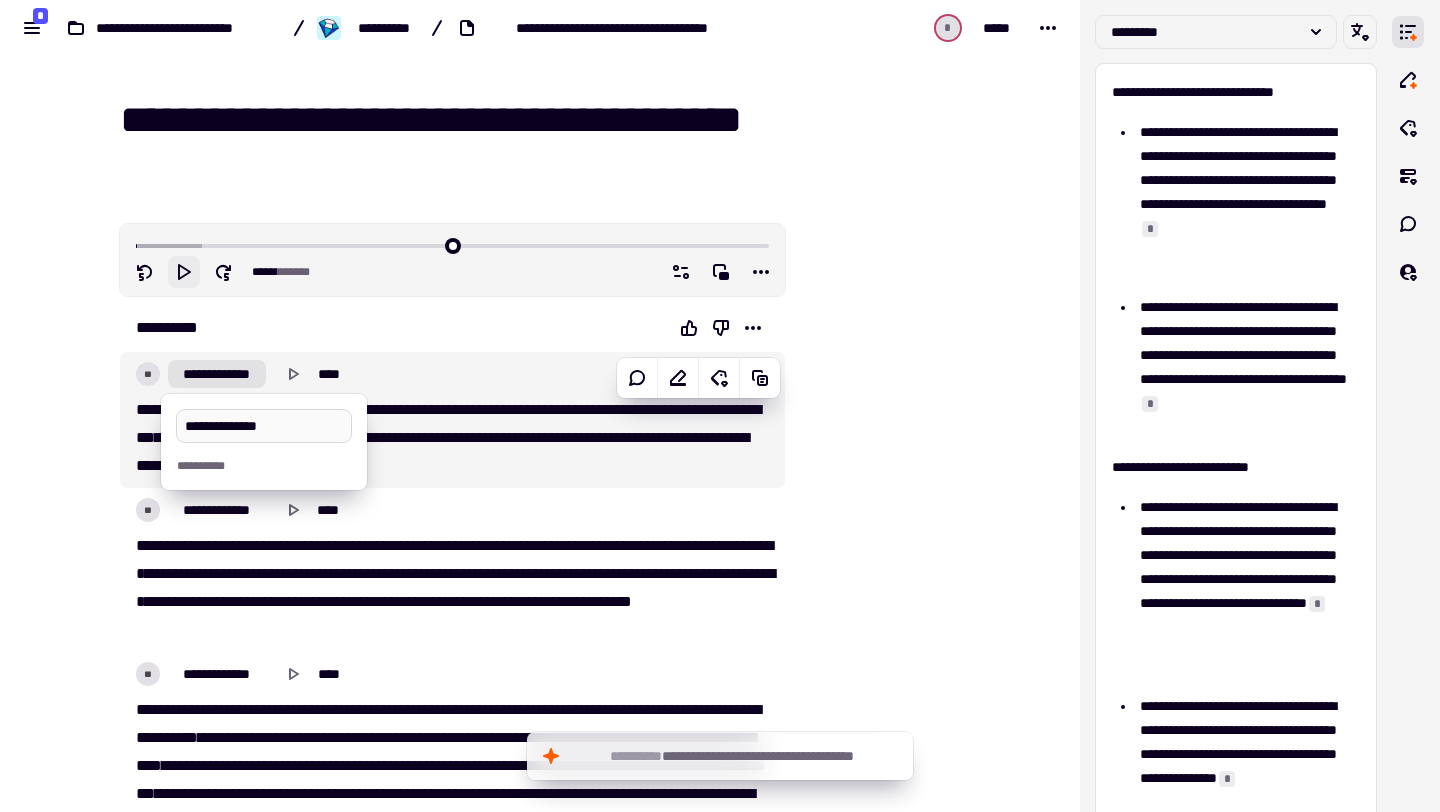 type on "***" 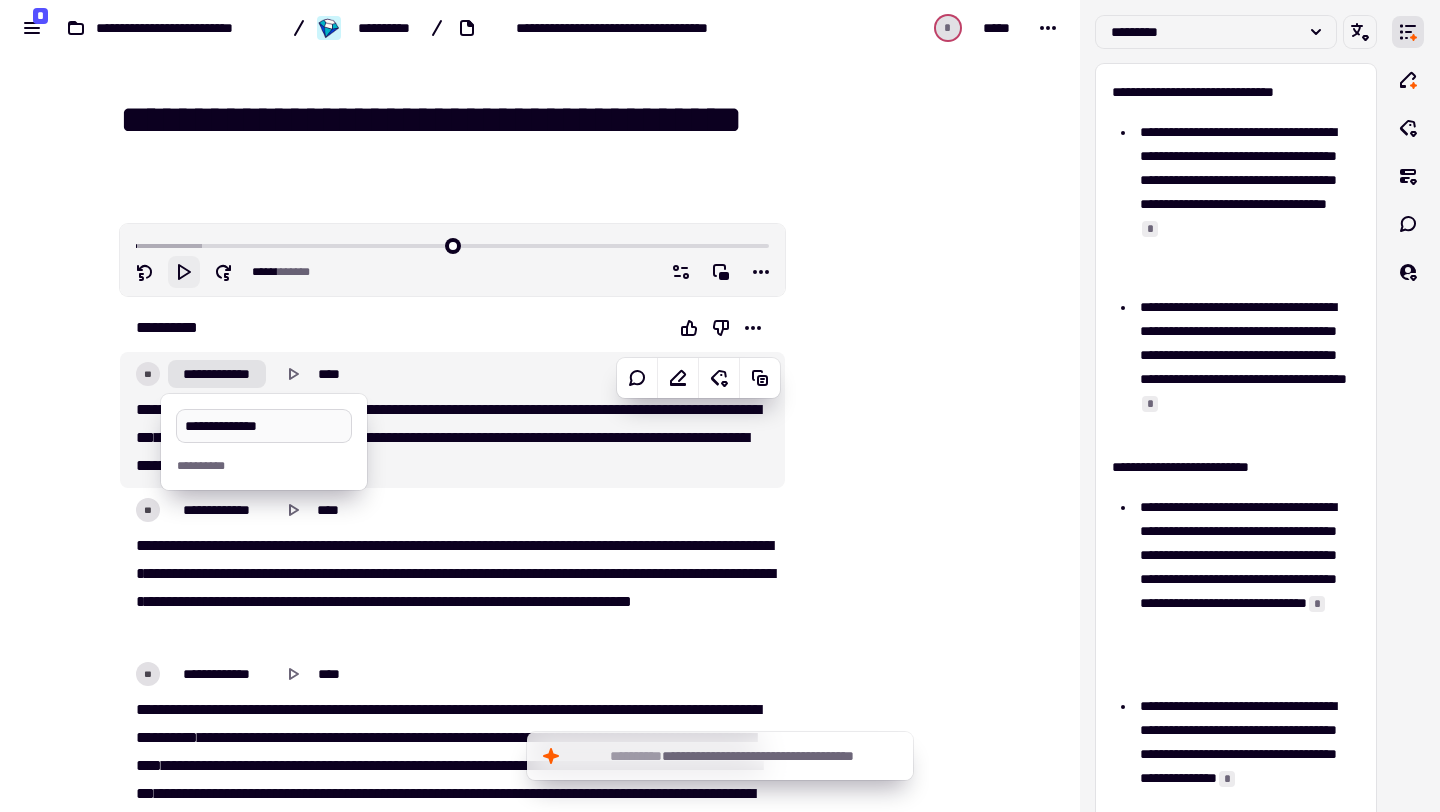 type on "**********" 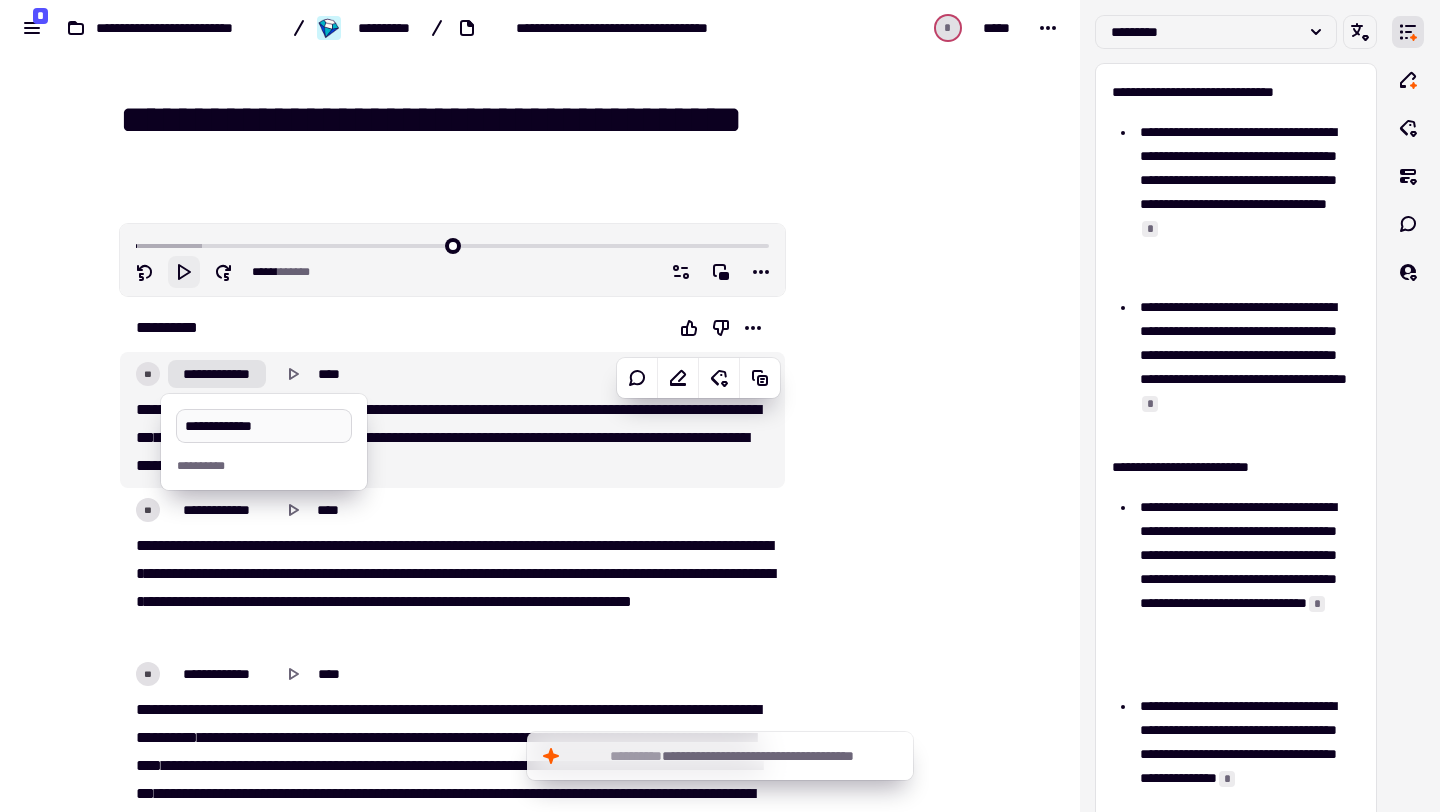 type on "***" 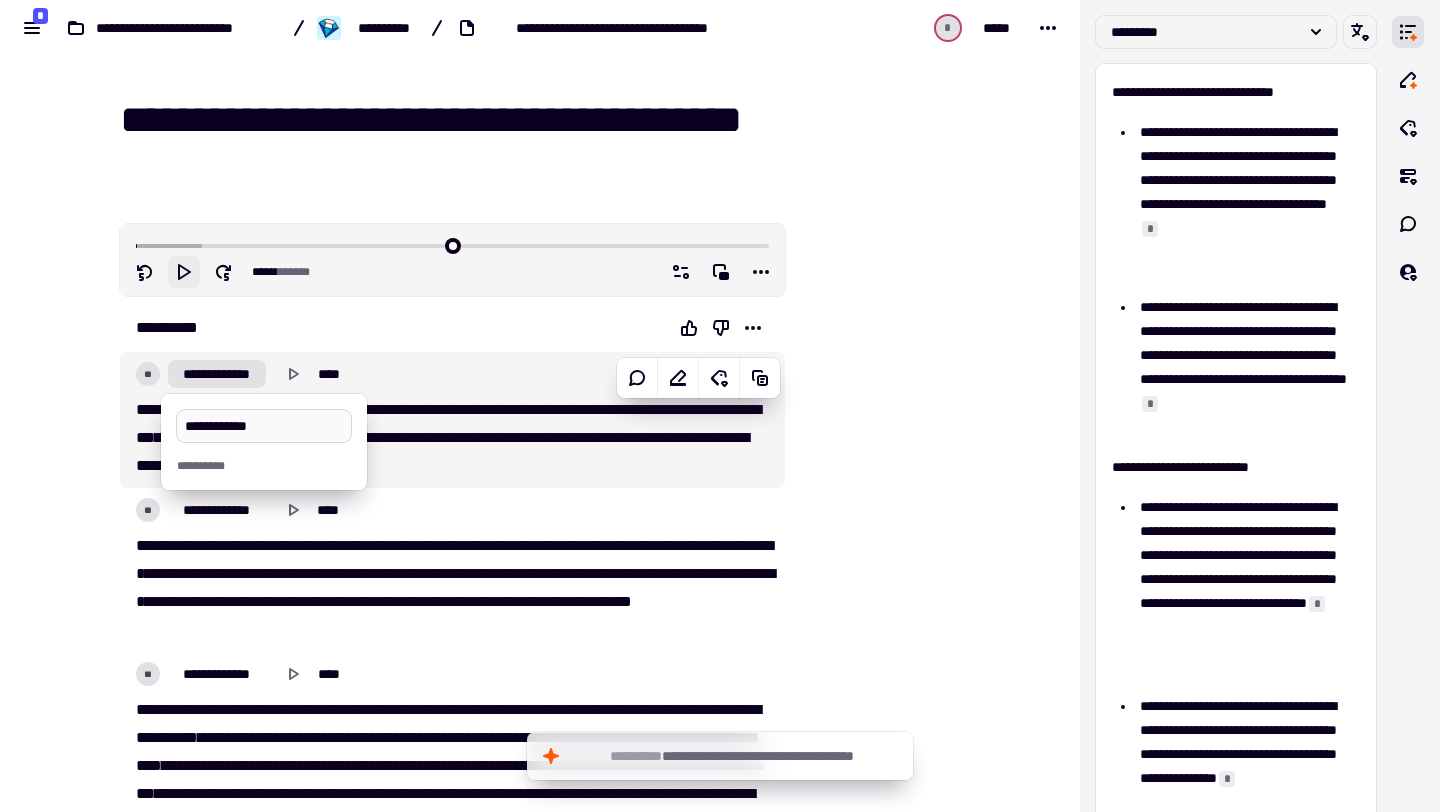 type on "**********" 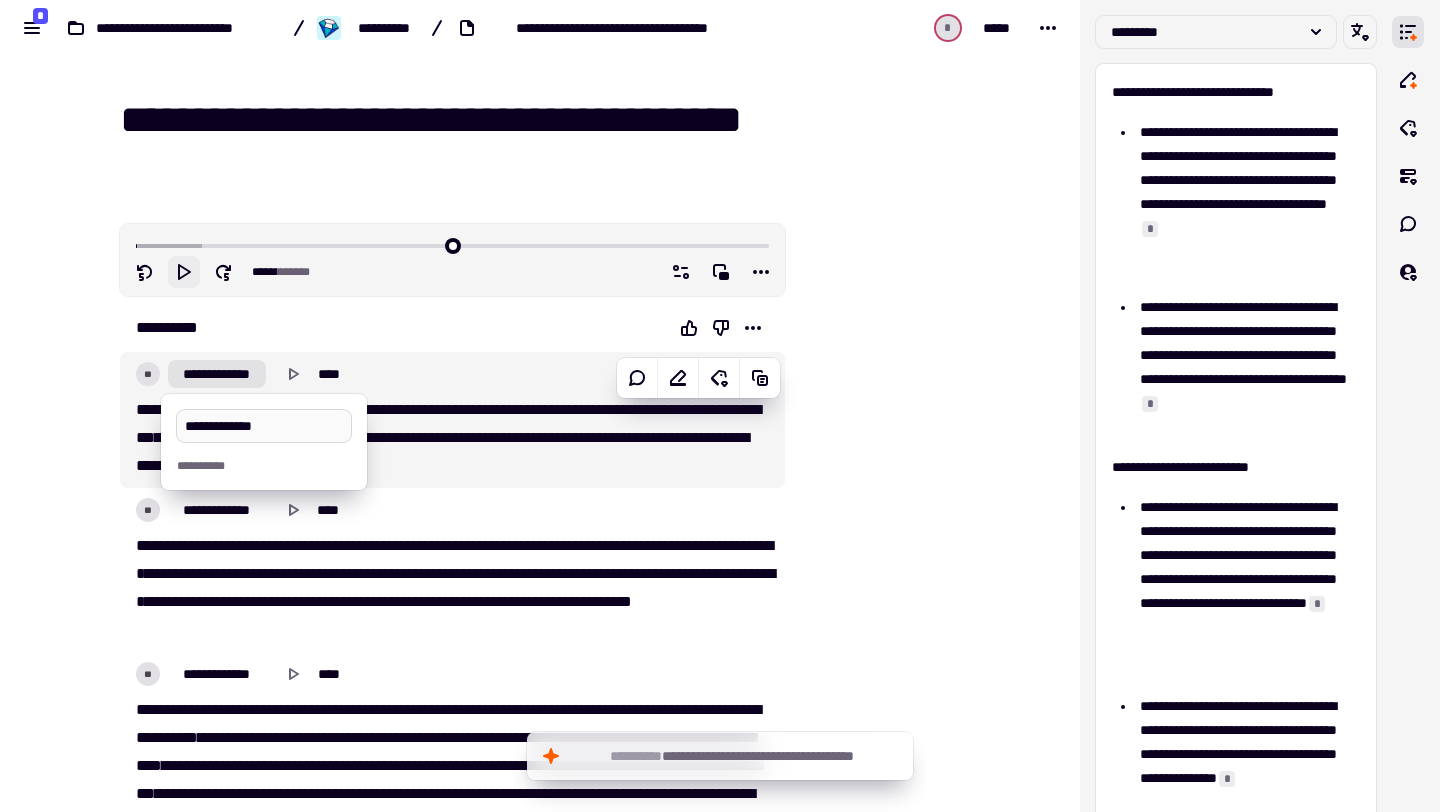type on "***" 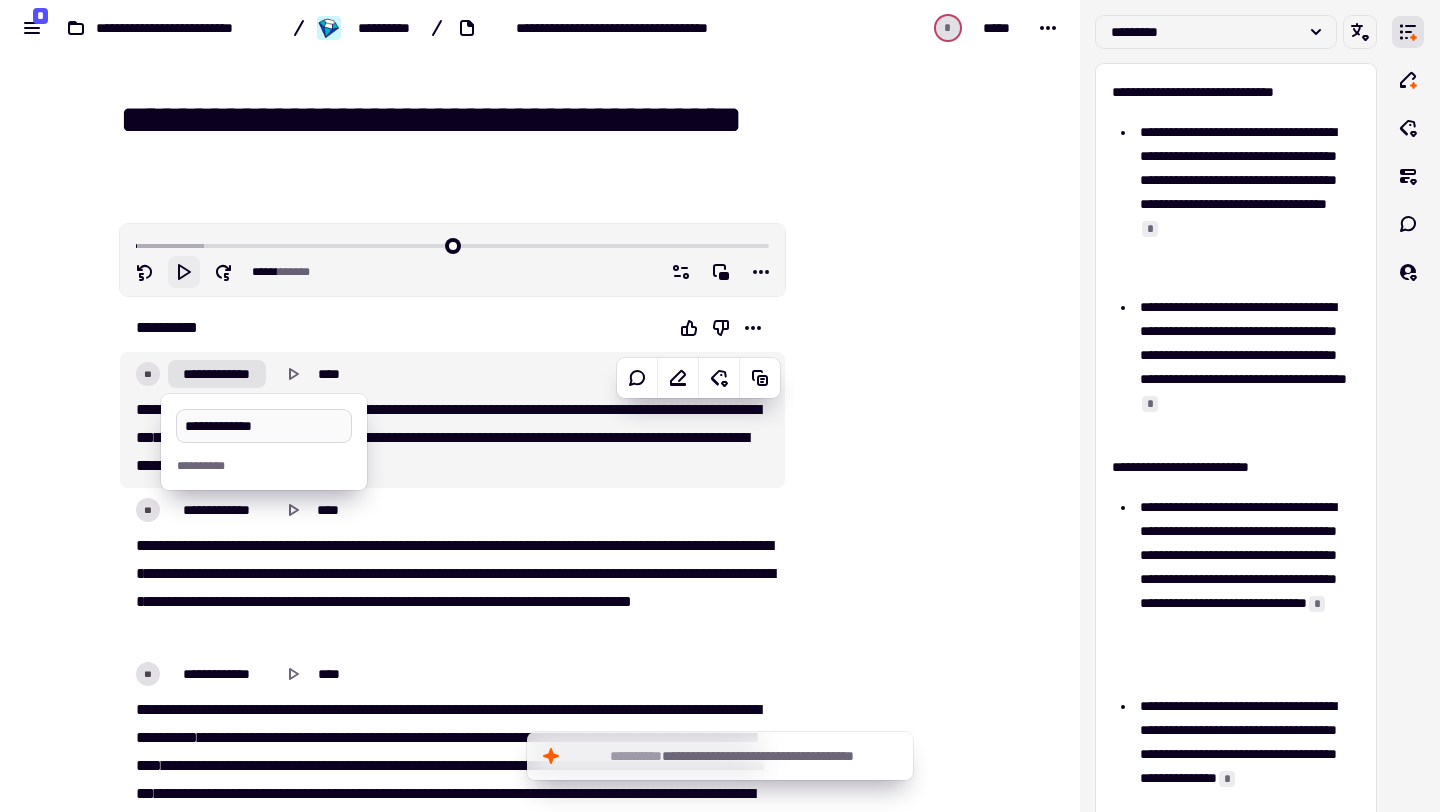 type on "**********" 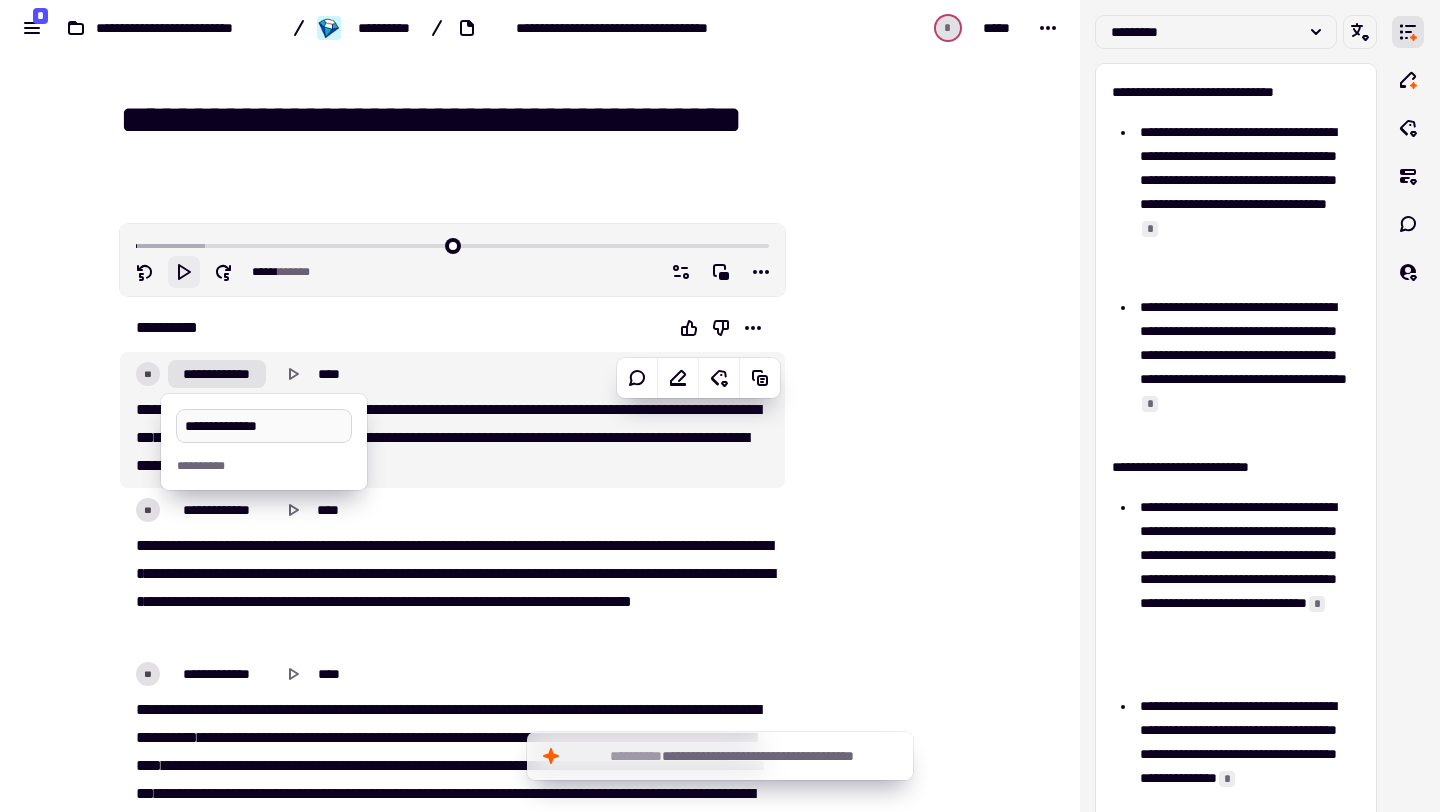 type on "***" 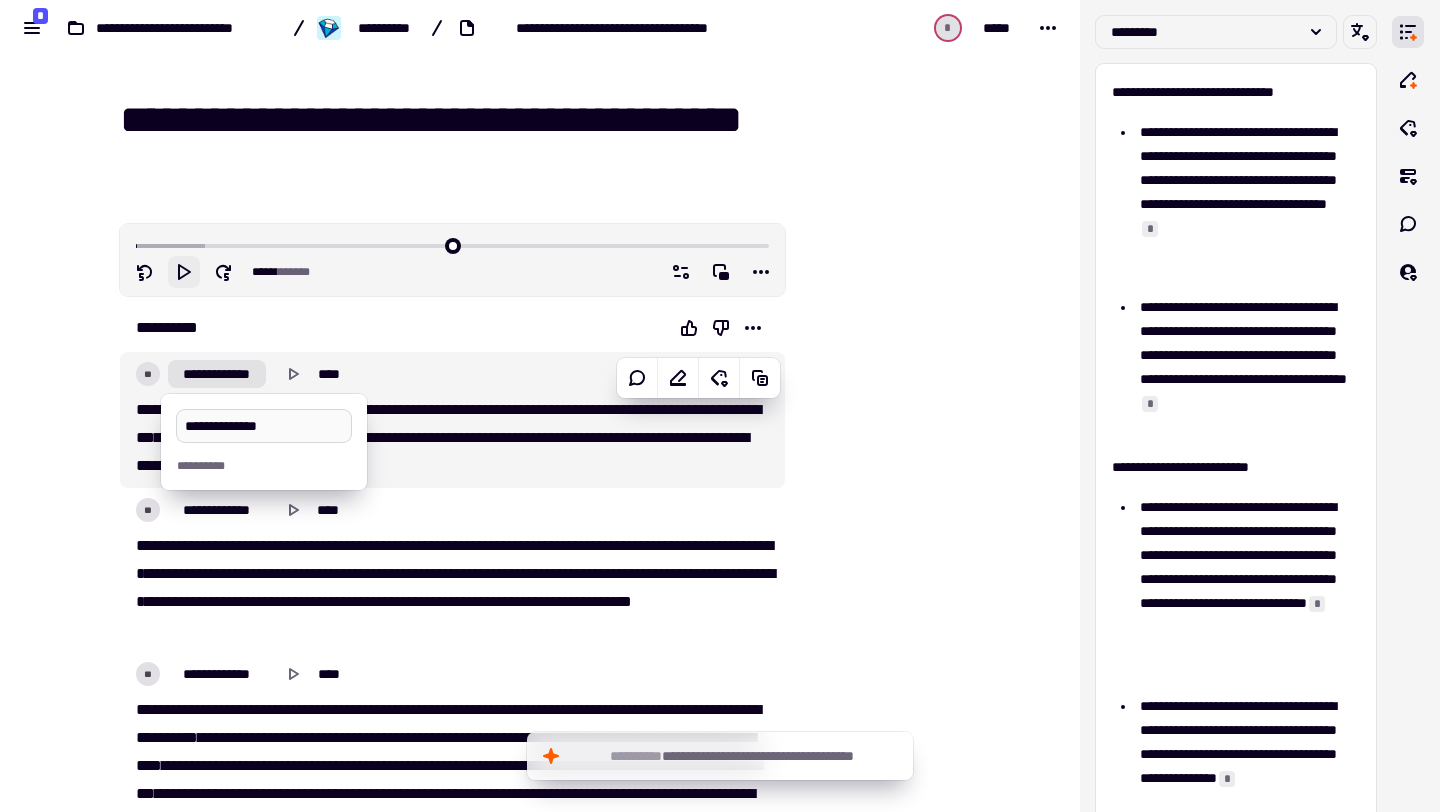 type on "**********" 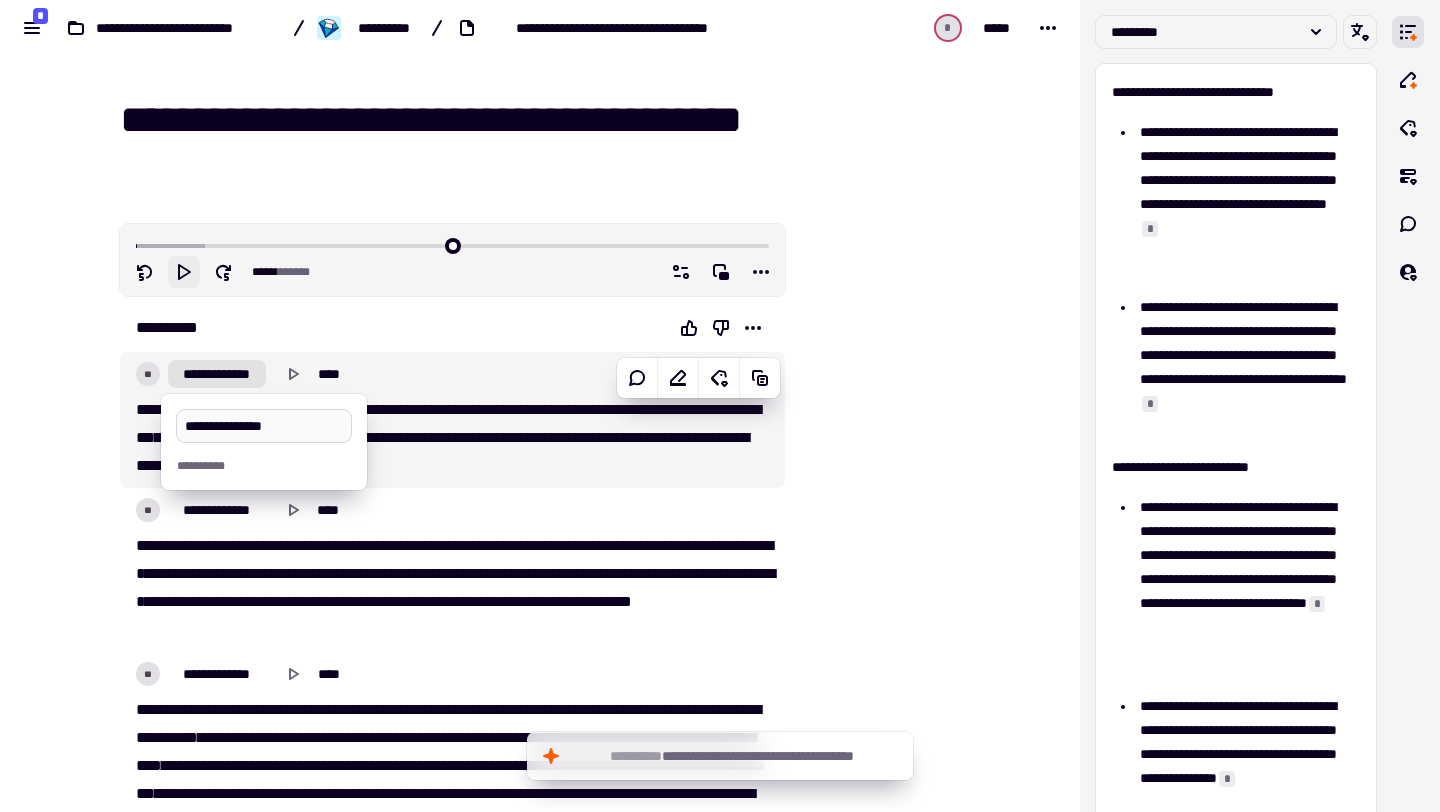 type on "***" 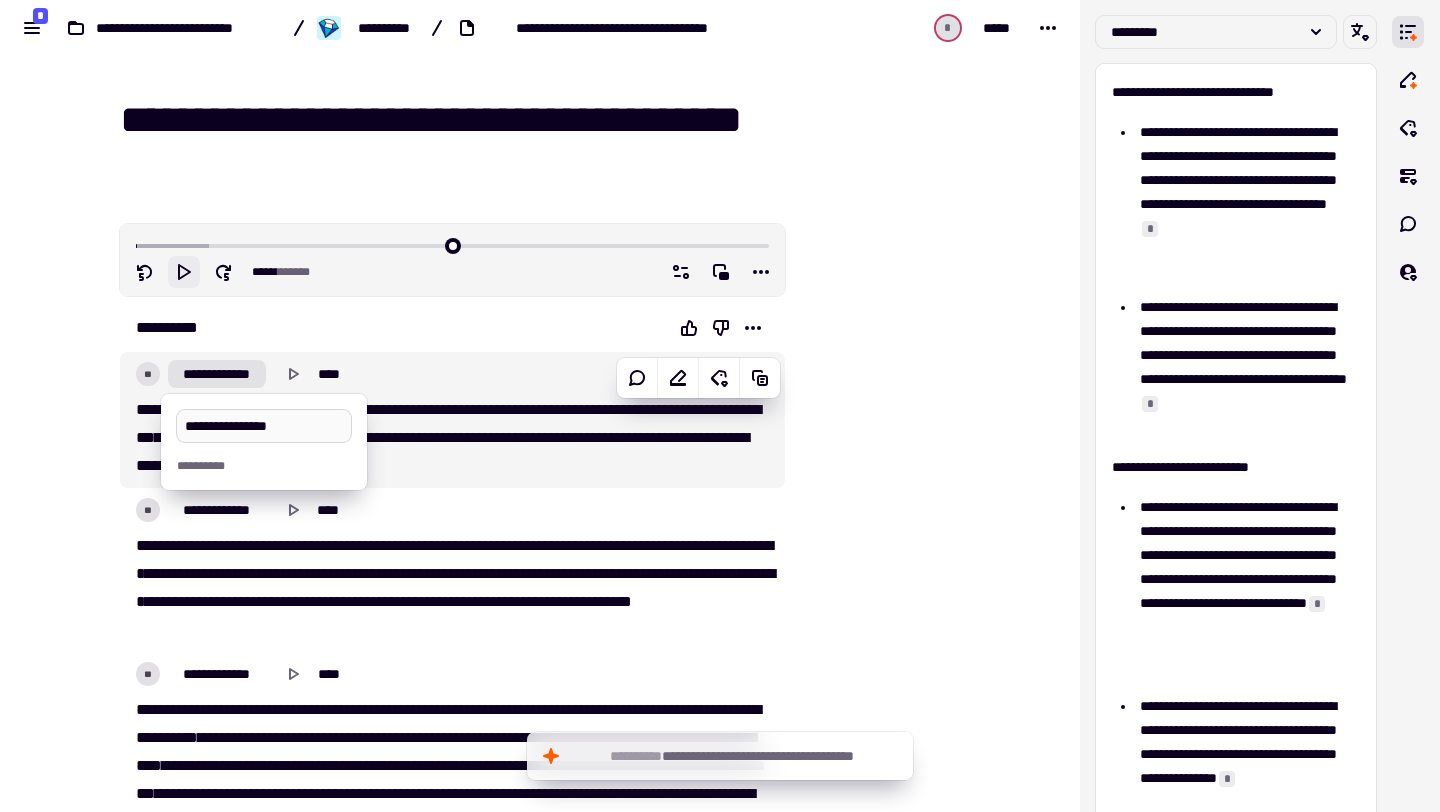 type on "***" 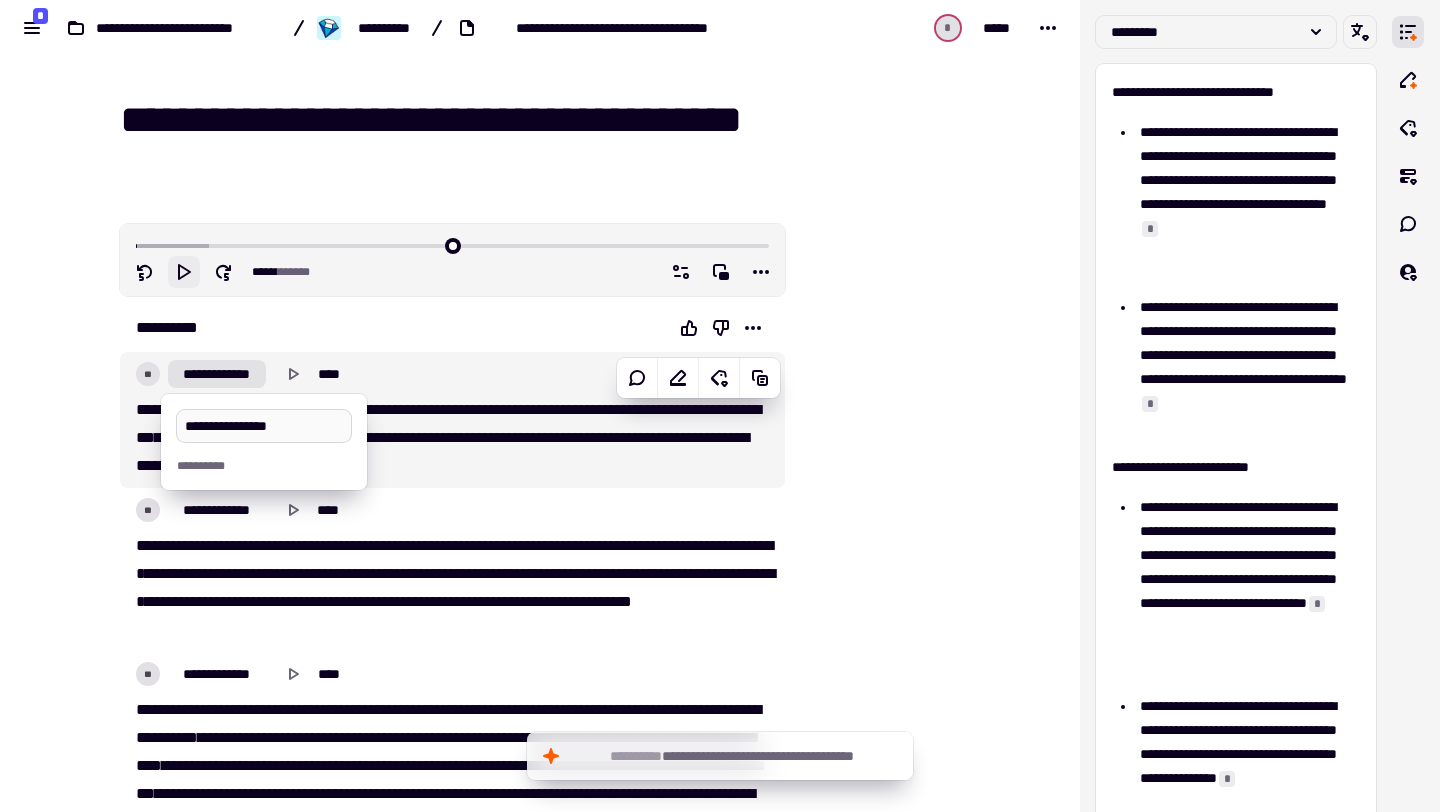 type on "**********" 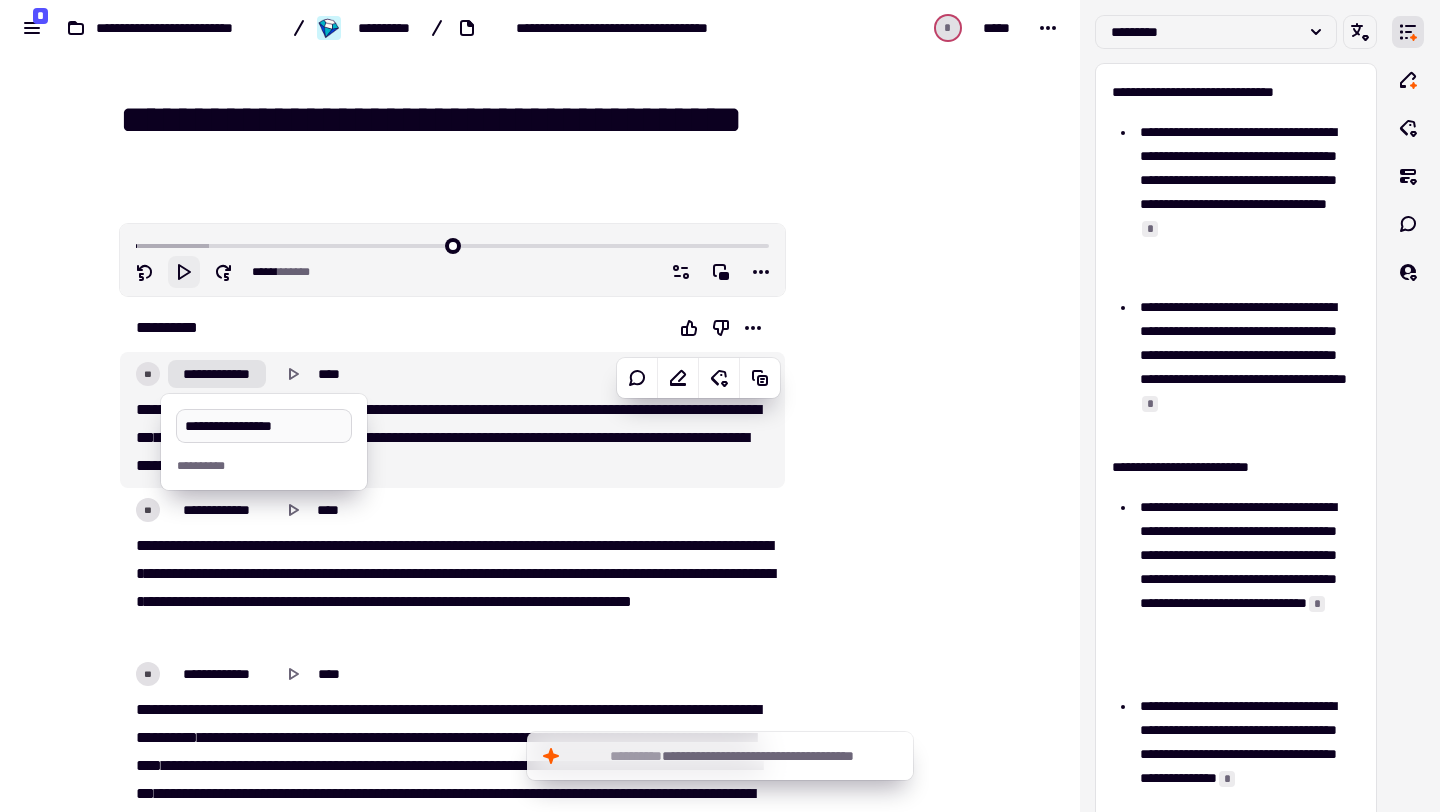 type on "***" 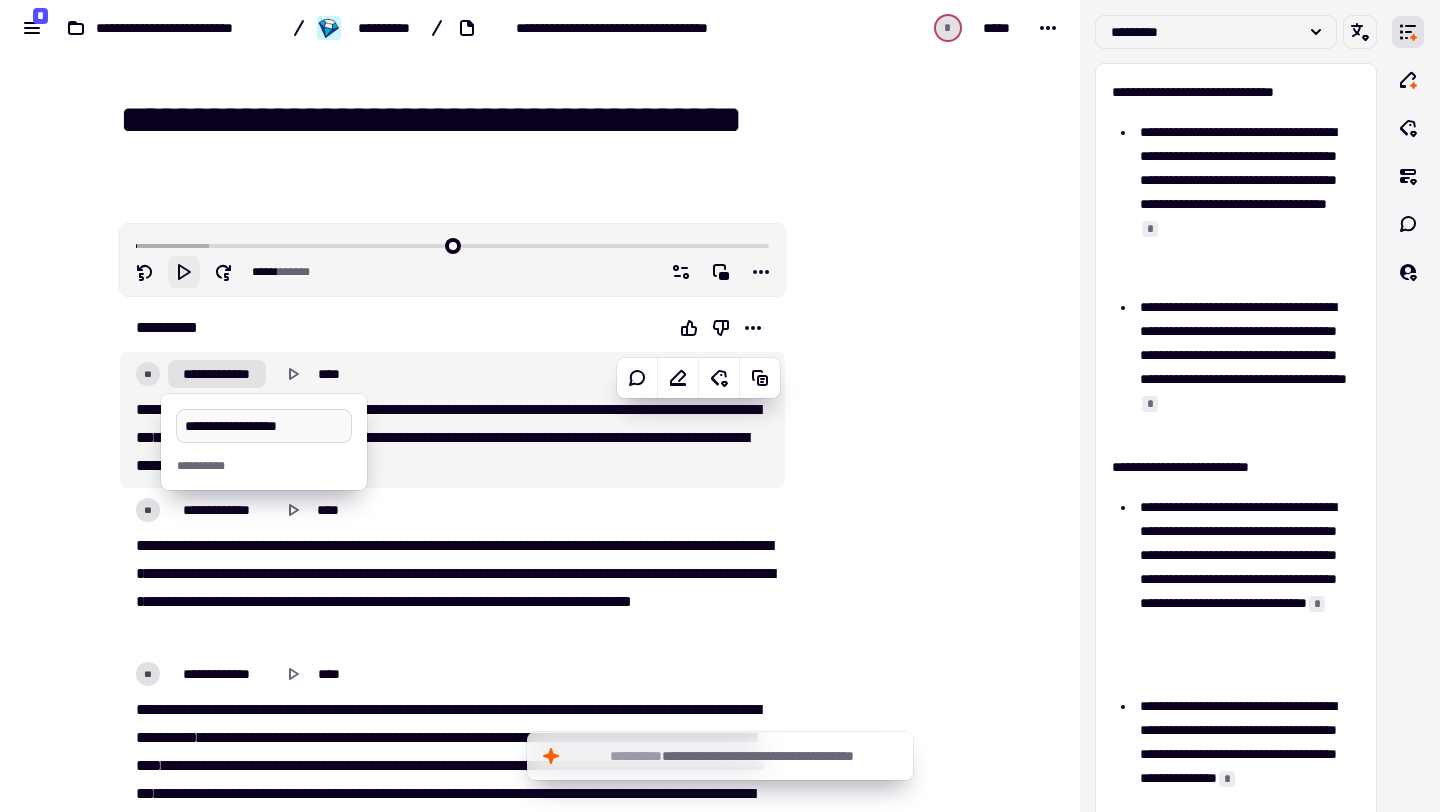 type on "***" 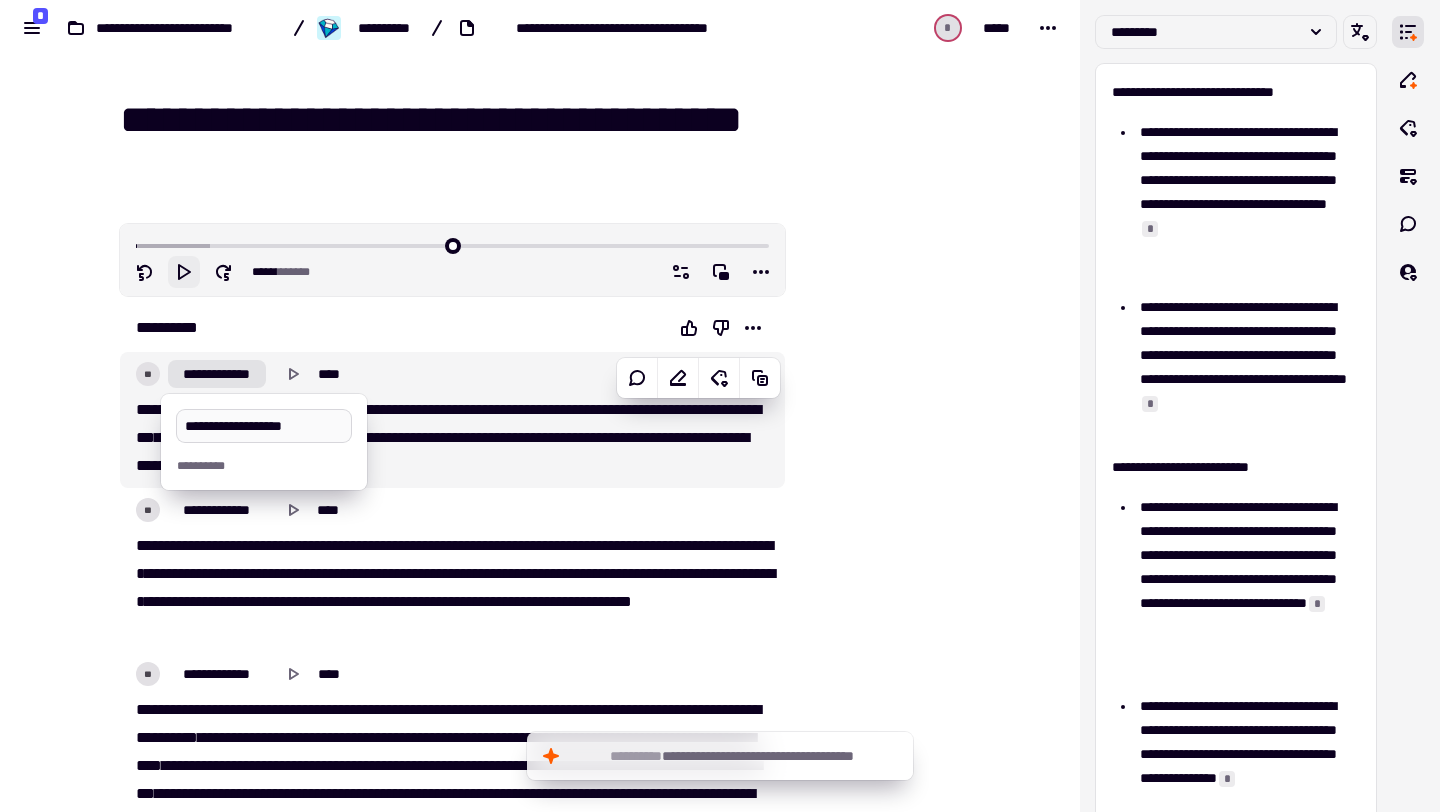 type on "***" 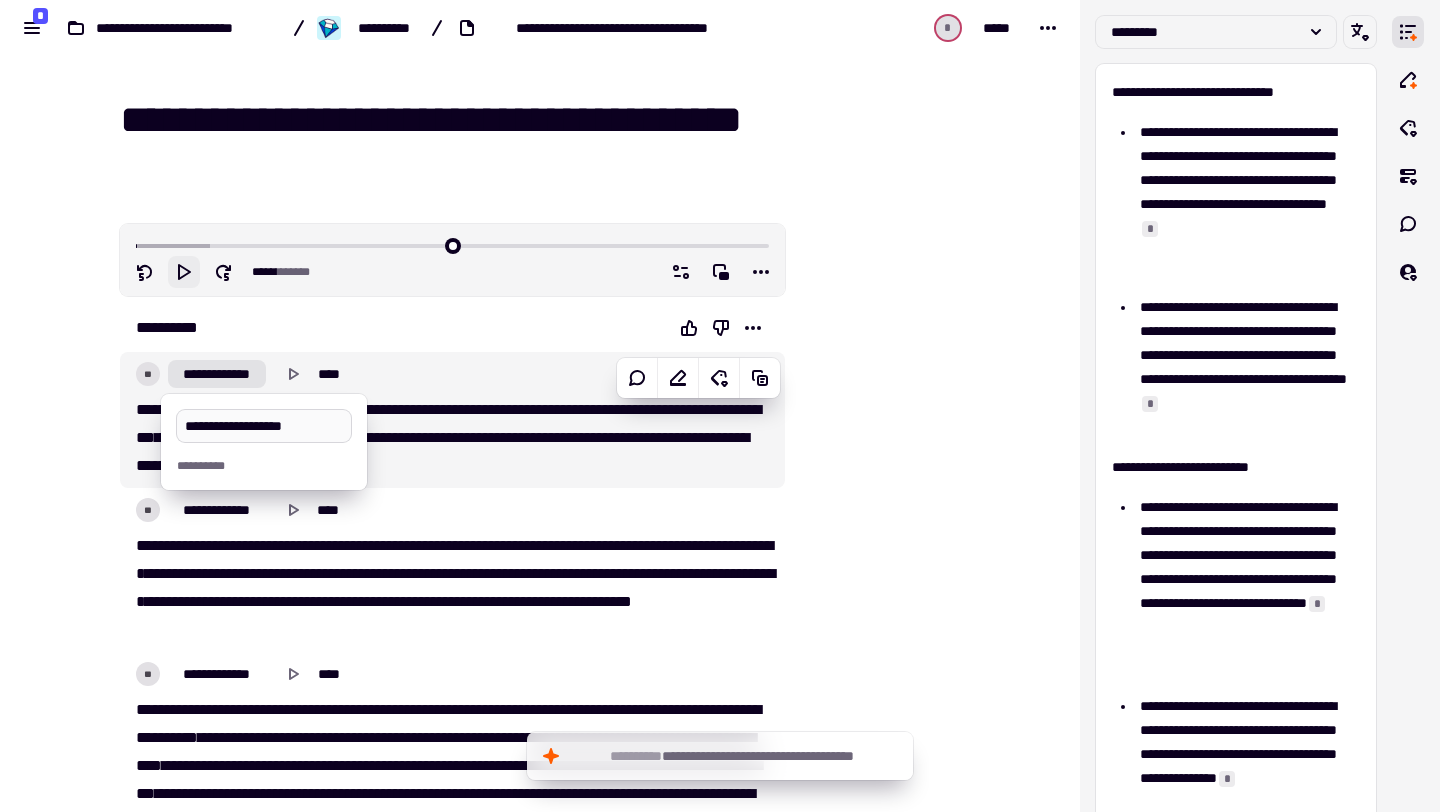 type on "**********" 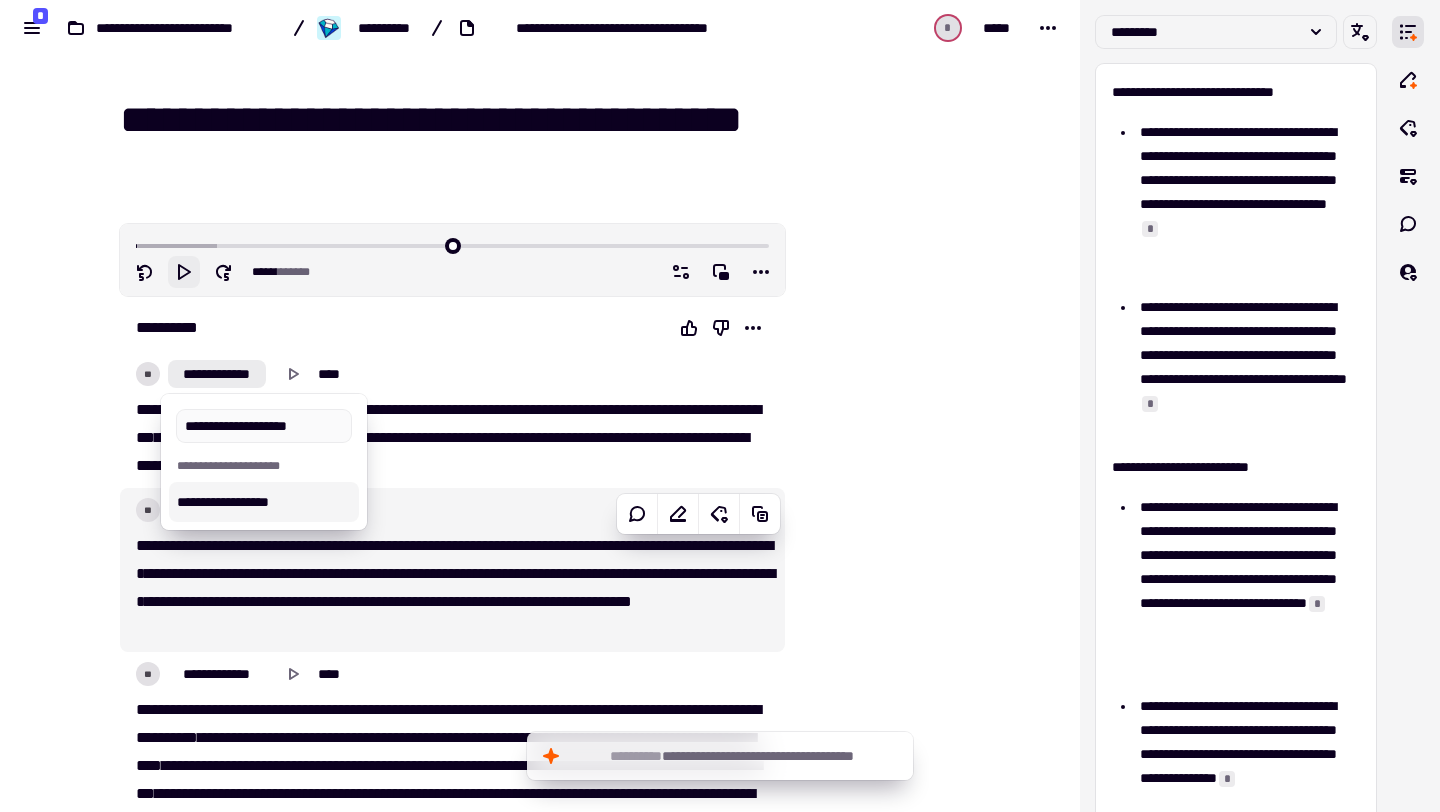 click on "[ADDRESS] [COORDS] [POSTAL] [NAME] [COMPANY] [BRAND] [PRODUCT] [PRICE] [CURRENCY] [NUMBER] [GENERAL] [CAPITALIZED] [LOCATION]" at bounding box center (452, 588) 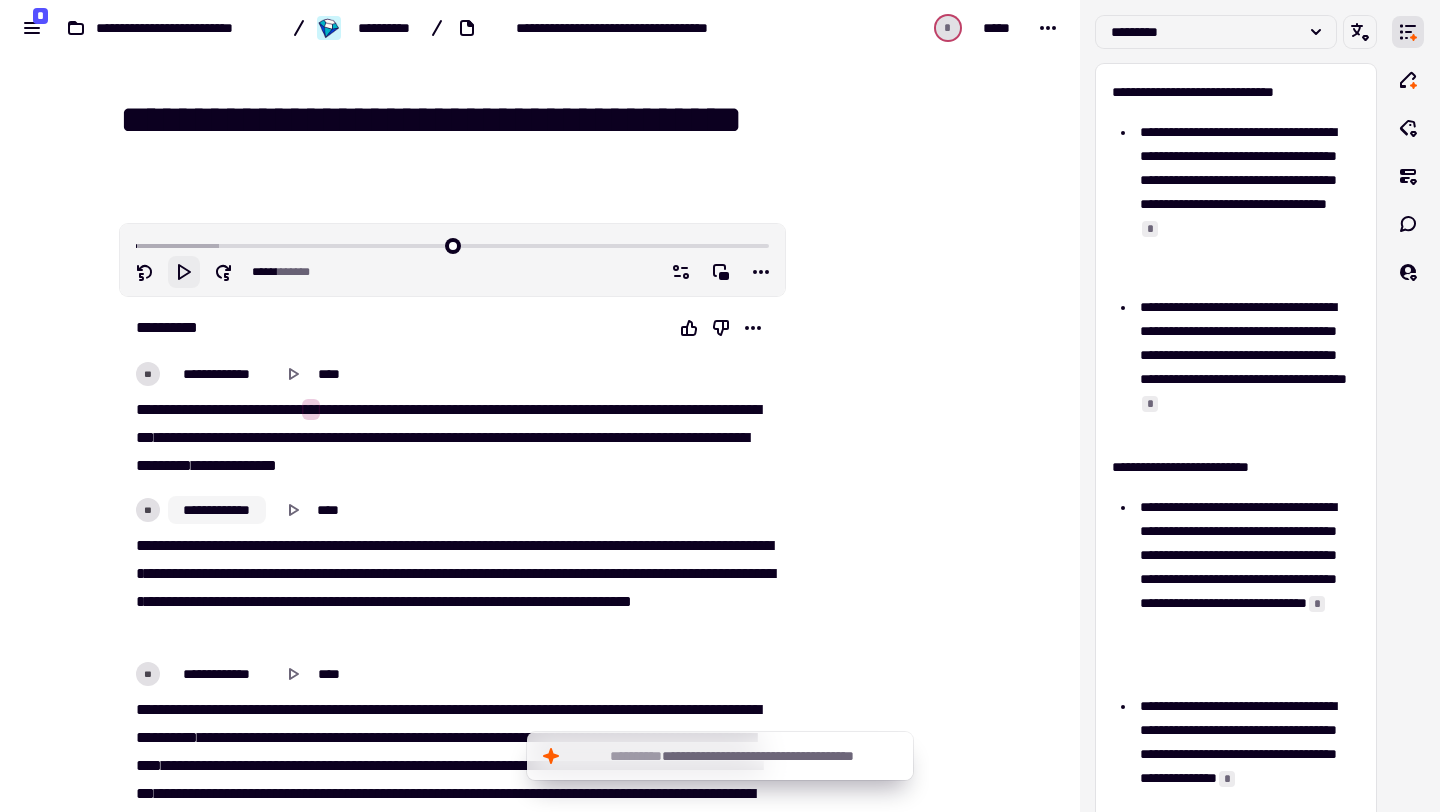 click on "**********" 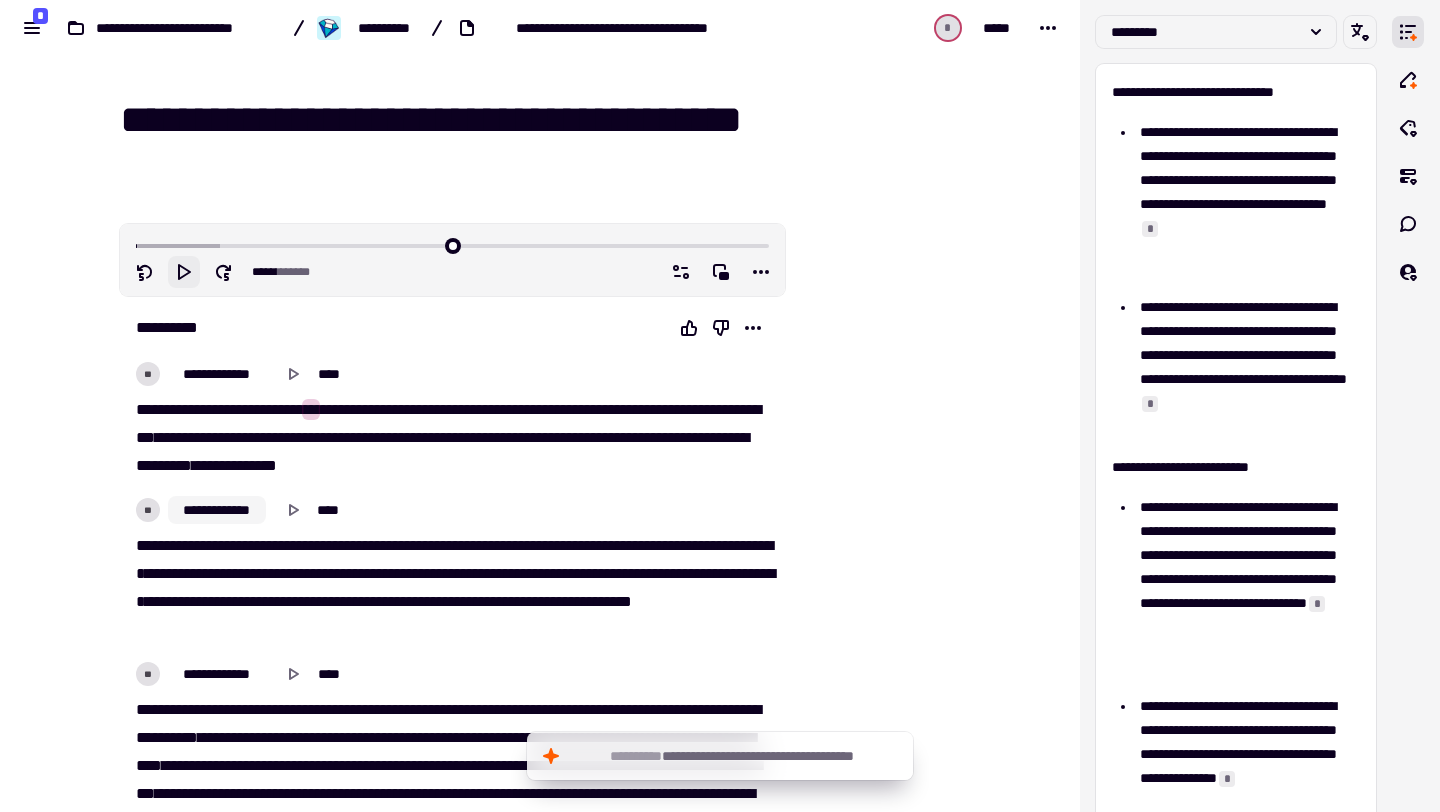 click on "**********" 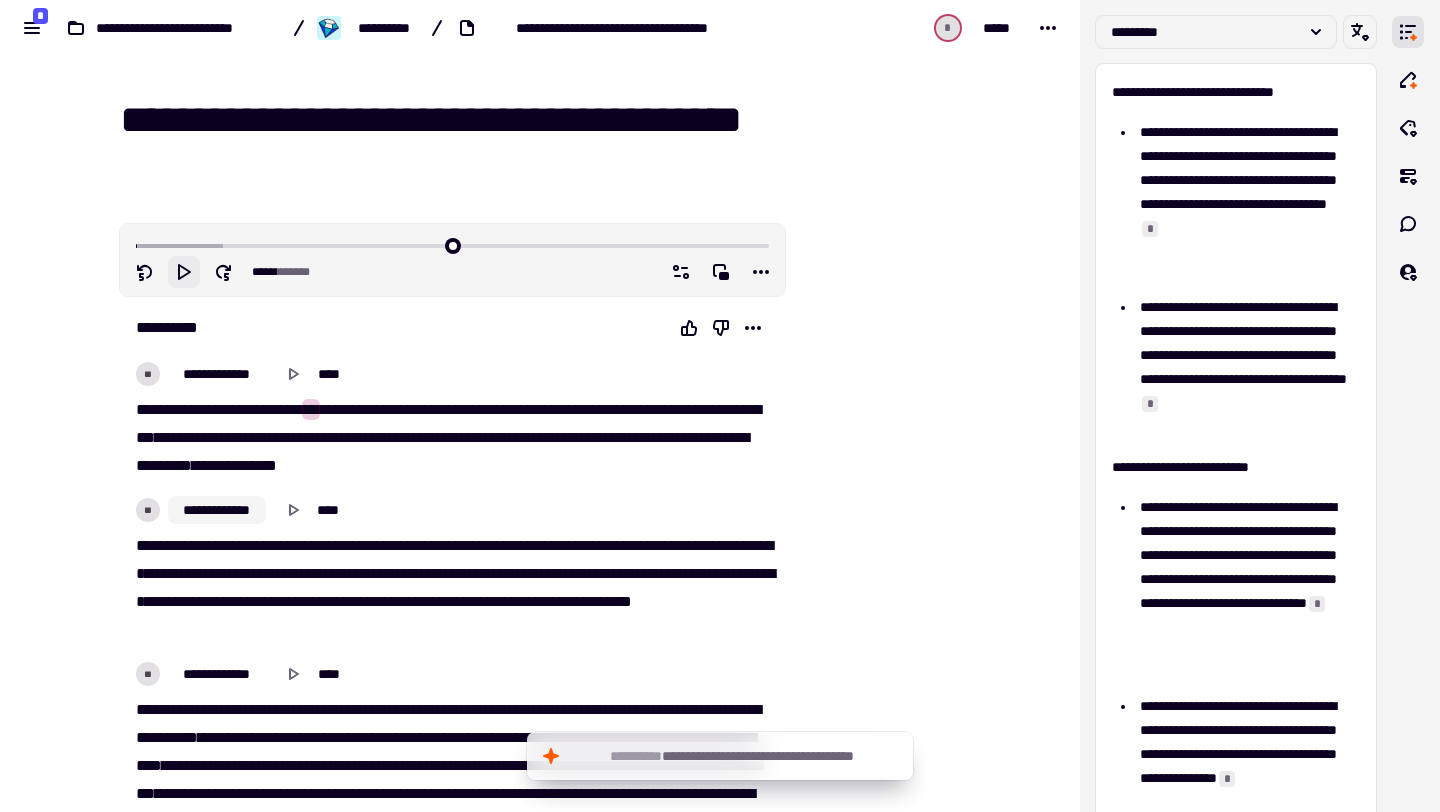 click on "**********" 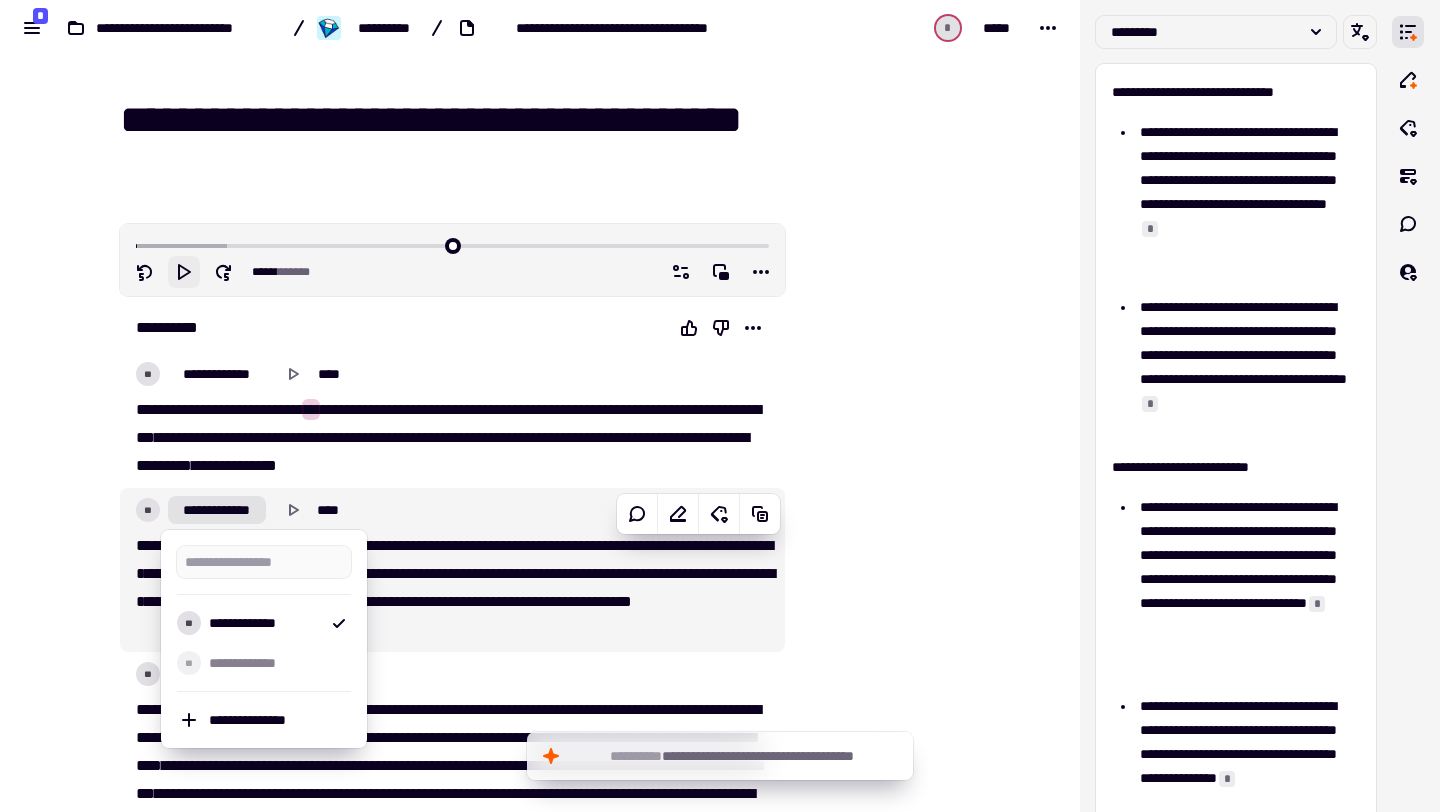 type on "***" 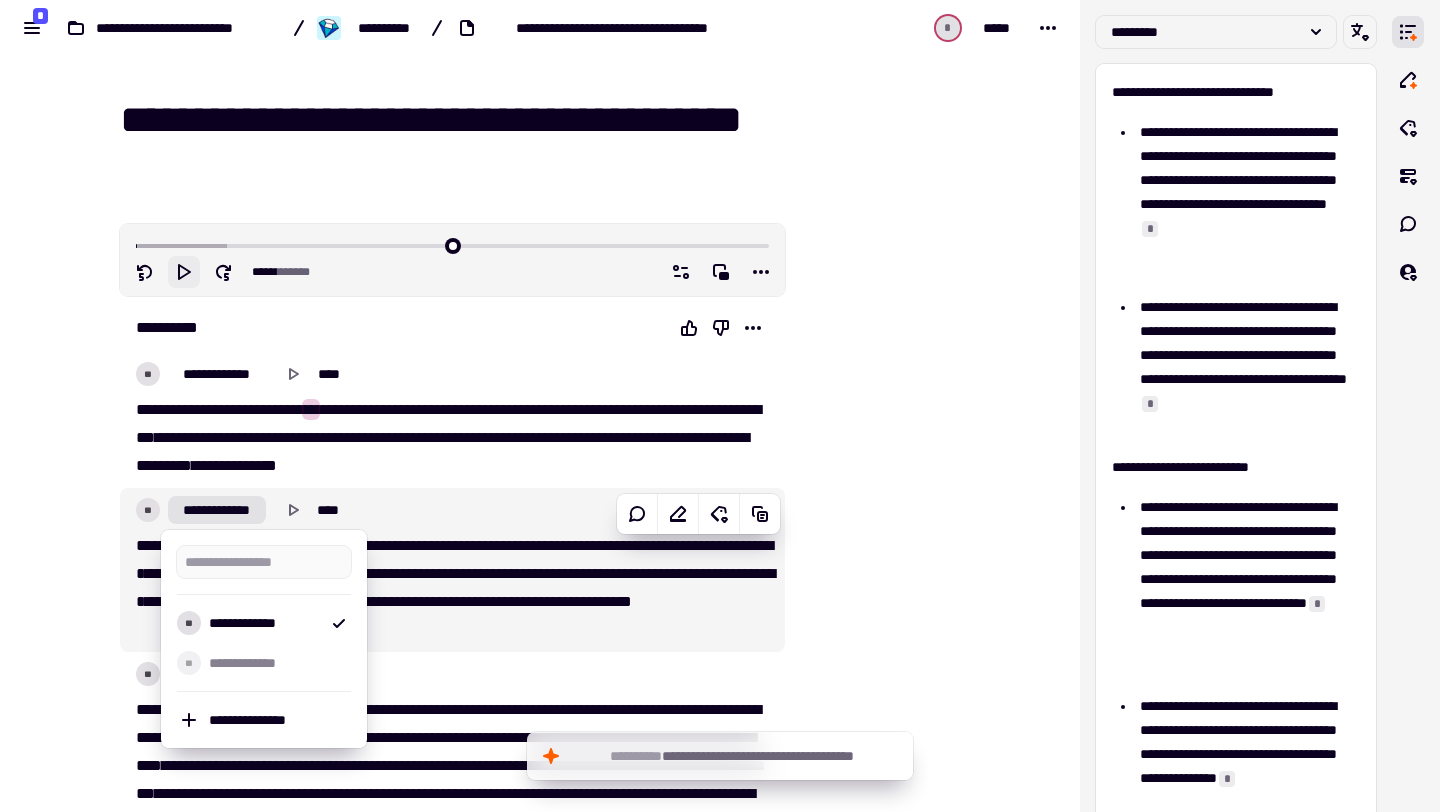 type on "*" 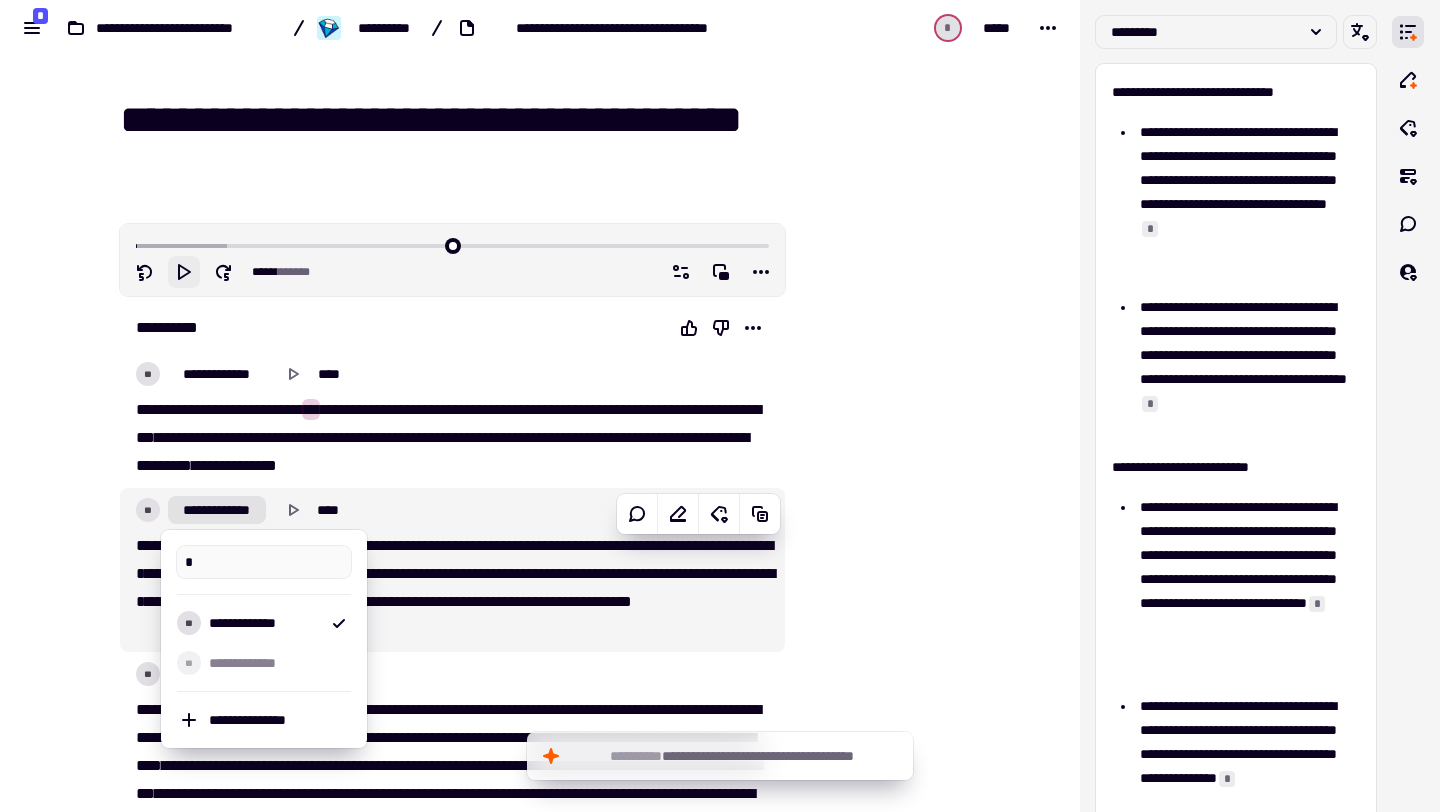 type on "***" 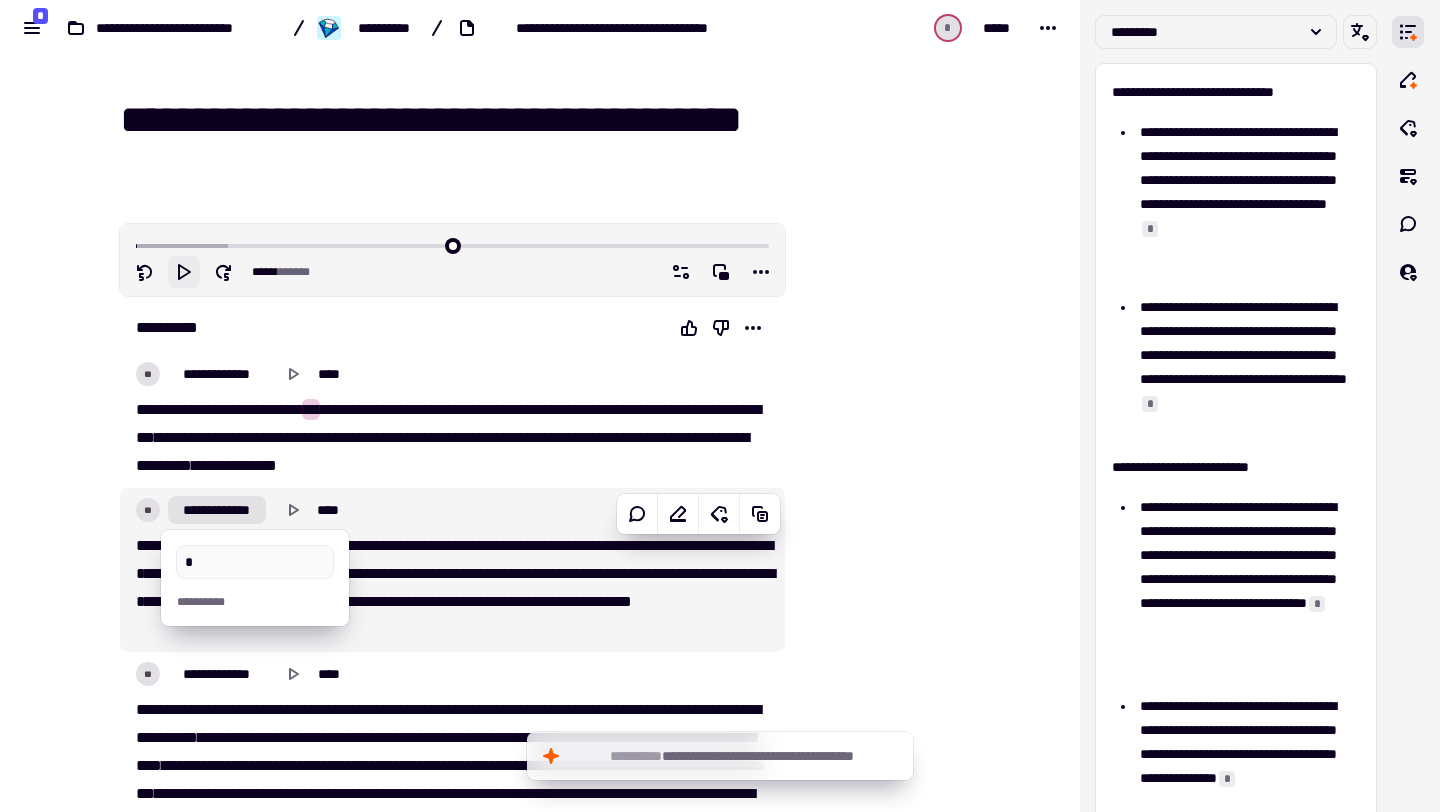 type on "**" 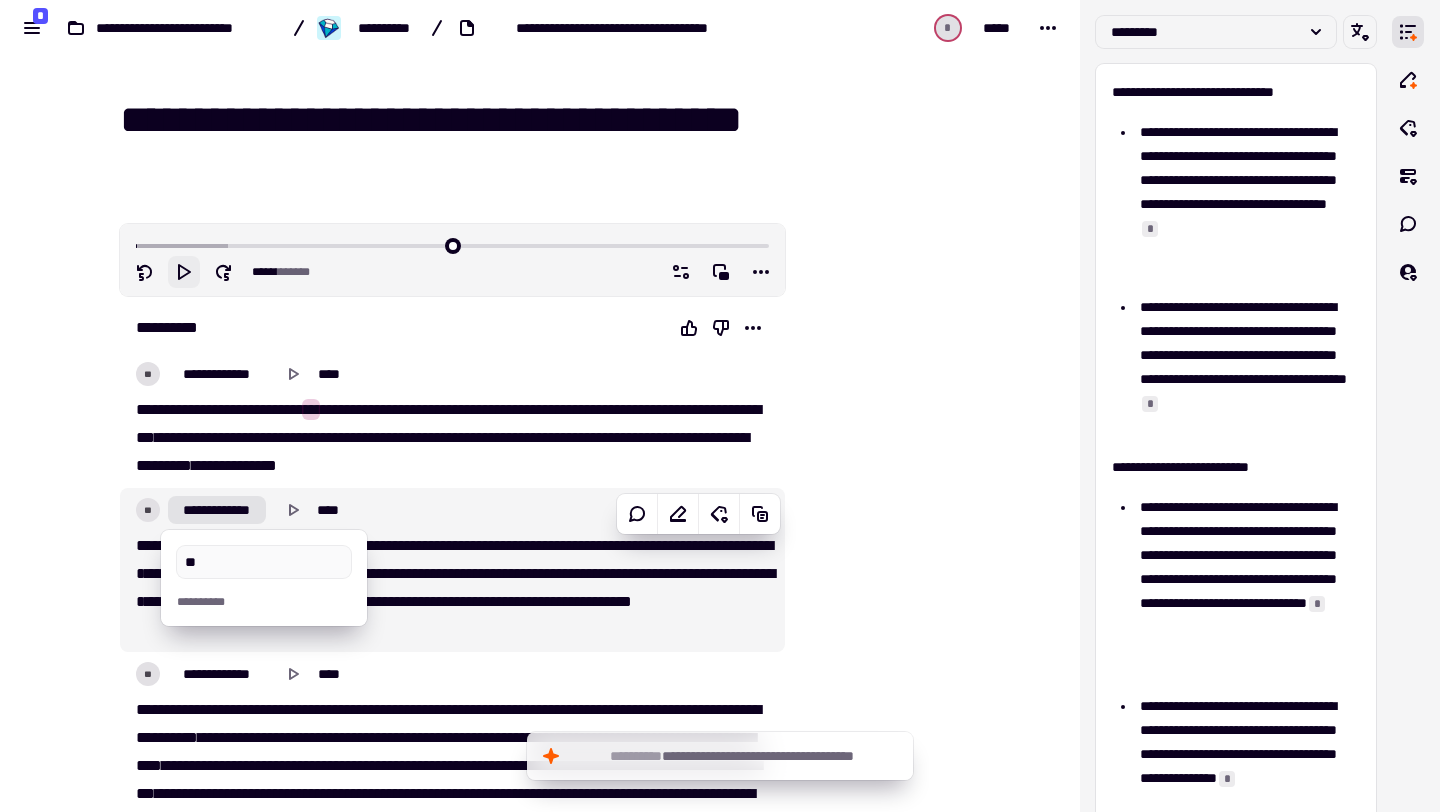 type on "***" 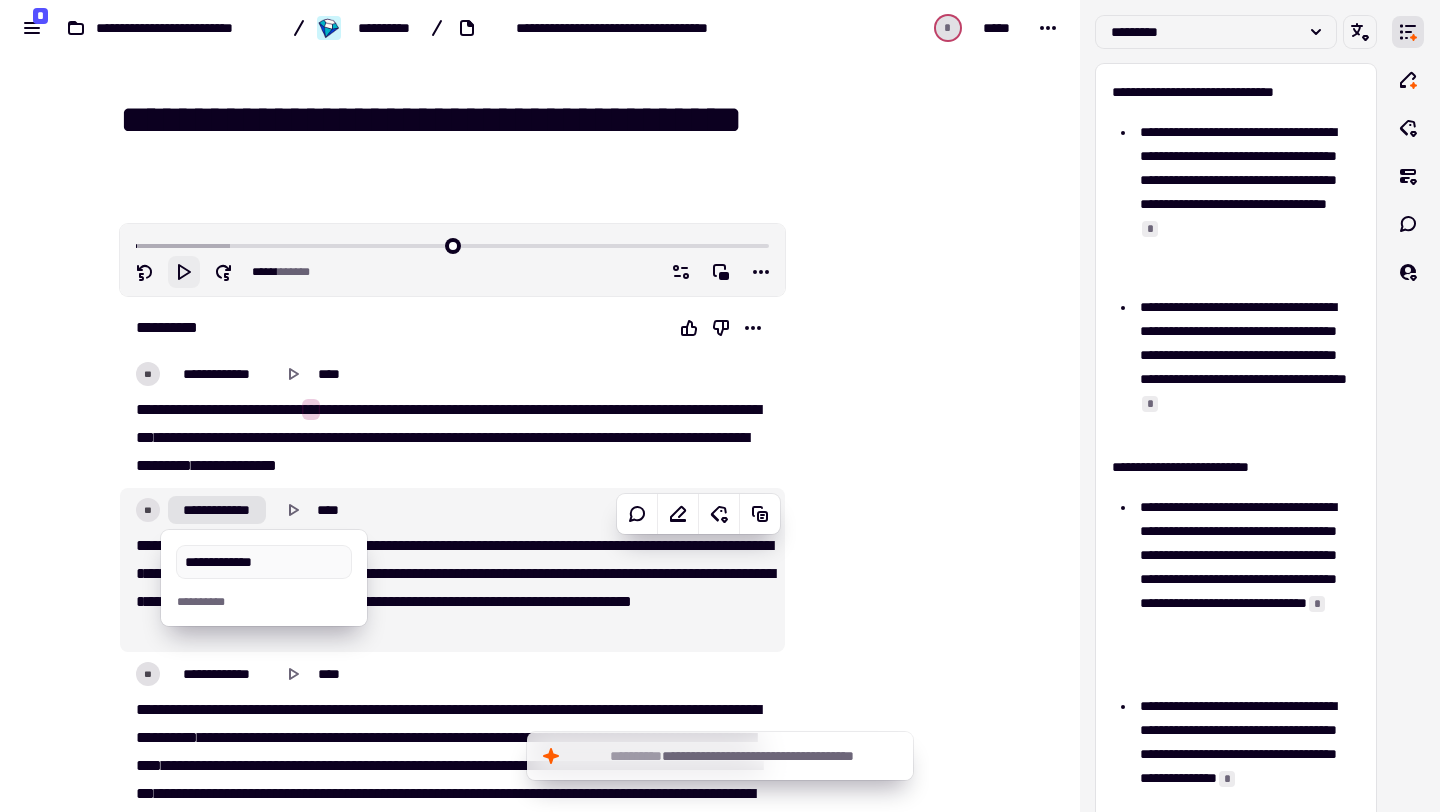 type on "**********" 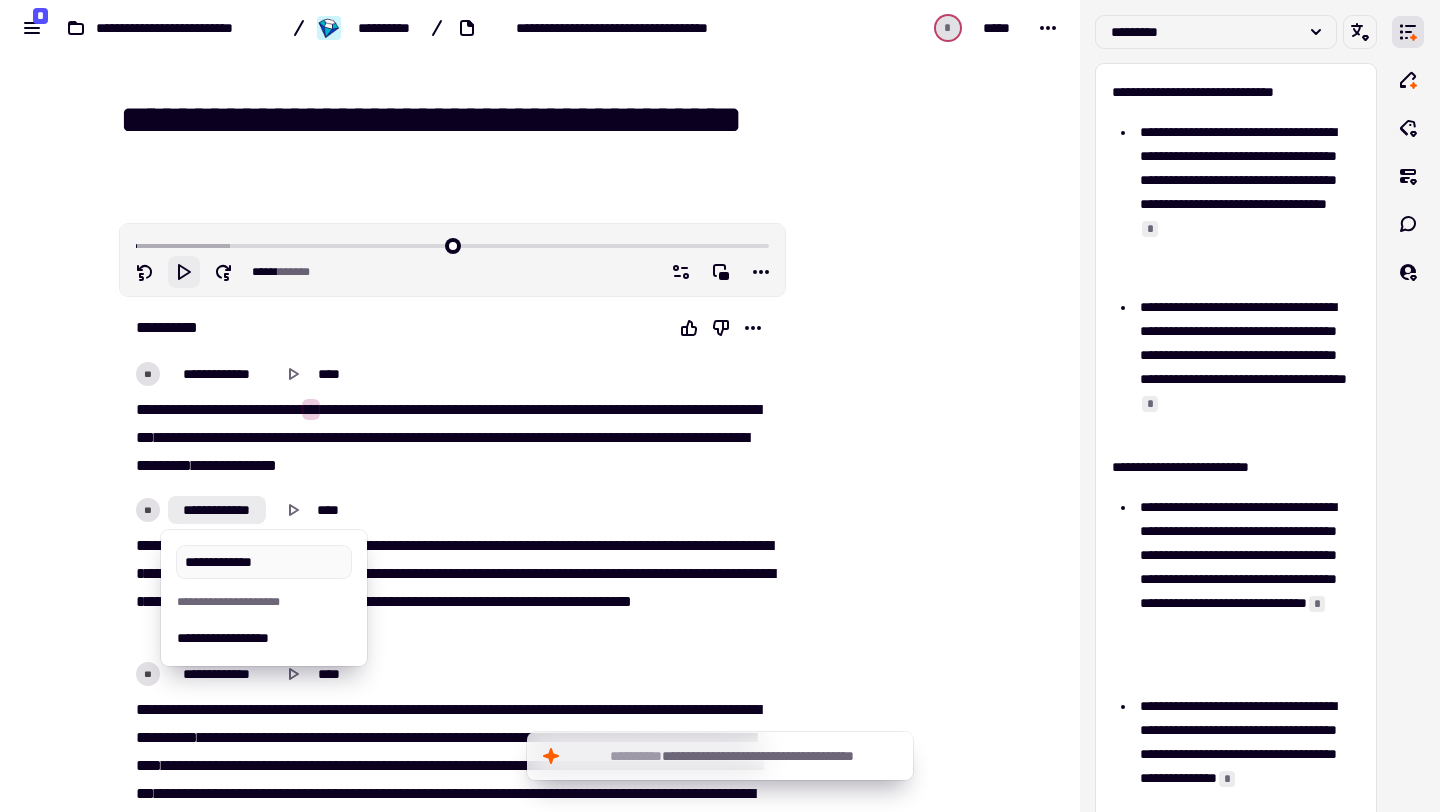 click at bounding box center [886, 17264] 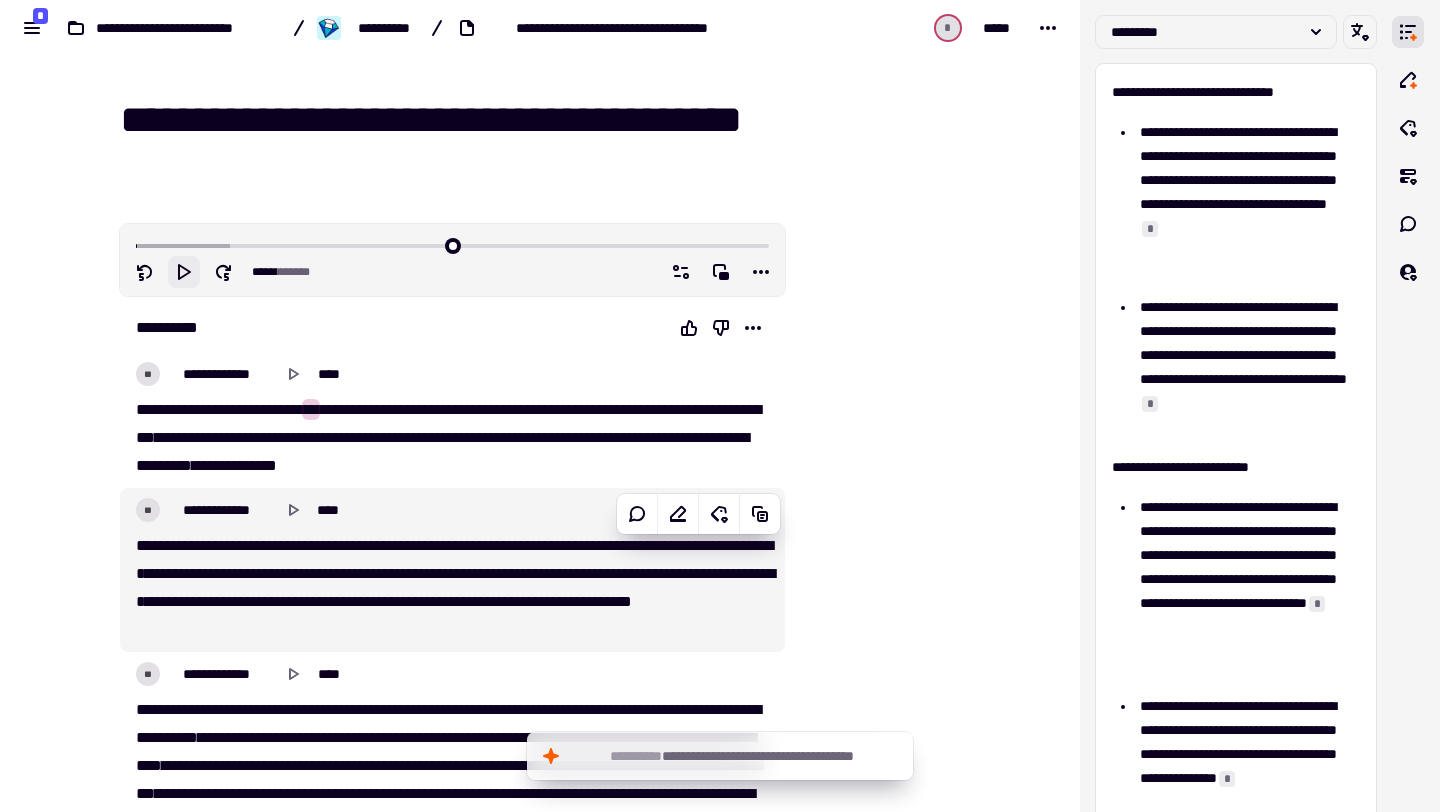 click on "[ADDRESS] [COORDS] [POSTAL] [NAME] [COMPANY] [BRAND] [PRODUCT] [PRICE] [CURRENCY] [NUMBER] [GENERAL] [CAPITALIZED] [LOCATION]" at bounding box center (452, 588) 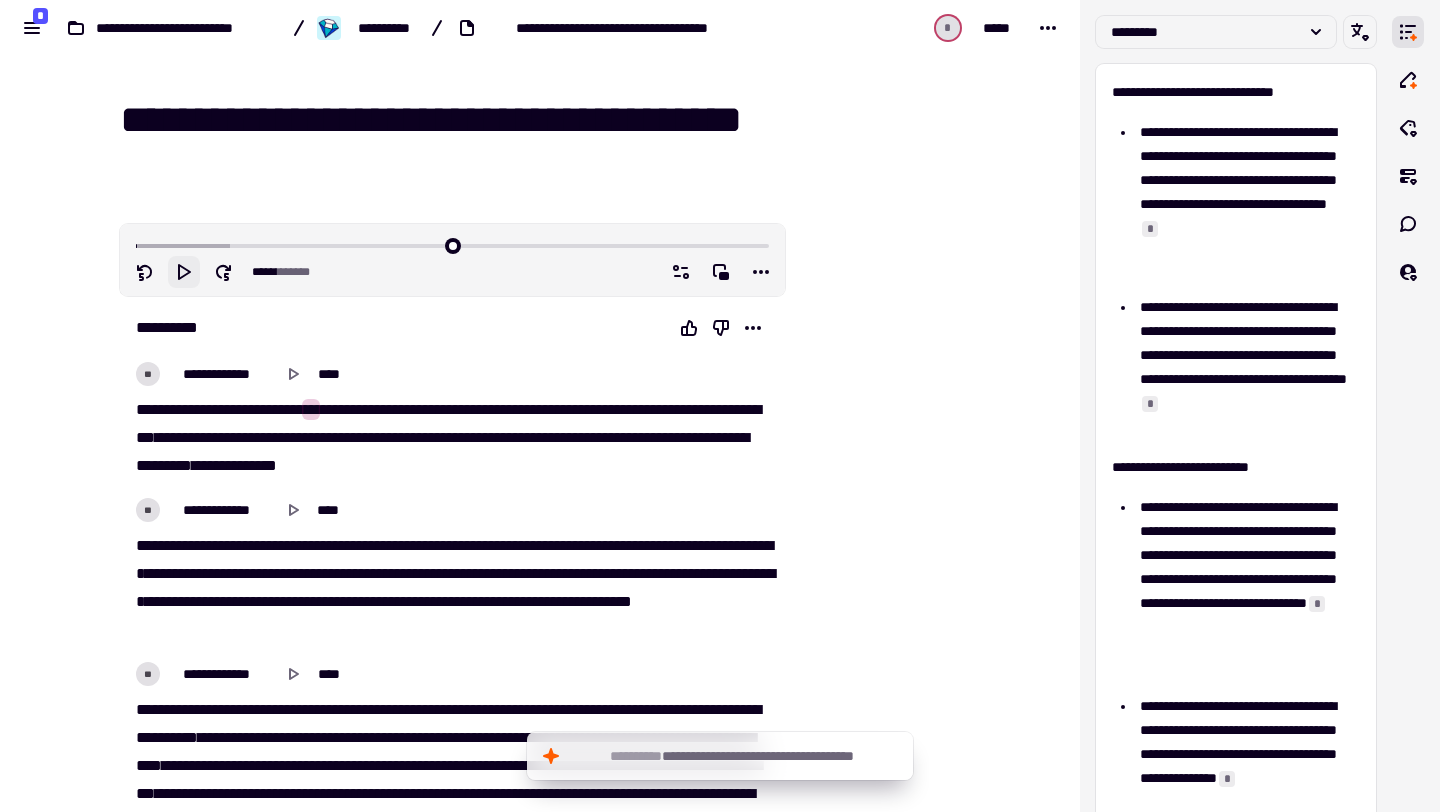 type on "*****" 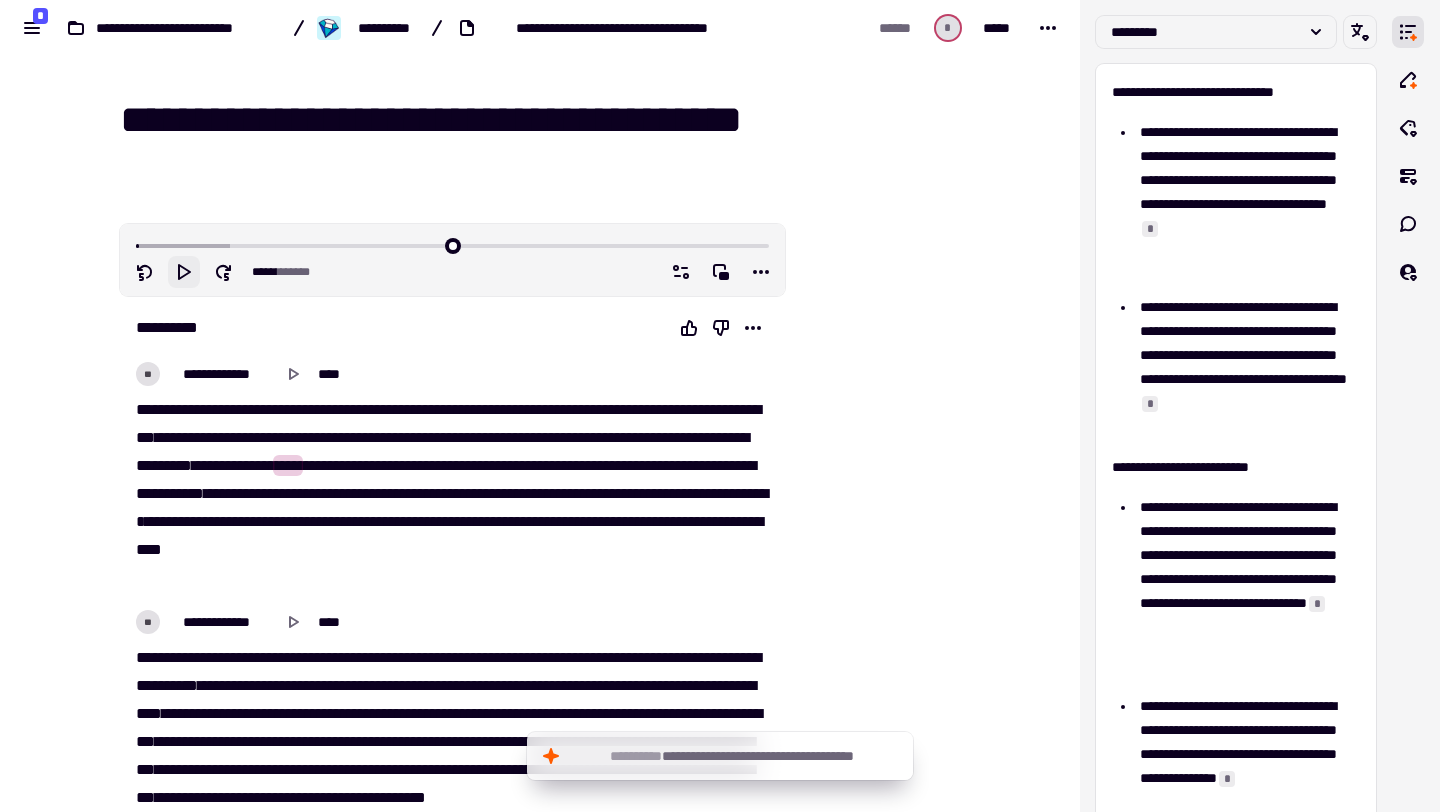 type 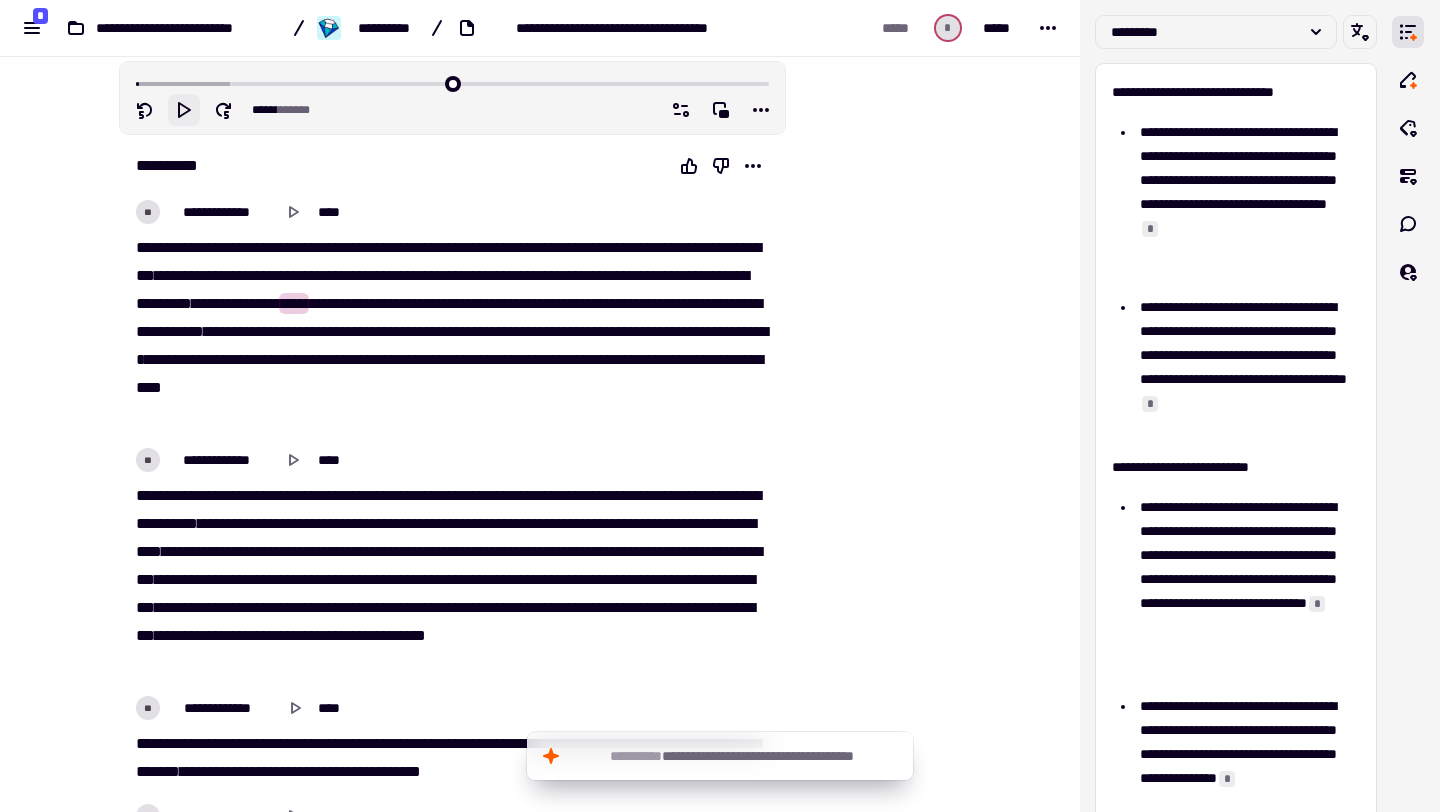 scroll, scrollTop: 168, scrollLeft: 0, axis: vertical 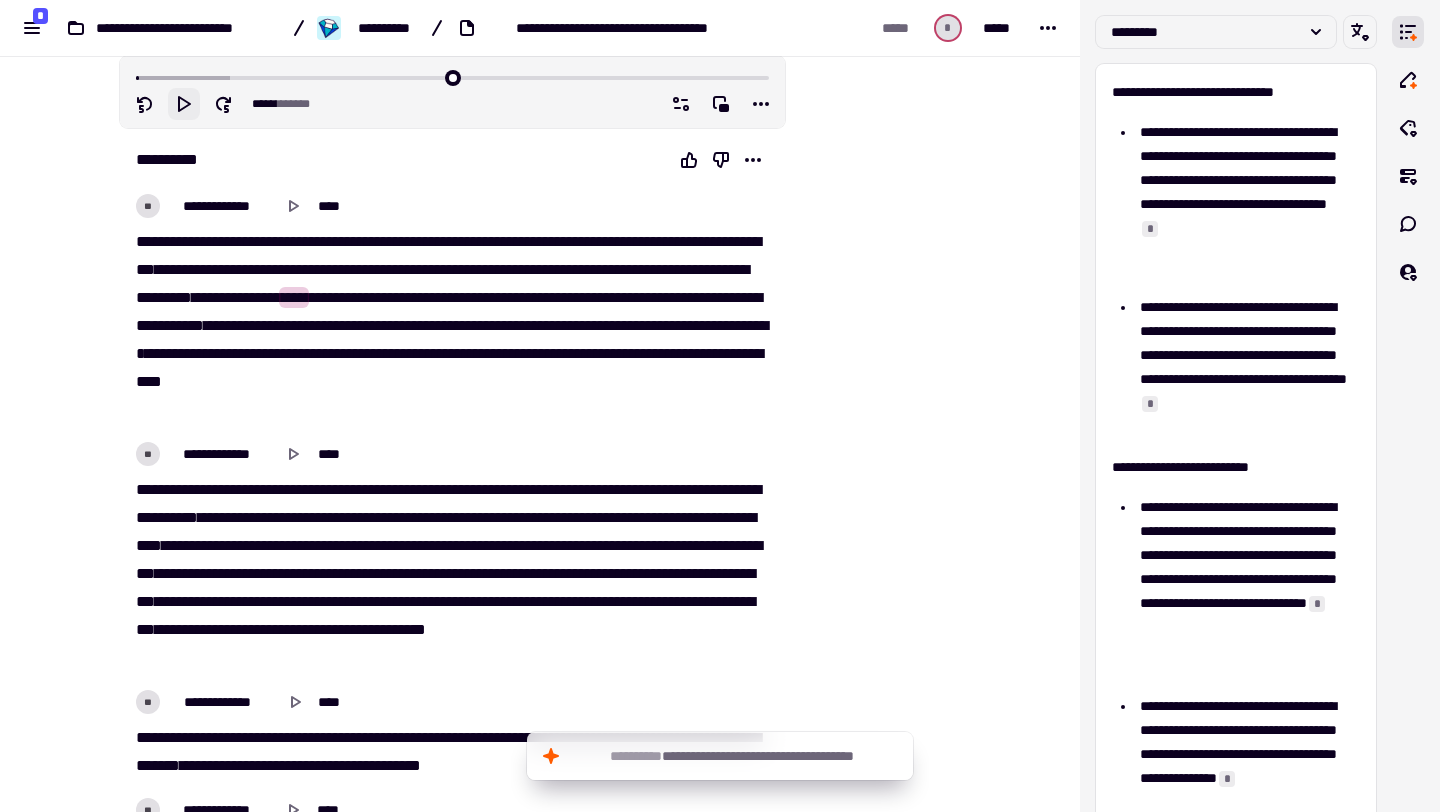 click on "******" at bounding box center [154, 489] 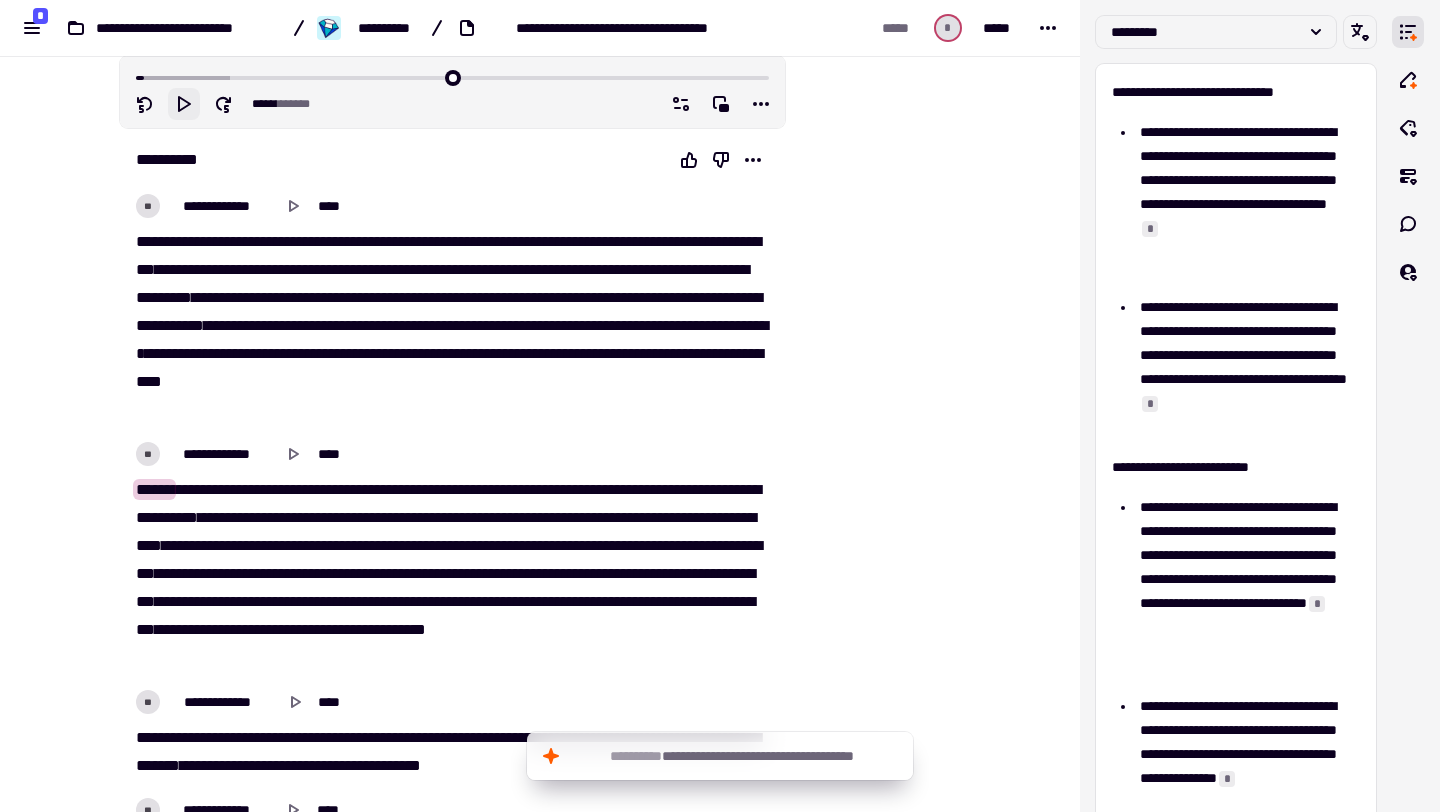 click on "******" at bounding box center (154, 489) 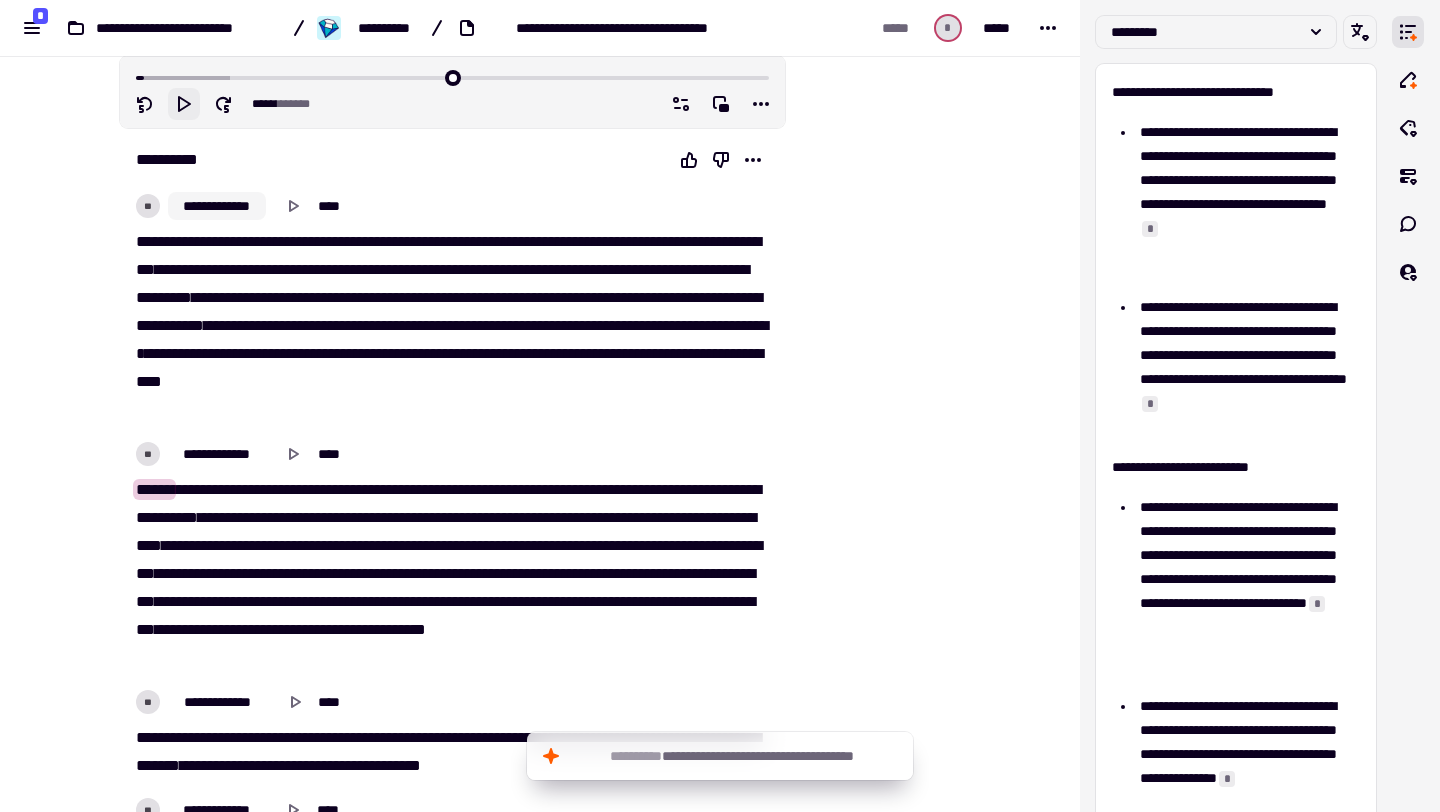 click on "**********" 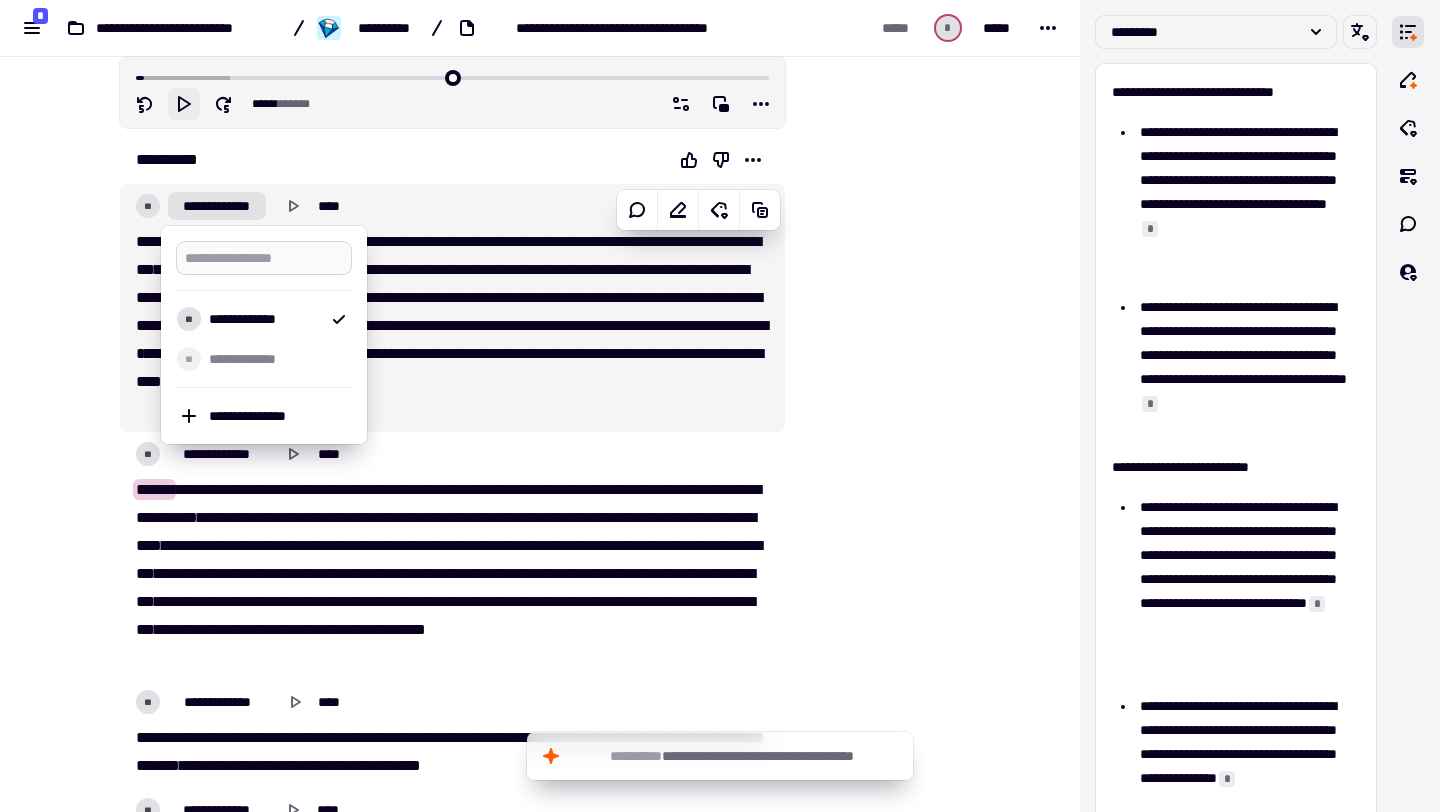 click at bounding box center [264, 258] 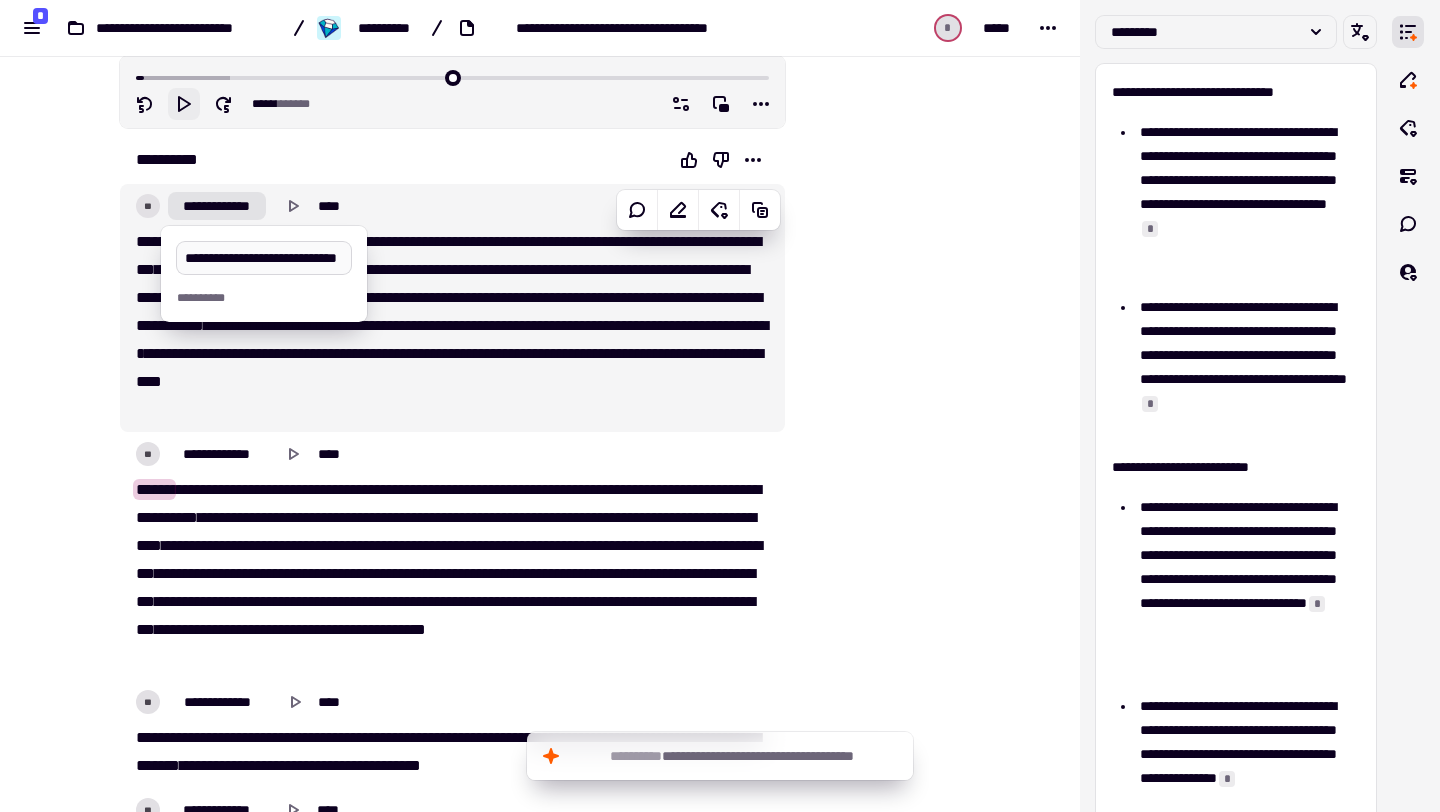 scroll, scrollTop: 0, scrollLeft: 46, axis: horizontal 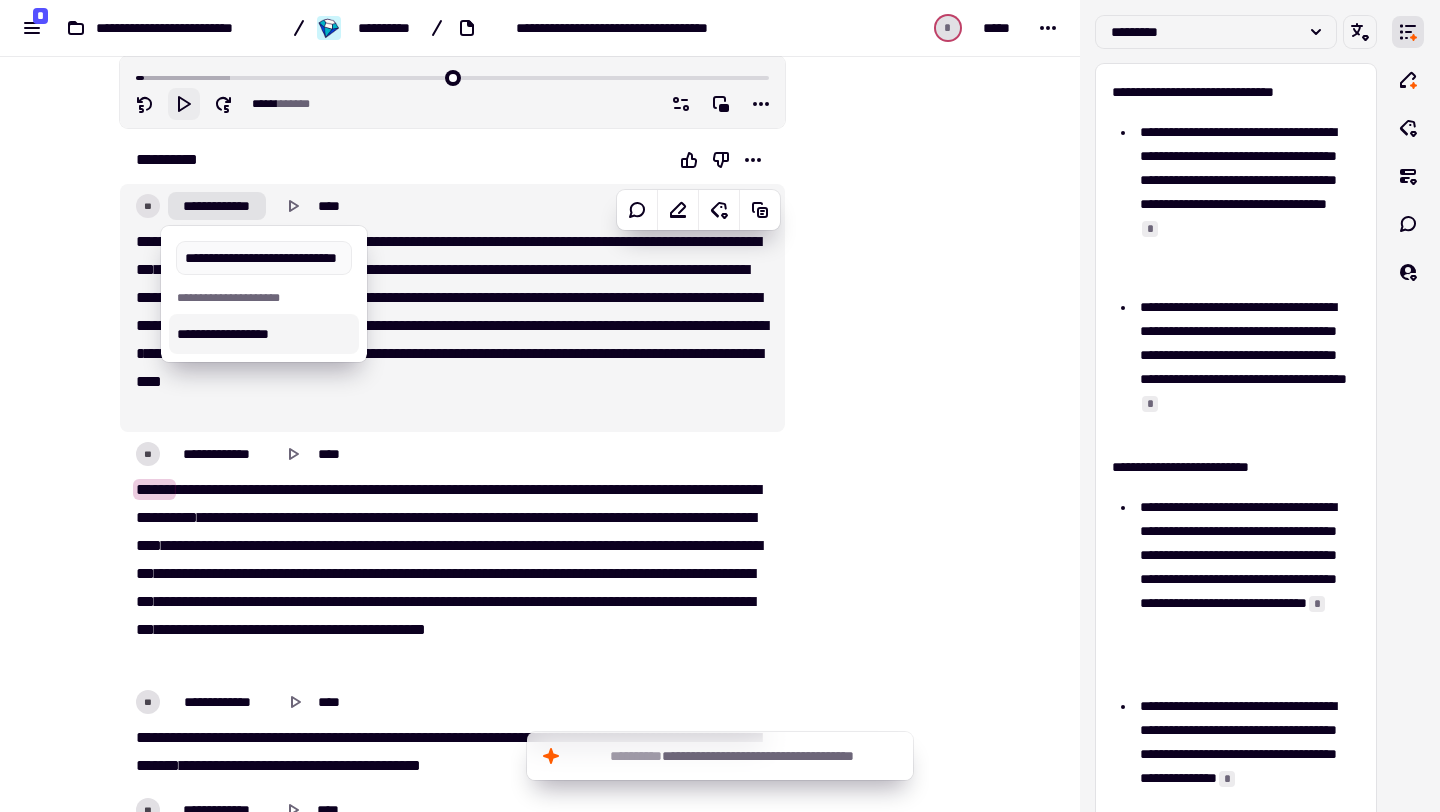 click on "**********" at bounding box center [264, 334] 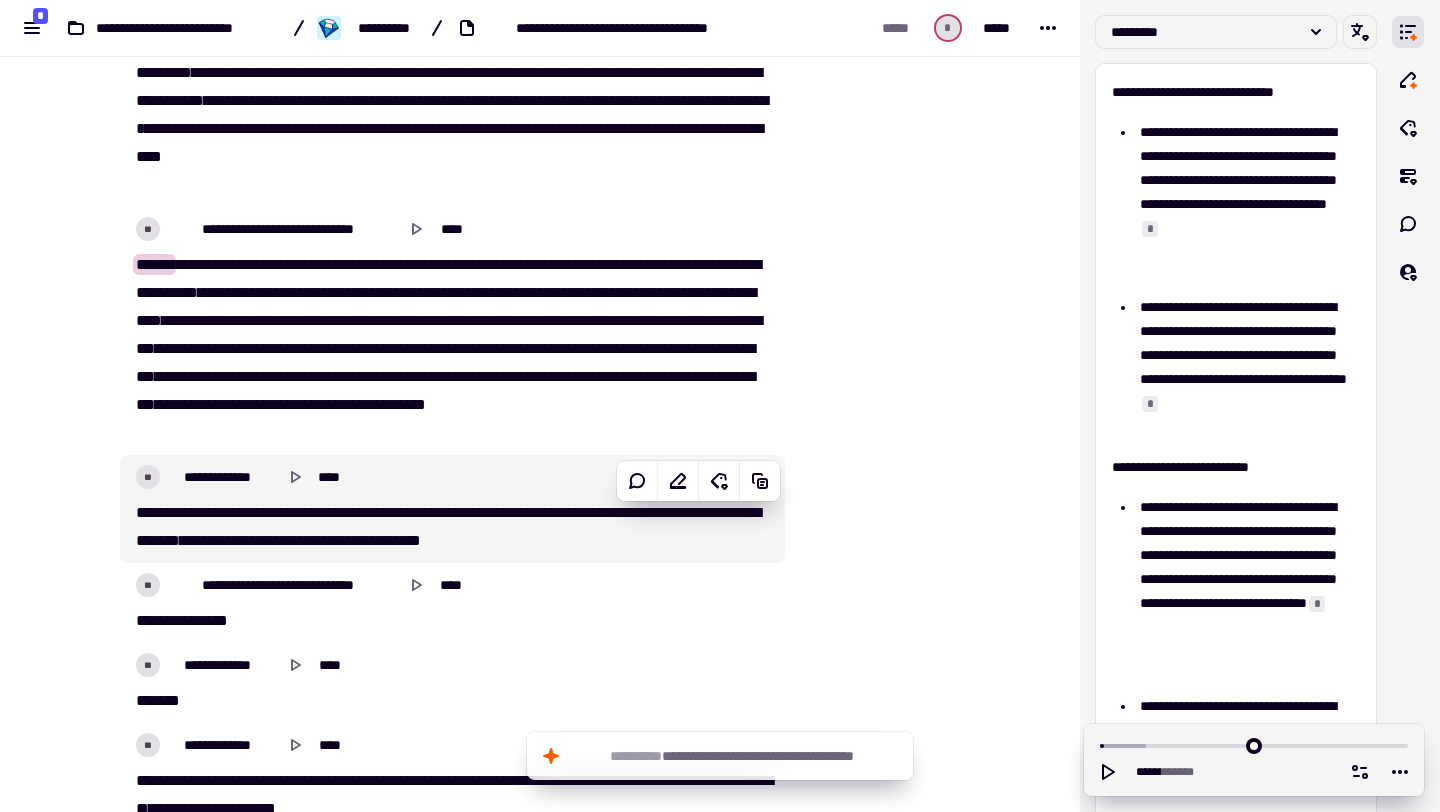 scroll, scrollTop: 403, scrollLeft: 0, axis: vertical 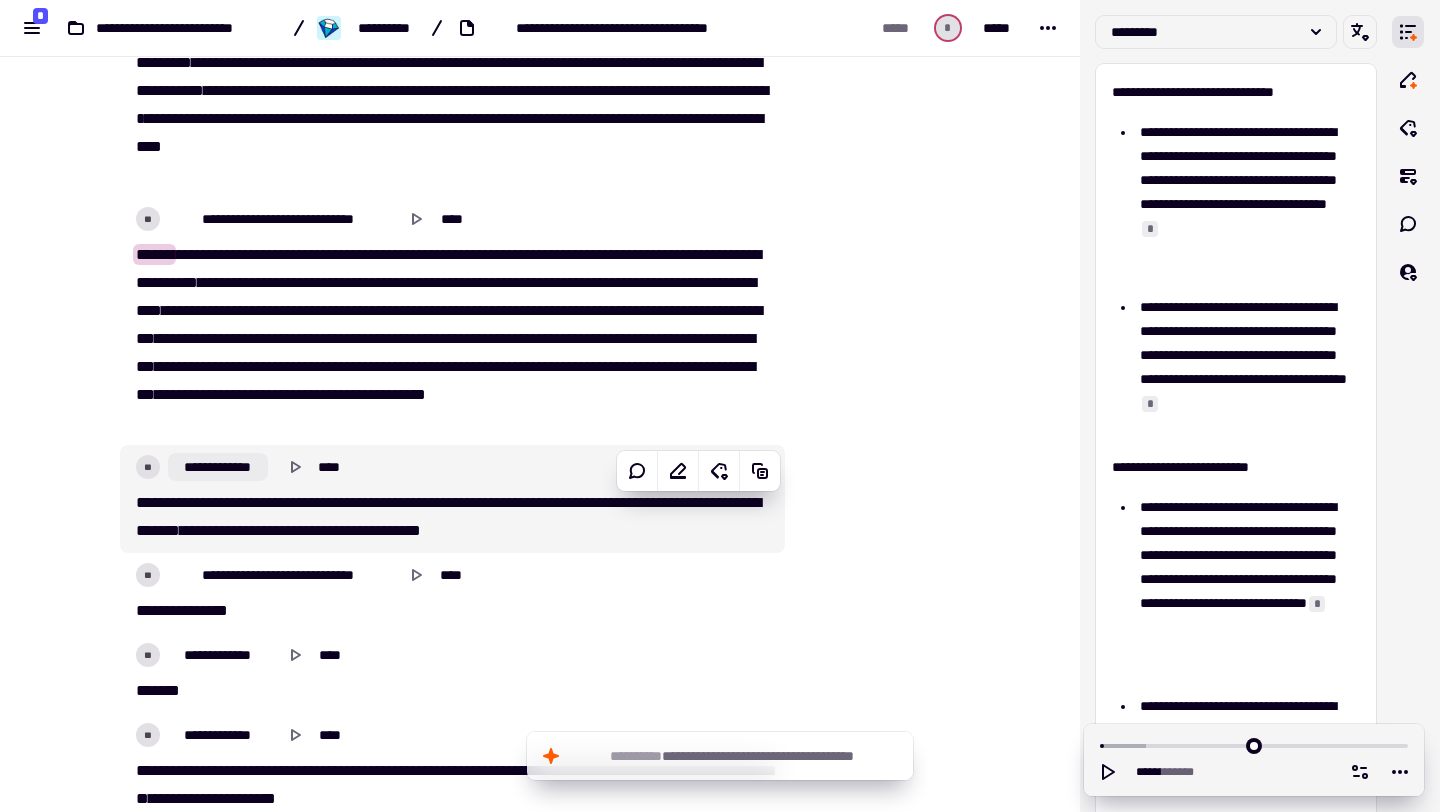 click on "**********" 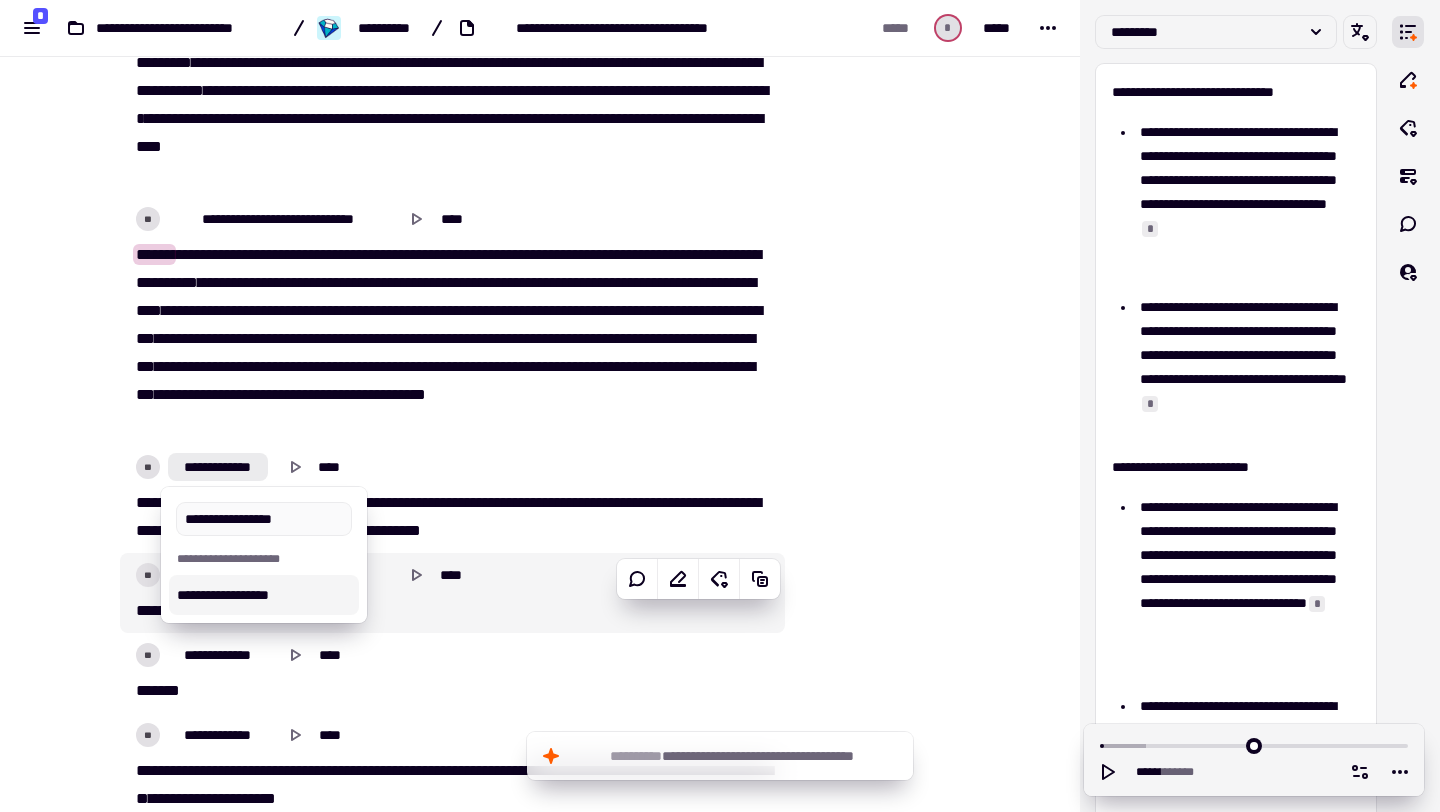 type on "**********" 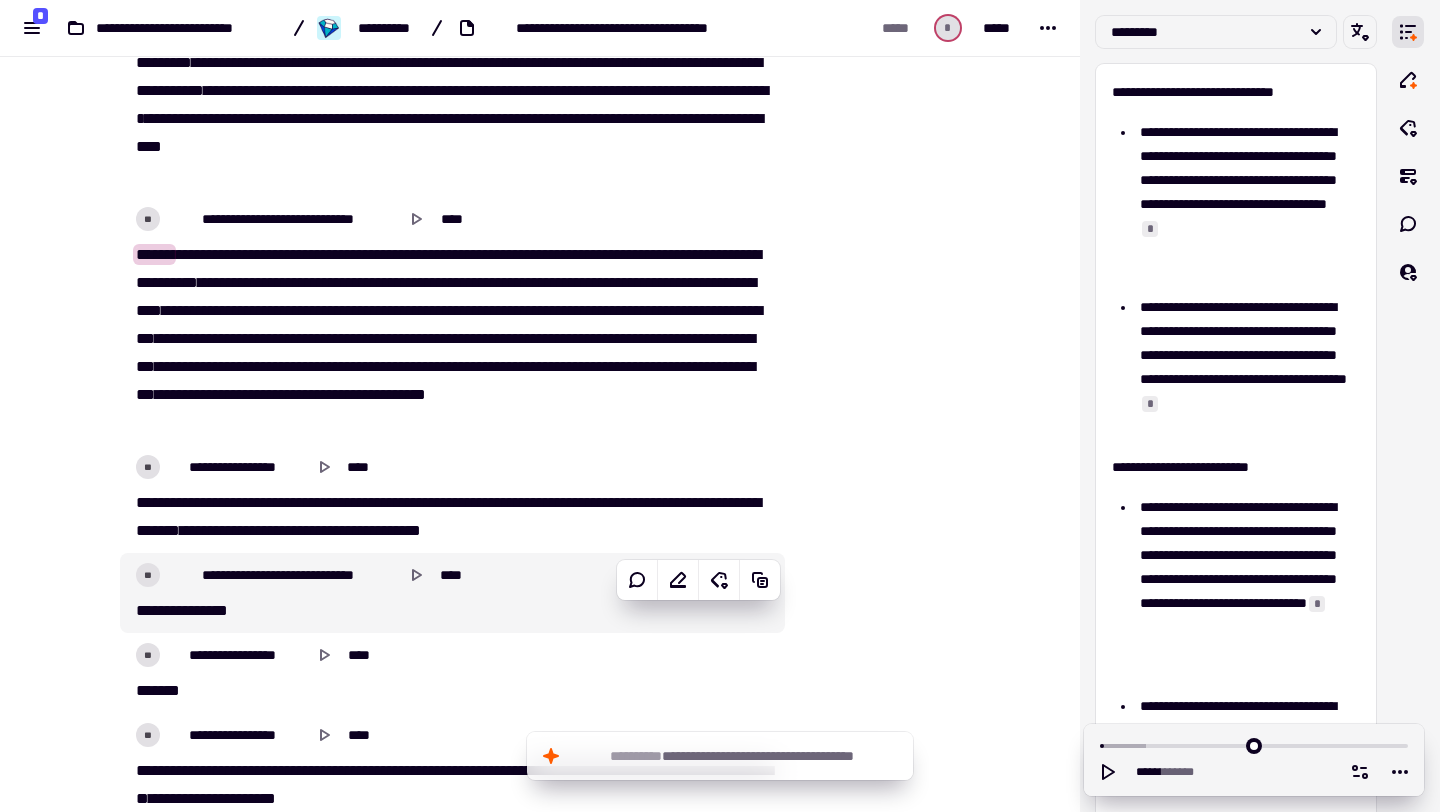 scroll, scrollTop: 434, scrollLeft: 0, axis: vertical 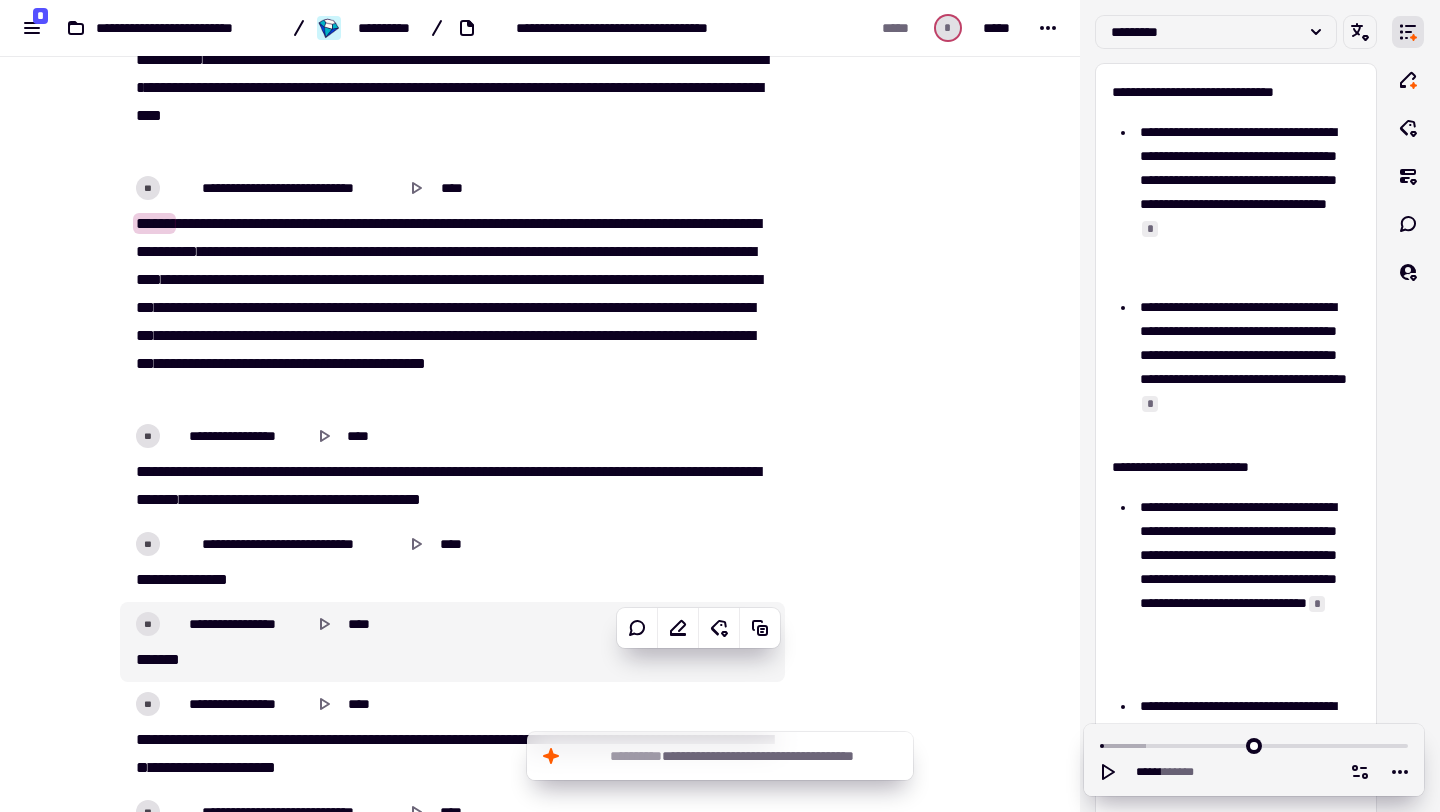 click on "**   ***" at bounding box center (452, 660) 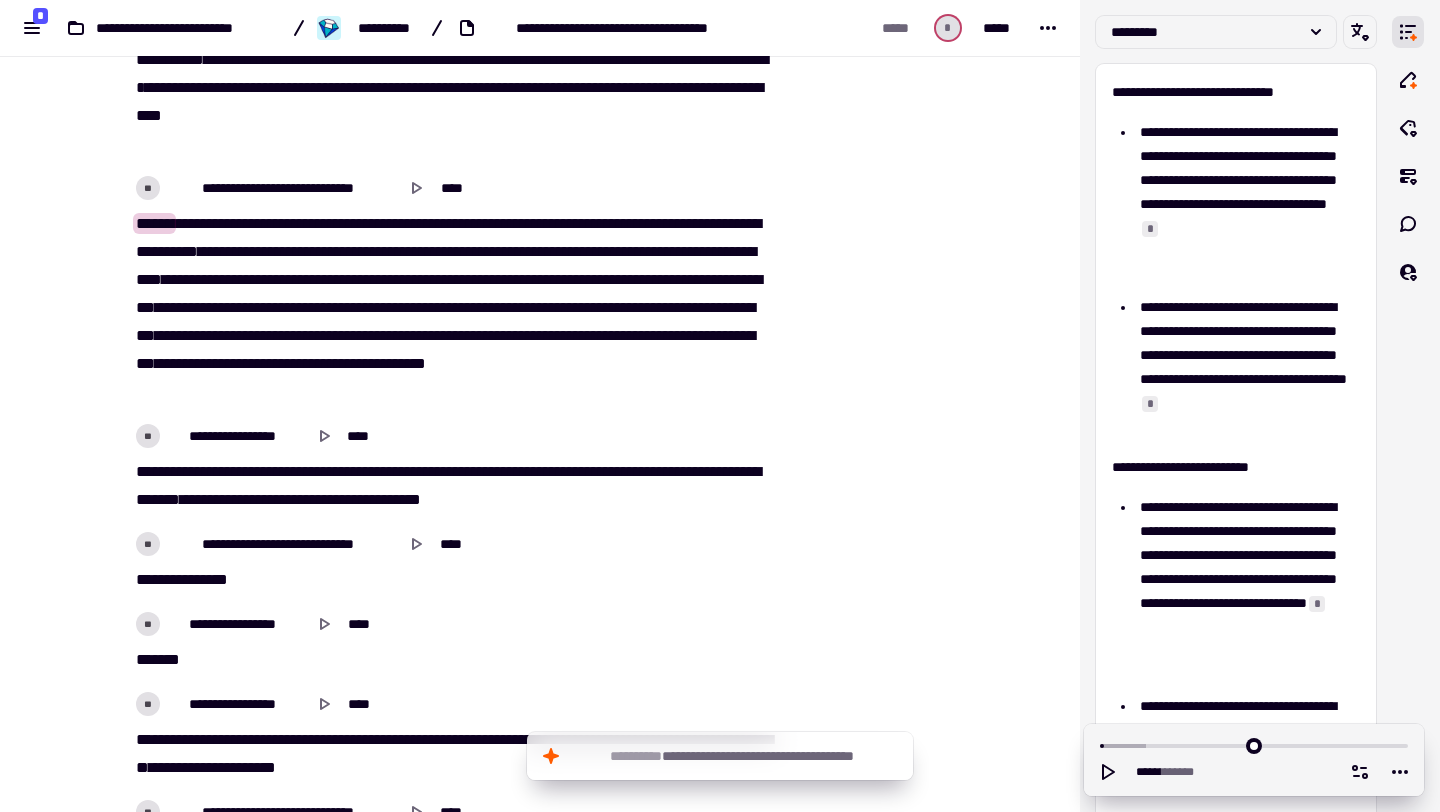 click on "[FIRST] [LAST]" at bounding box center (452, 580) 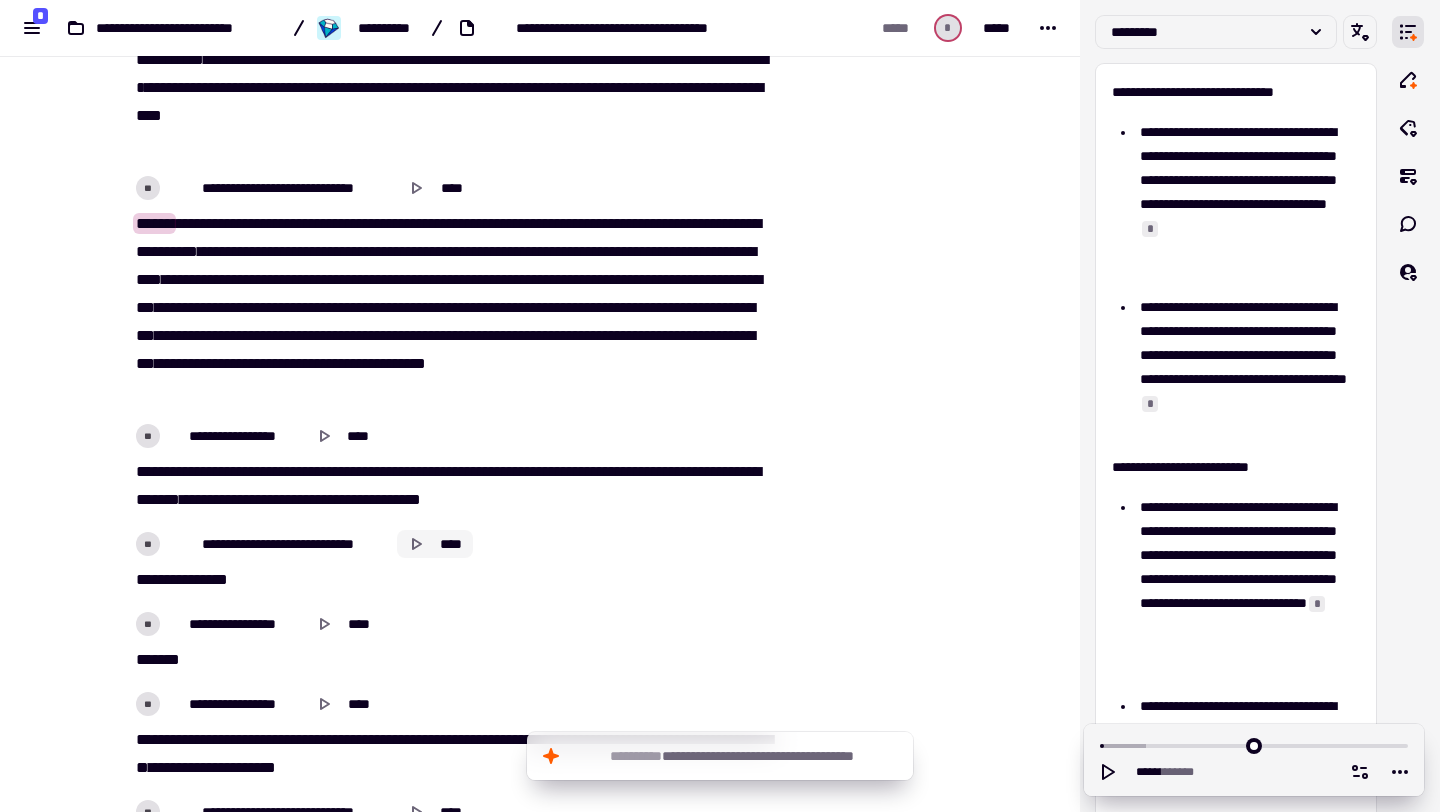 click 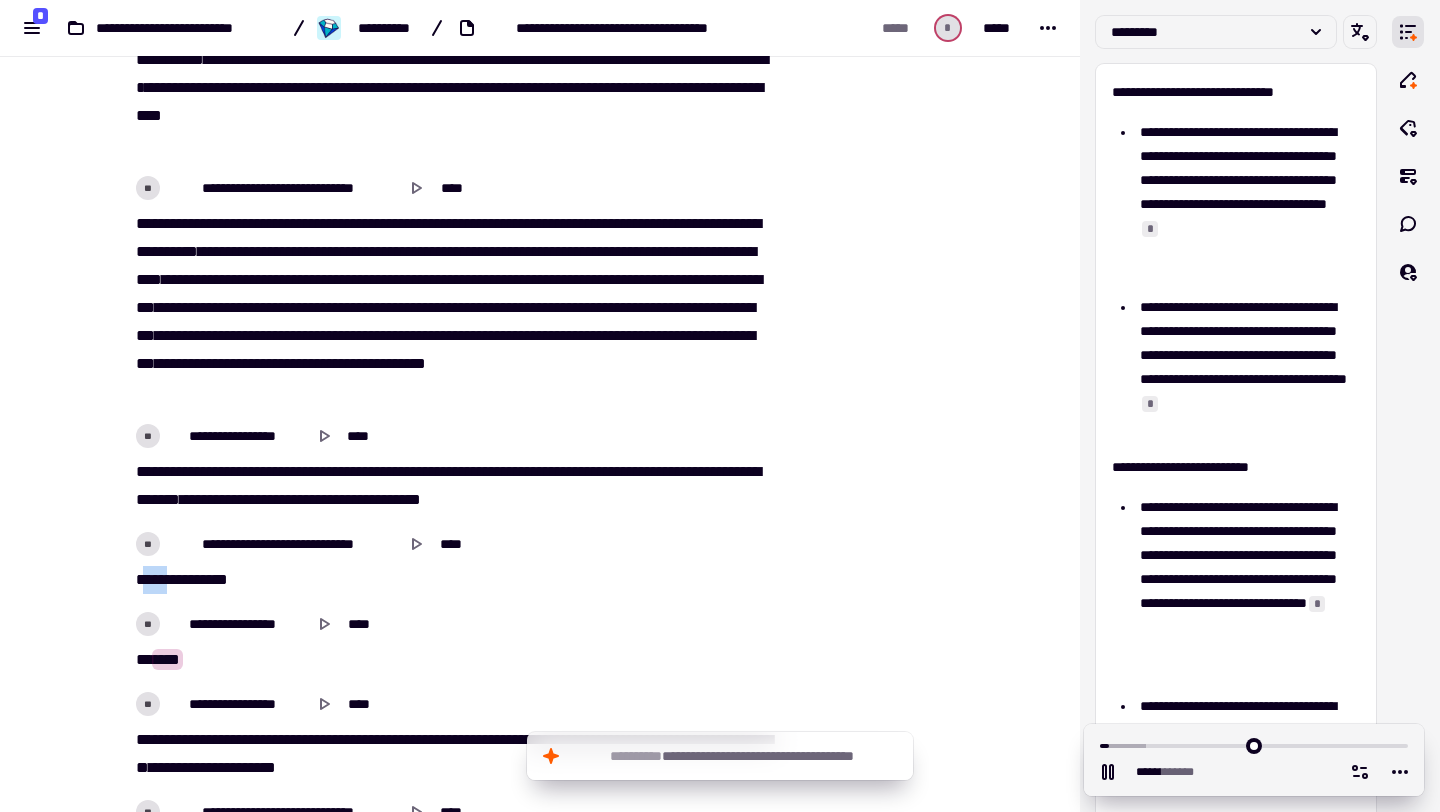 drag, startPoint x: 172, startPoint y: 583, endPoint x: 140, endPoint y: 580, distance: 32.140316 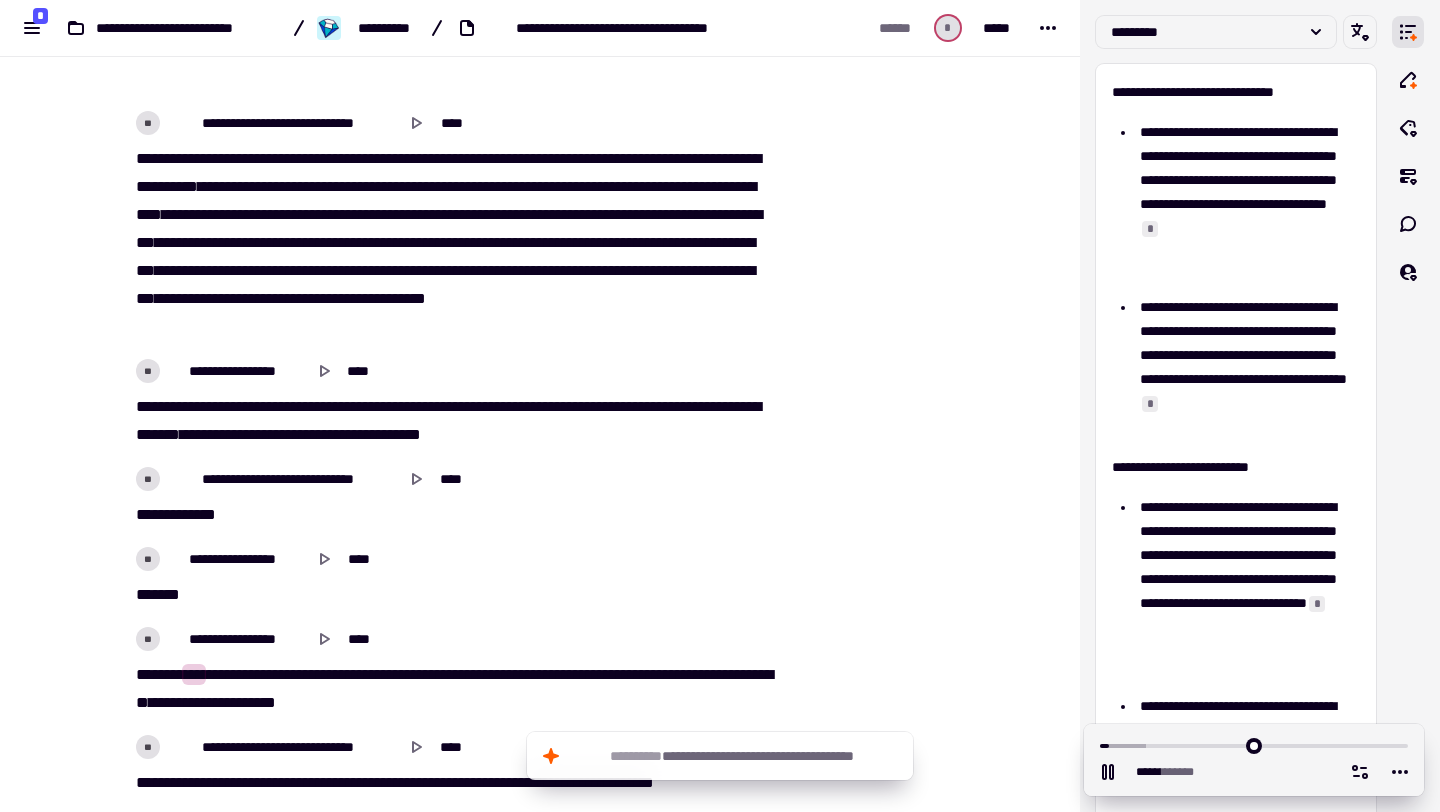 scroll, scrollTop: 506, scrollLeft: 0, axis: vertical 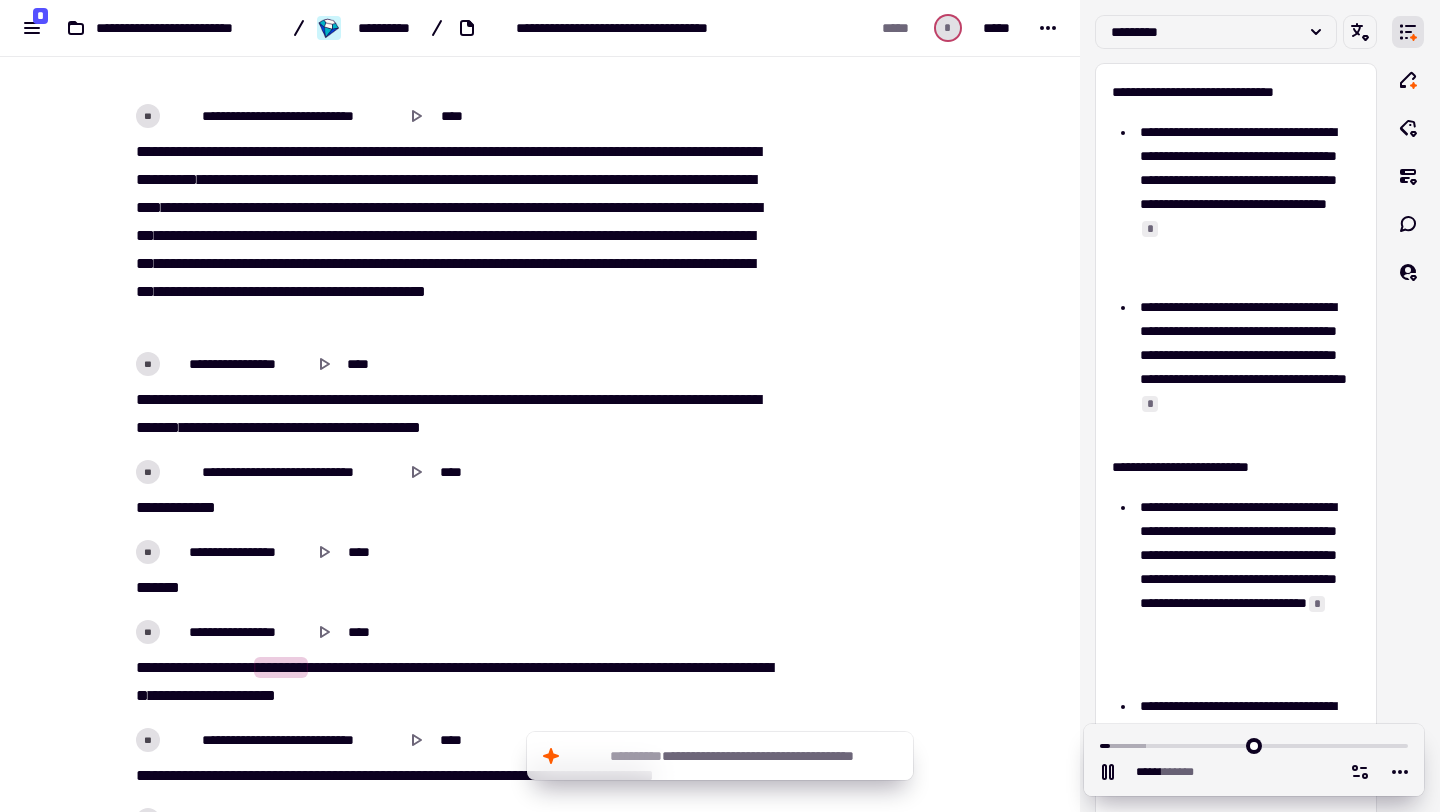 click on "[FIRST] [LAST] [COMPANY] [BRAND] [PRODUCT] [PRICE] [CURRENCY] [NUMBER] [GENERAL] [CAPITALIZED] [LOCATION]" at bounding box center [452, 682] 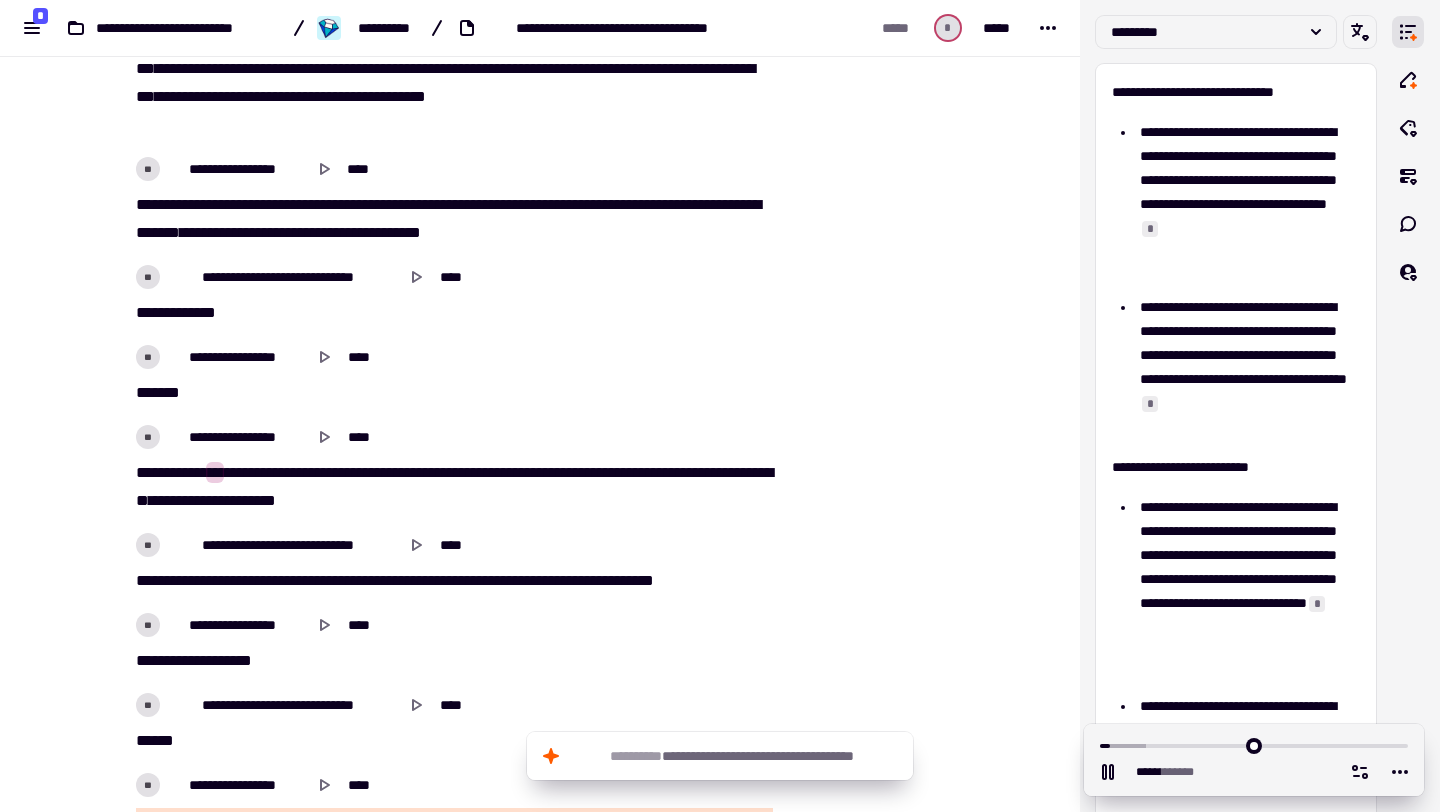 scroll, scrollTop: 703, scrollLeft: 0, axis: vertical 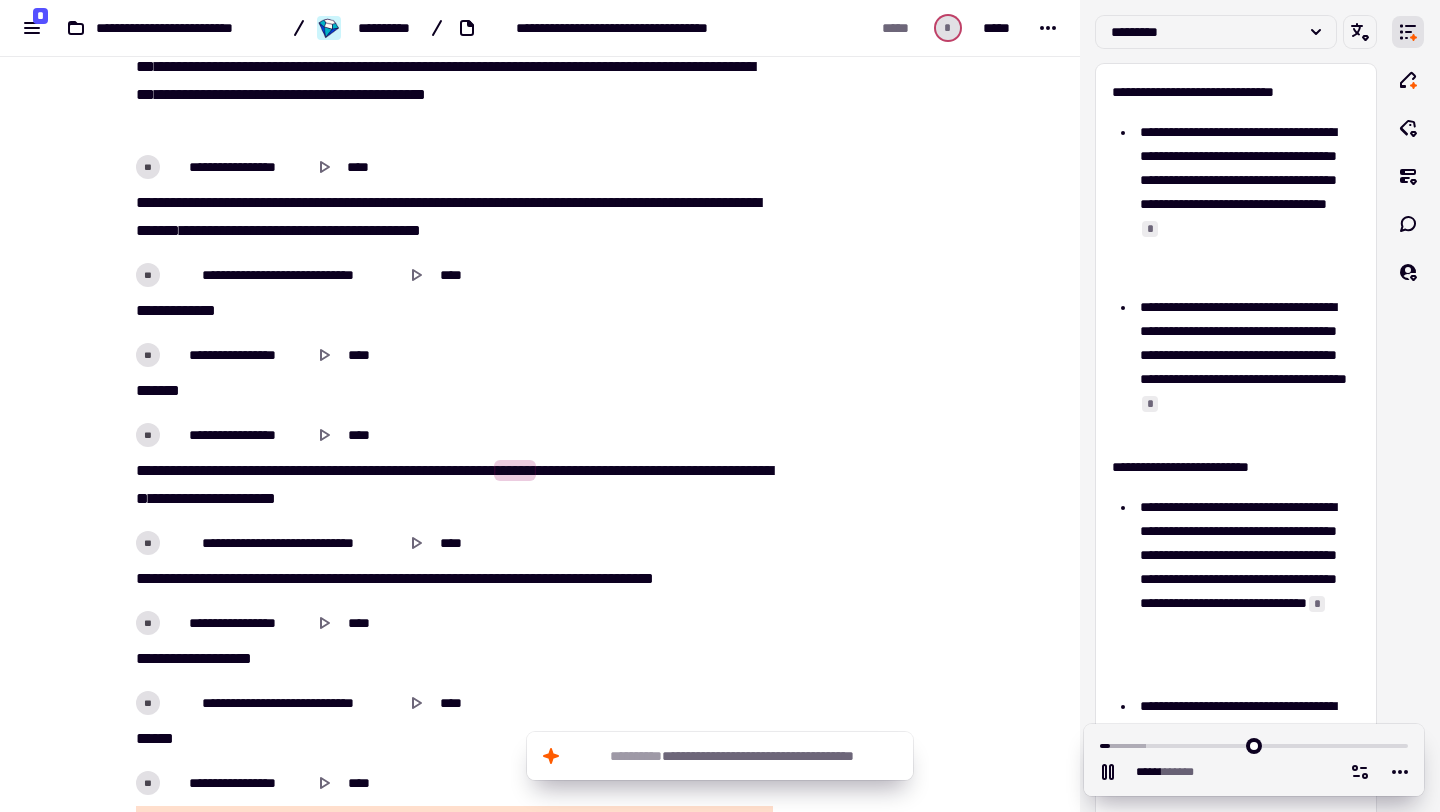 click on "****" at bounding box center [413, 578] 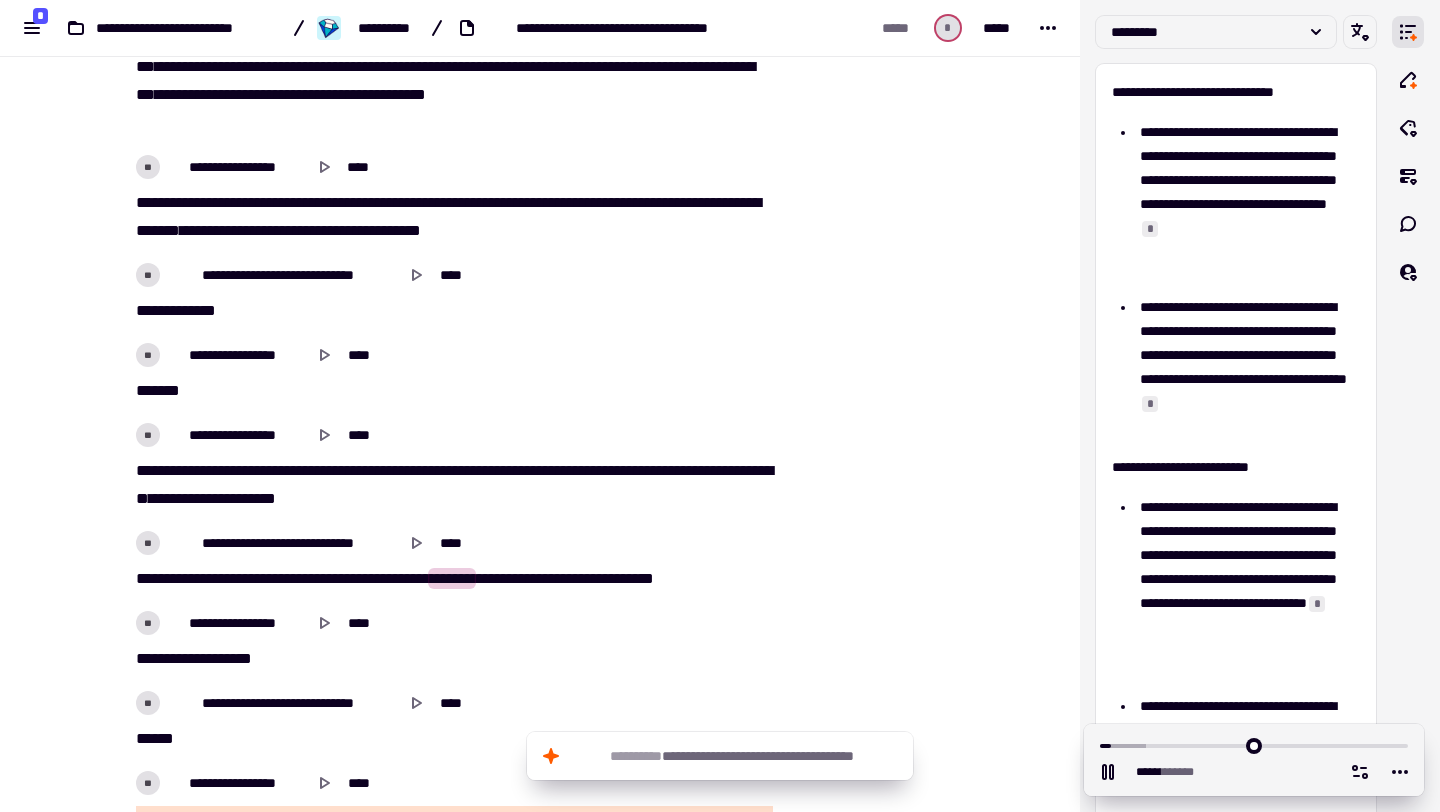 click on "***" at bounding box center [386, 578] 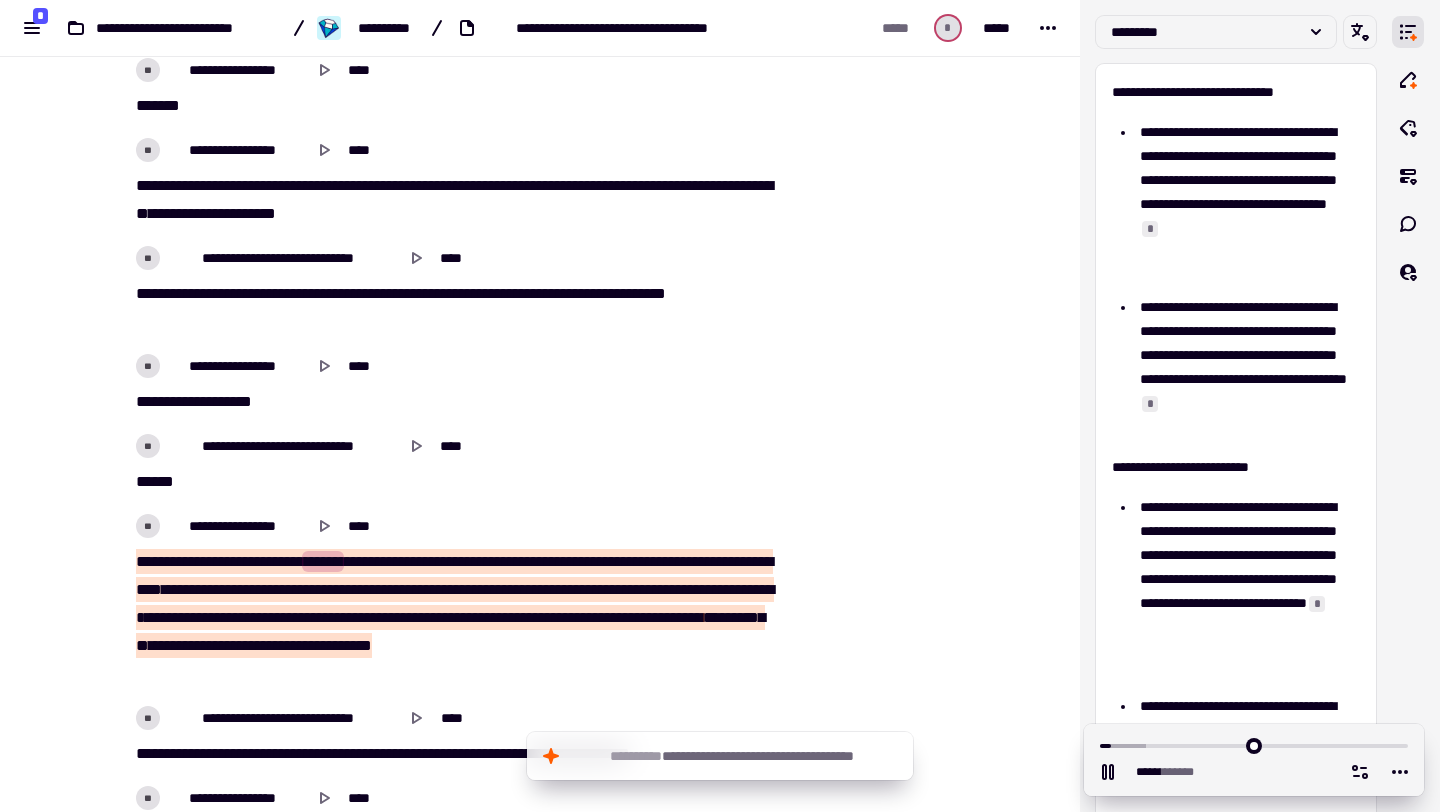 scroll, scrollTop: 1034, scrollLeft: 0, axis: vertical 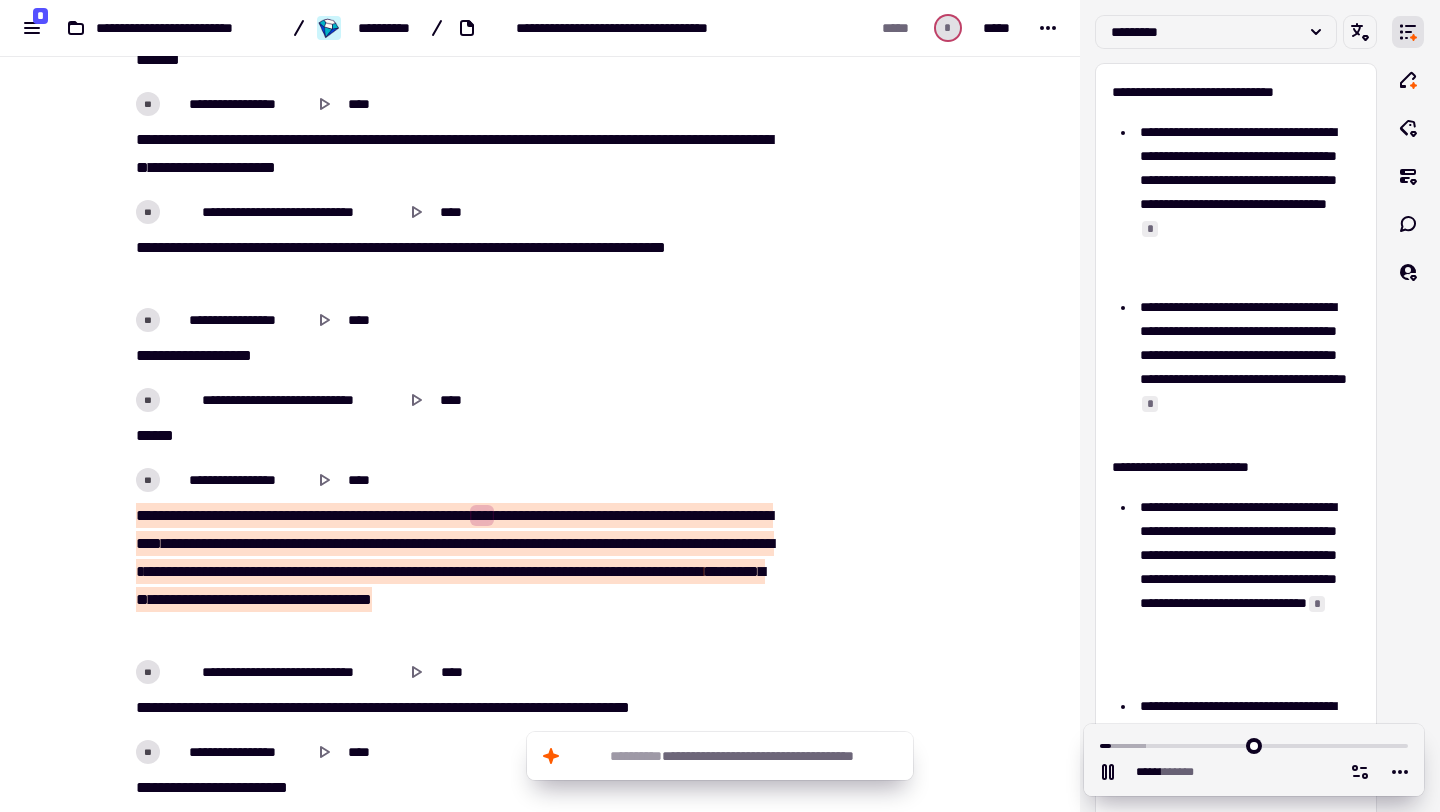 click on "[FIRST] [LAST] [COMPANY] [BRAND] [PRODUCT] [PRICE] [CURRENCY] [NUMBER] [GENERAL] [CAPITALIZED] [LOCATION]" at bounding box center (452, 572) 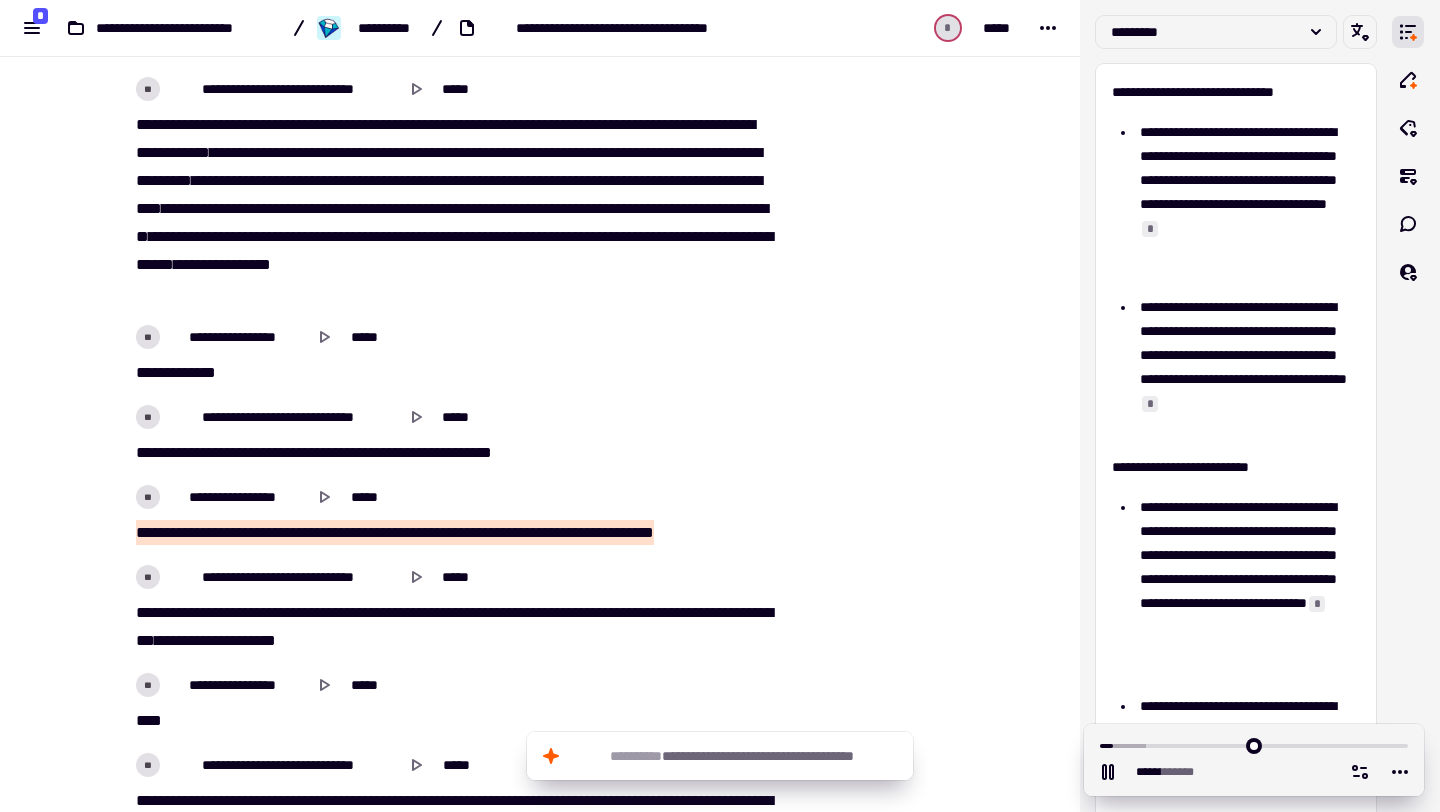 scroll, scrollTop: 33617, scrollLeft: 0, axis: vertical 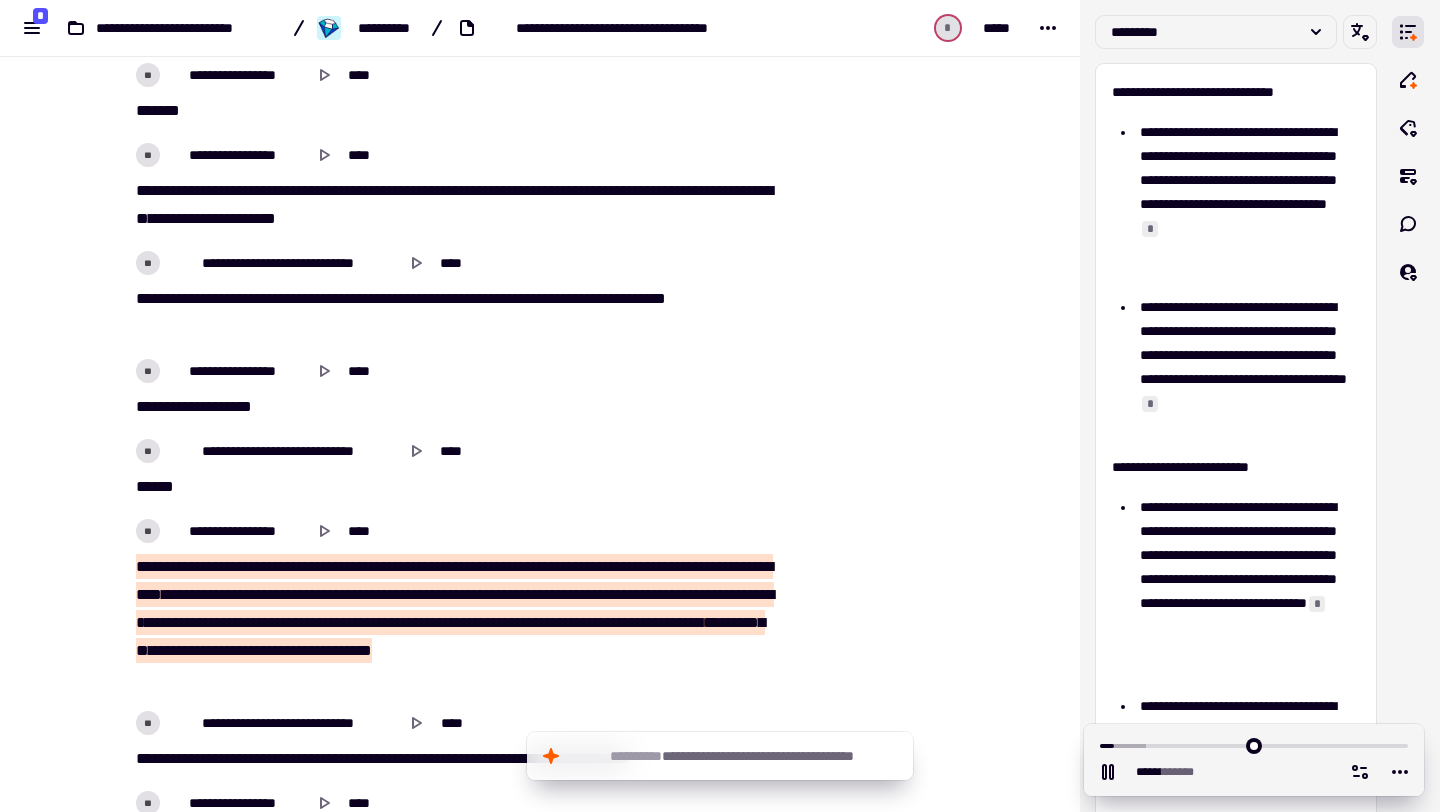 type on "******" 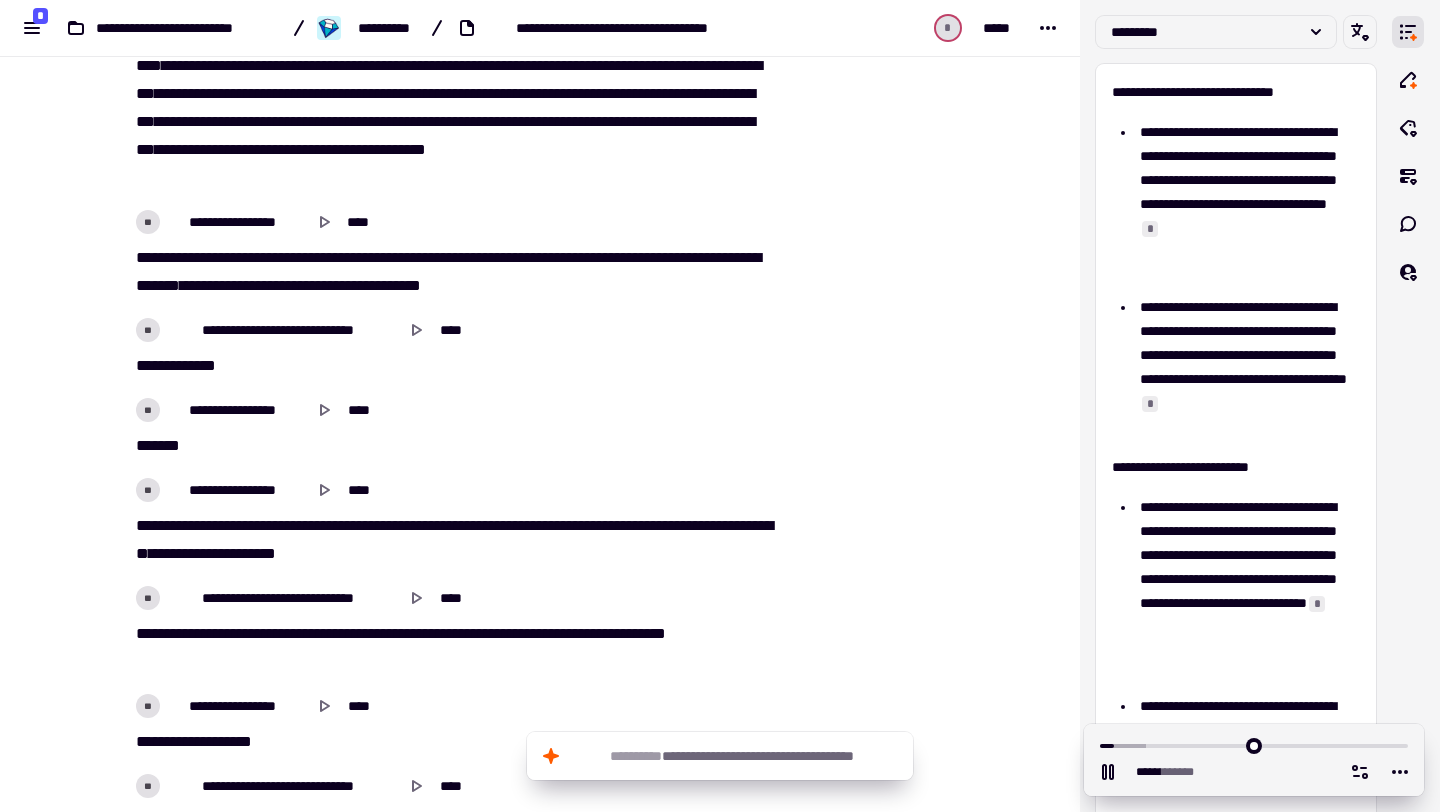 scroll, scrollTop: 0, scrollLeft: 0, axis: both 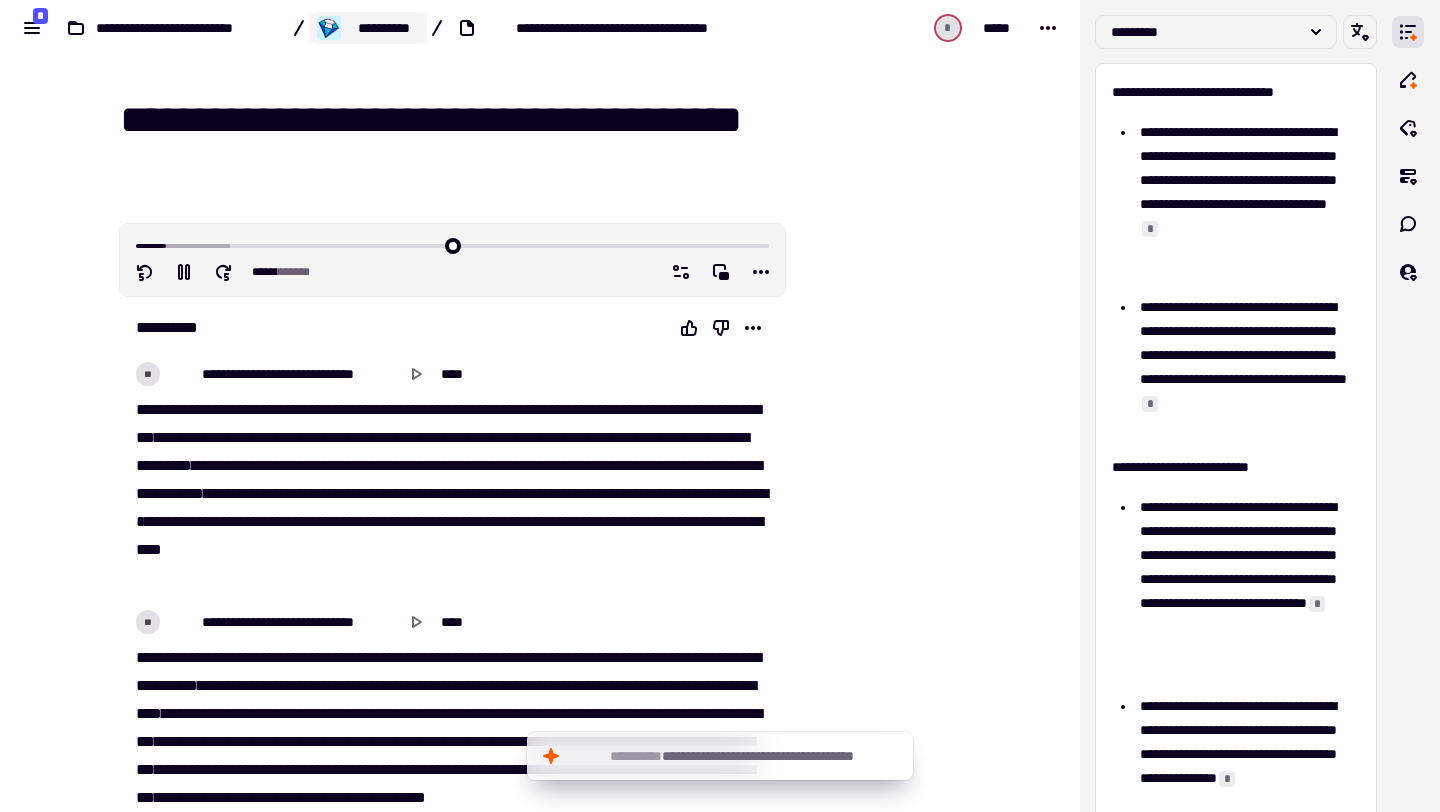 type on "******" 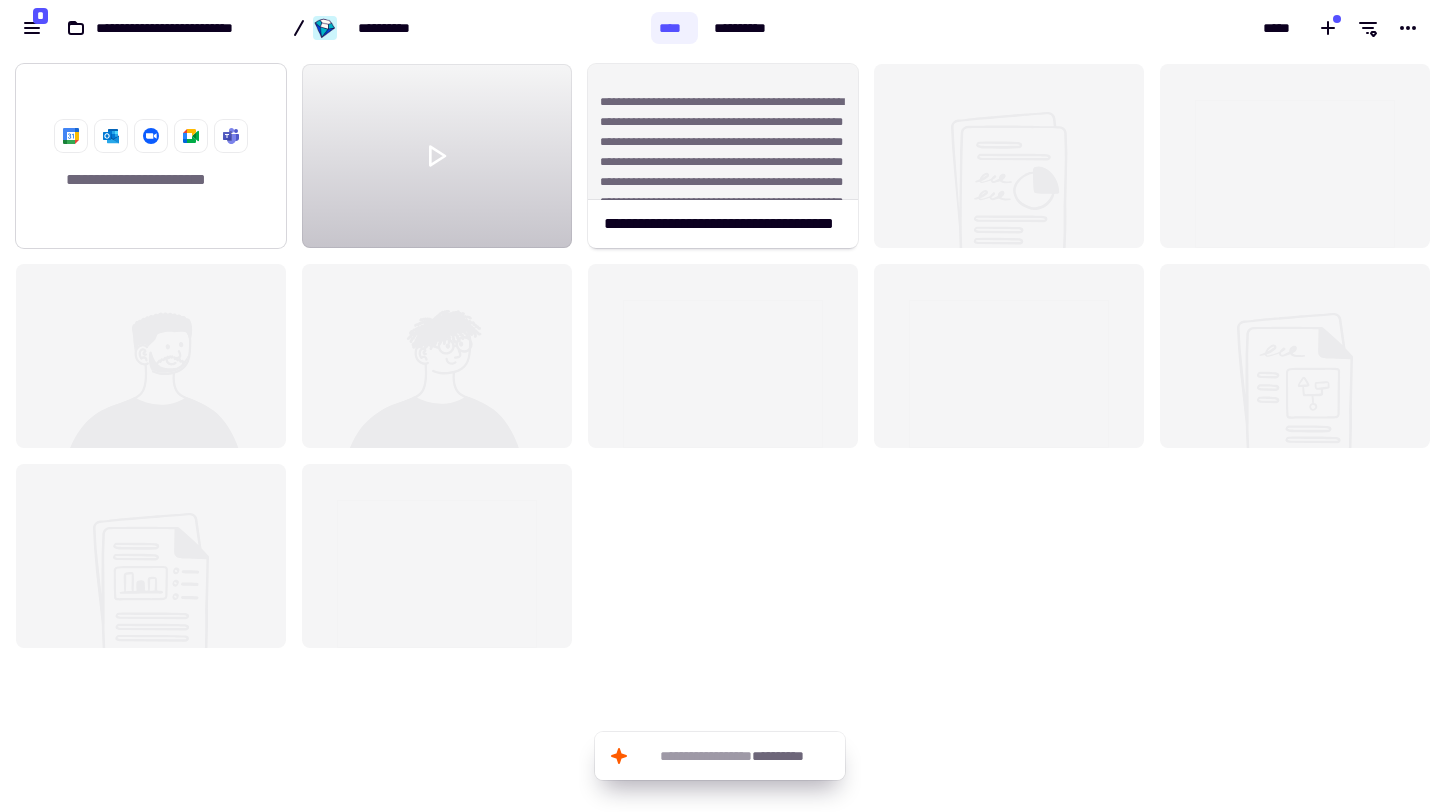 scroll, scrollTop: 16, scrollLeft: 16, axis: both 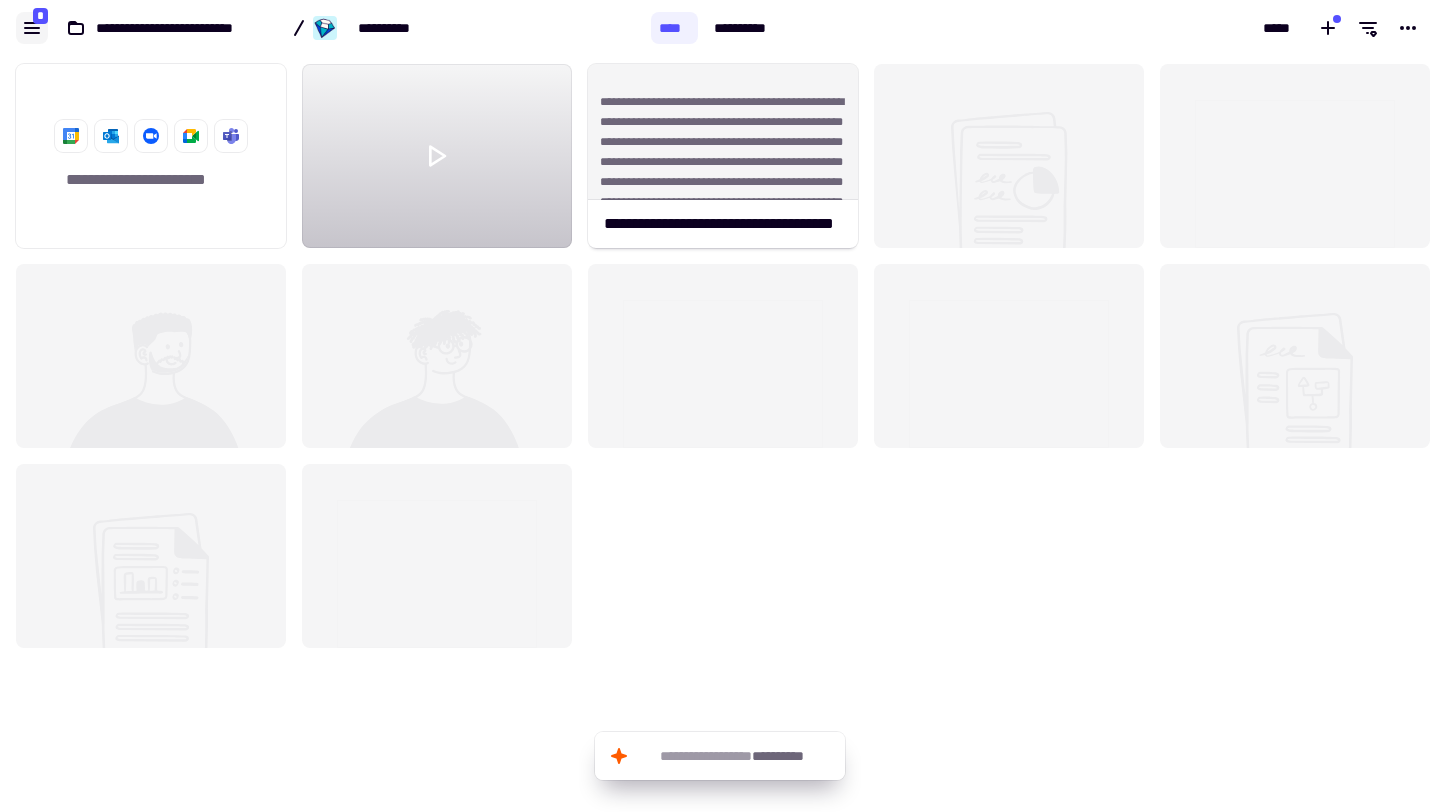 click 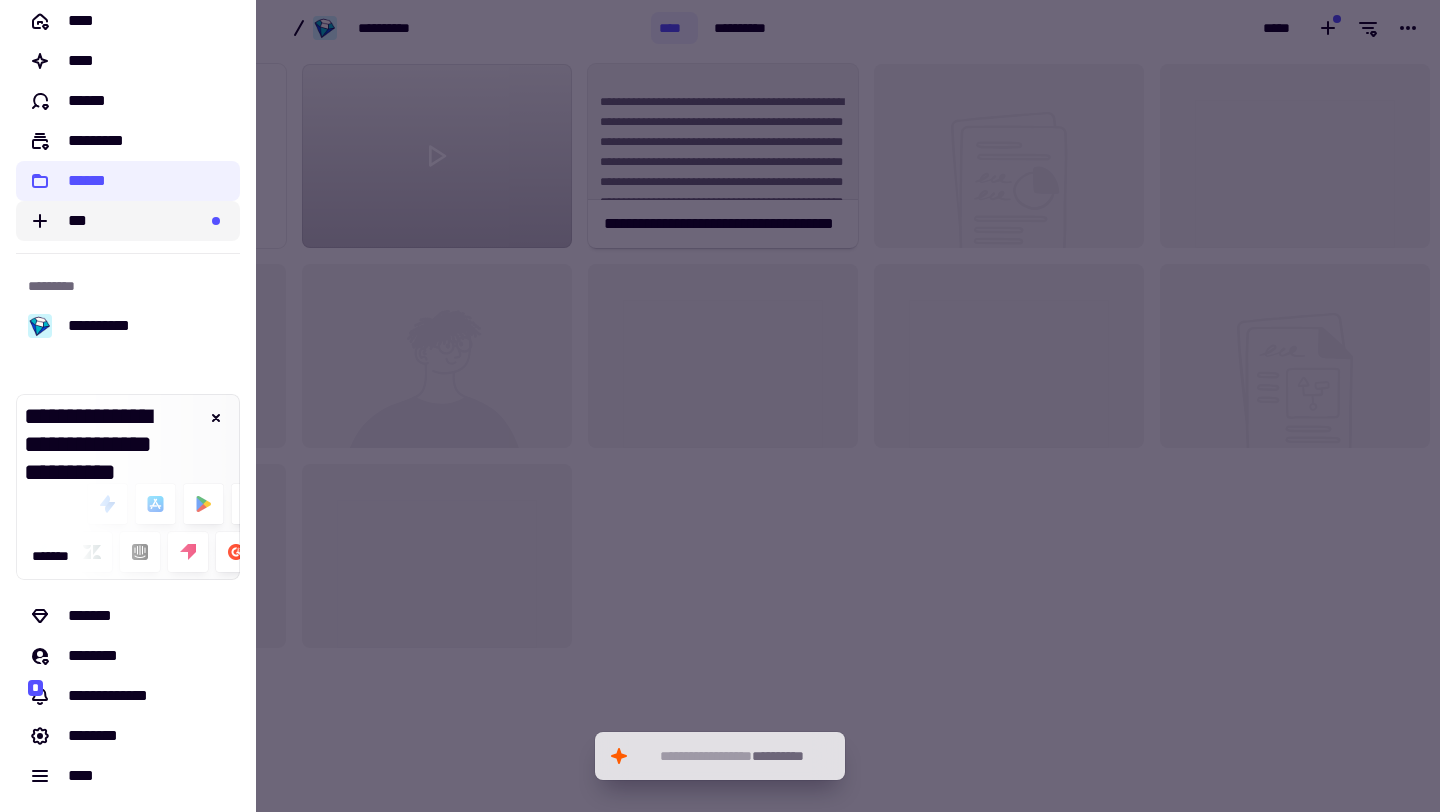 scroll, scrollTop: 12, scrollLeft: 0, axis: vertical 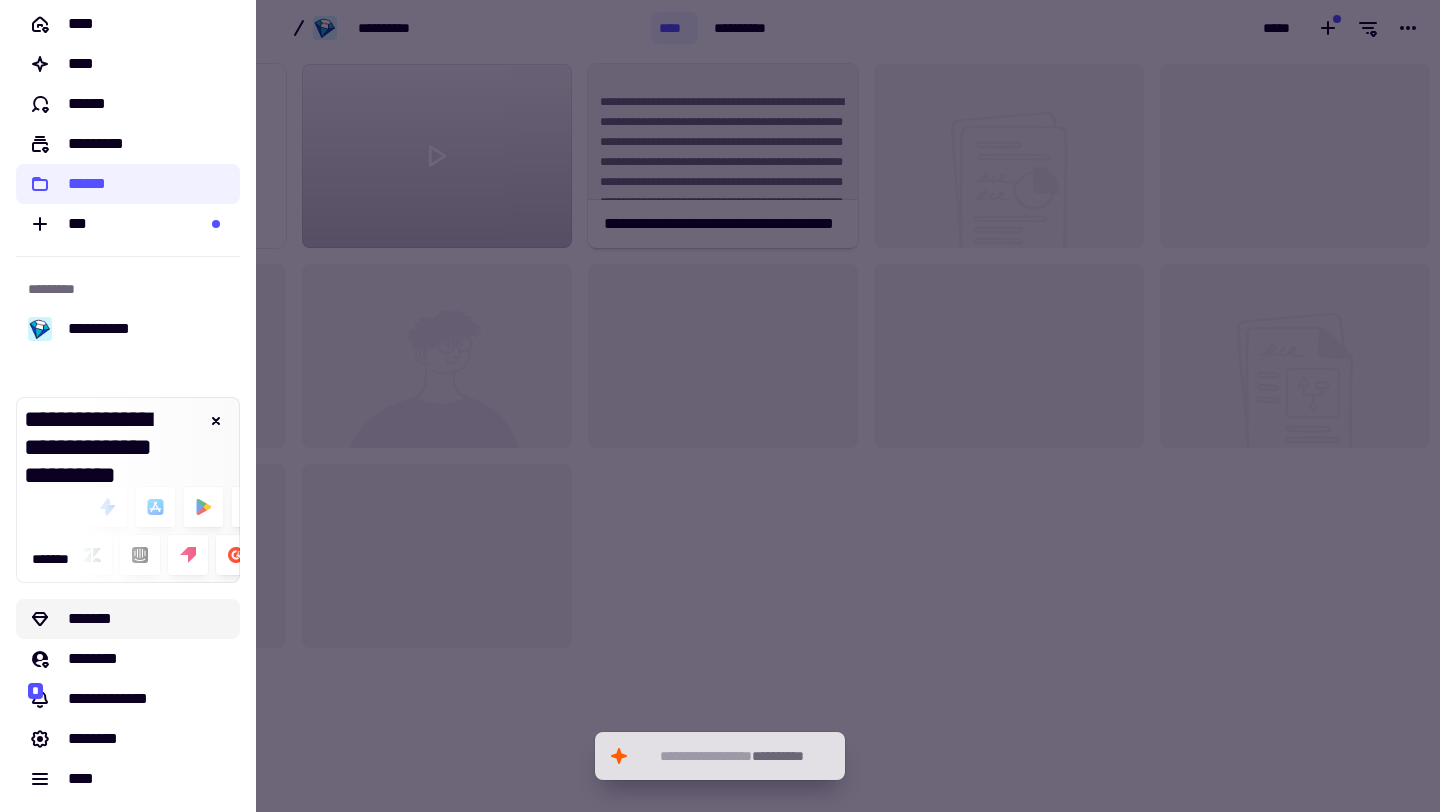 click on "*******" 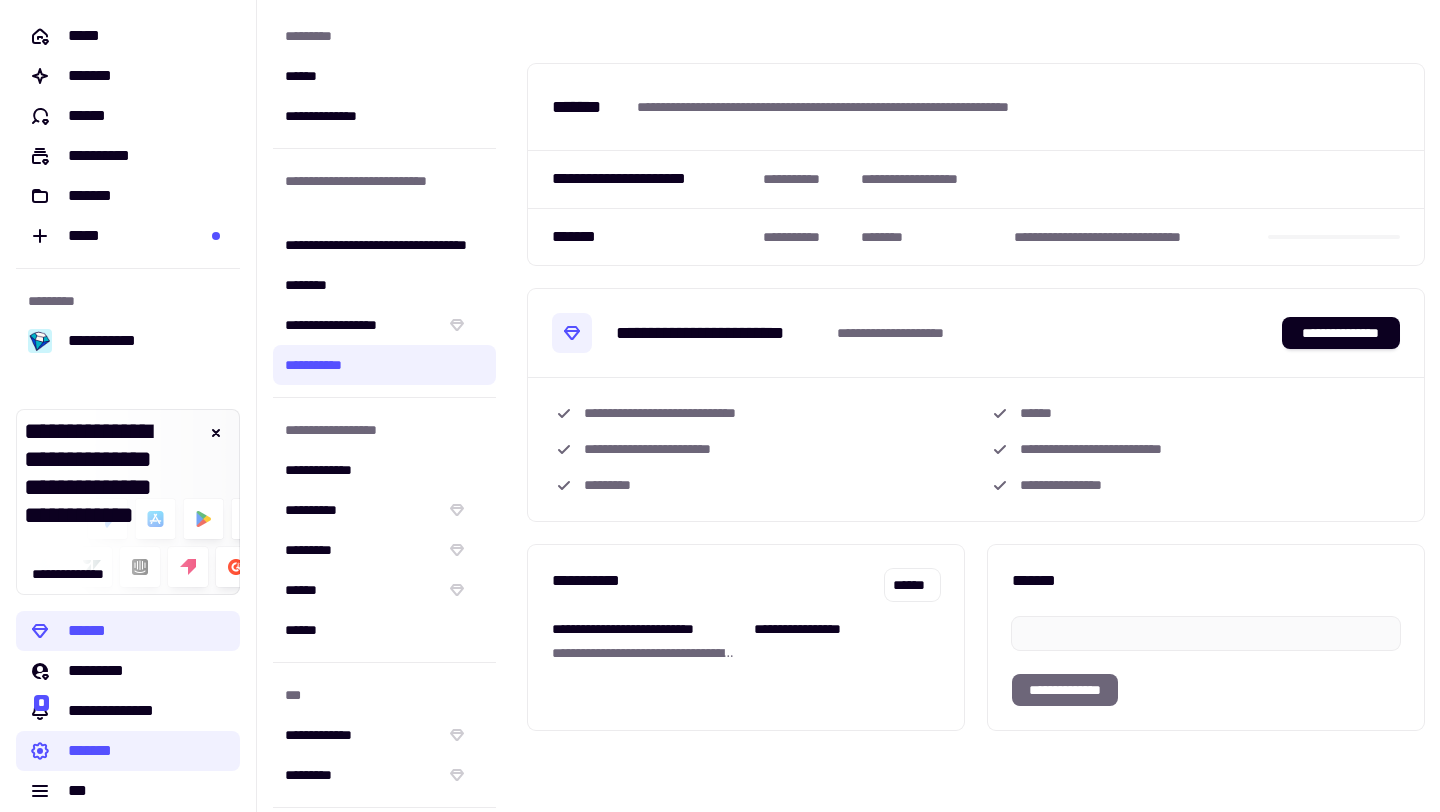 click on "[FIRST] [LAST] [COMPANY] [BRAND]" at bounding box center [976, 333] 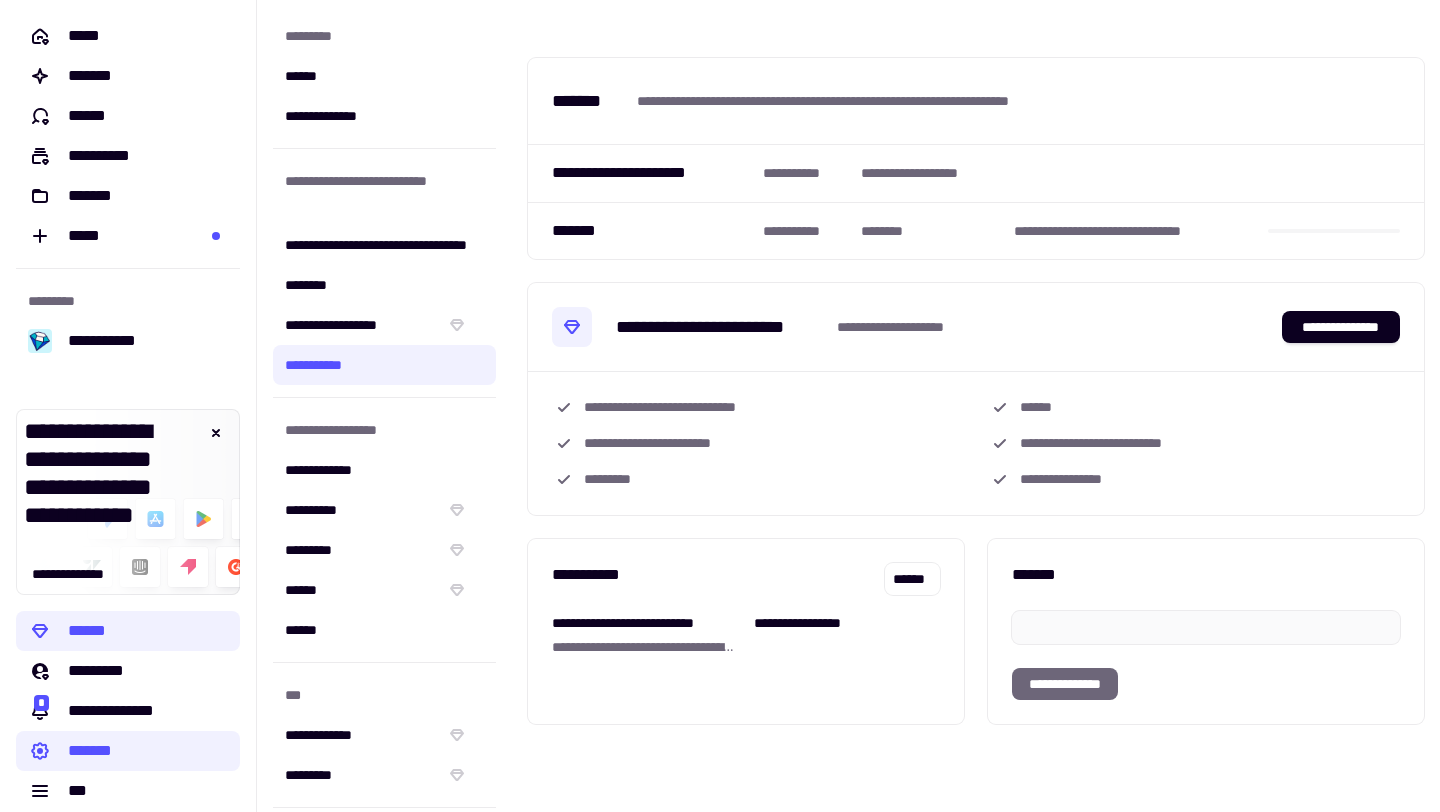 scroll, scrollTop: 0, scrollLeft: 0, axis: both 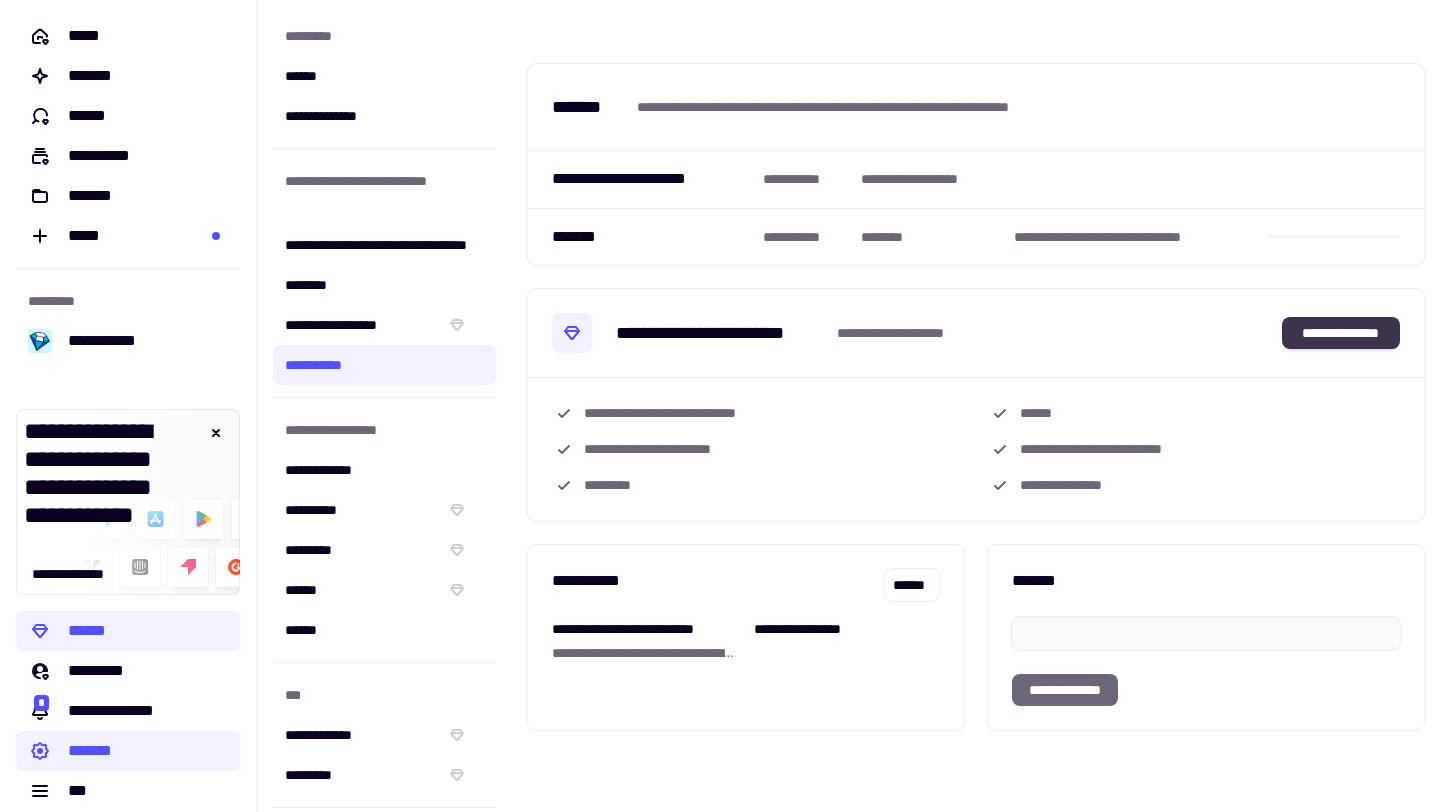 click on "**********" 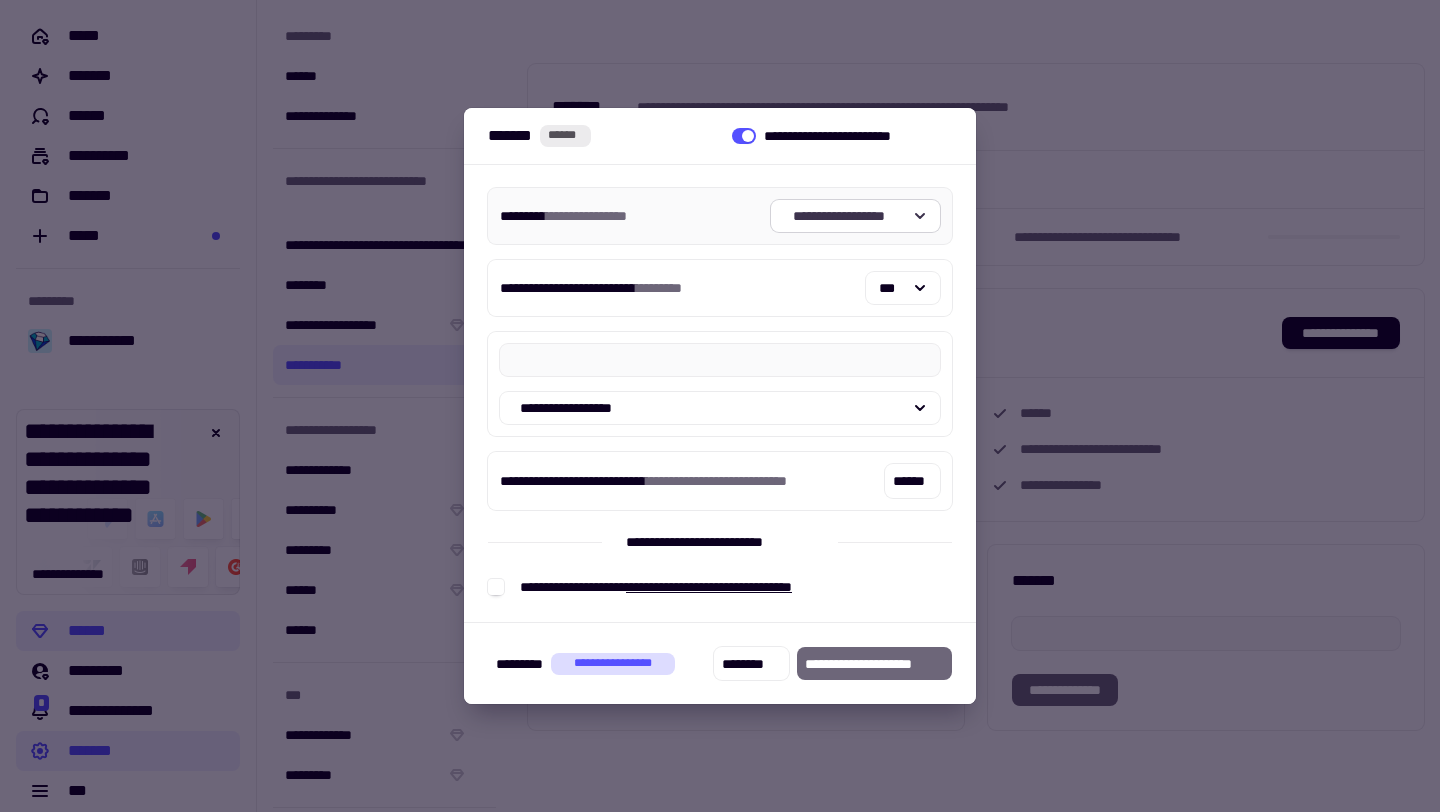 click on "**********" 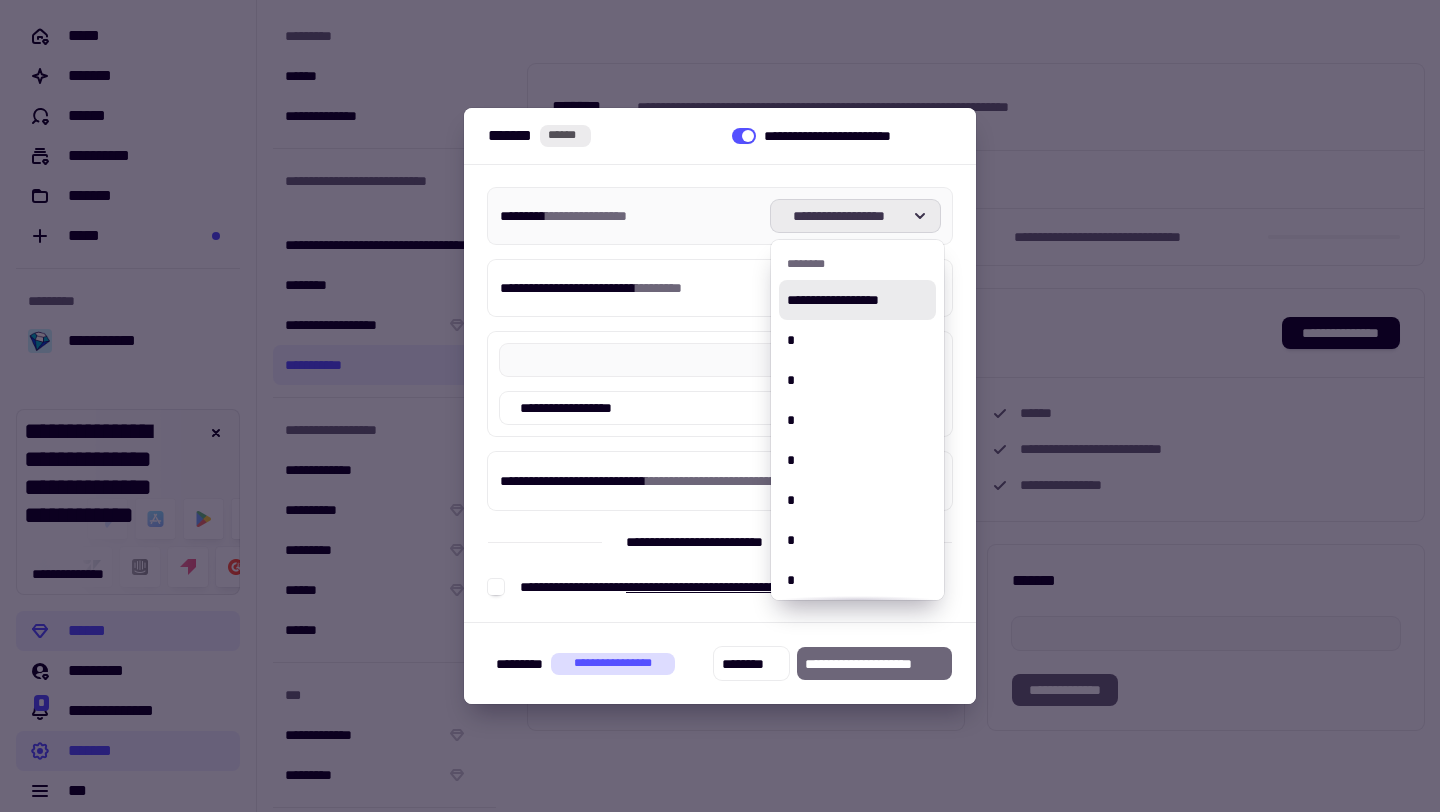 click on "**********" 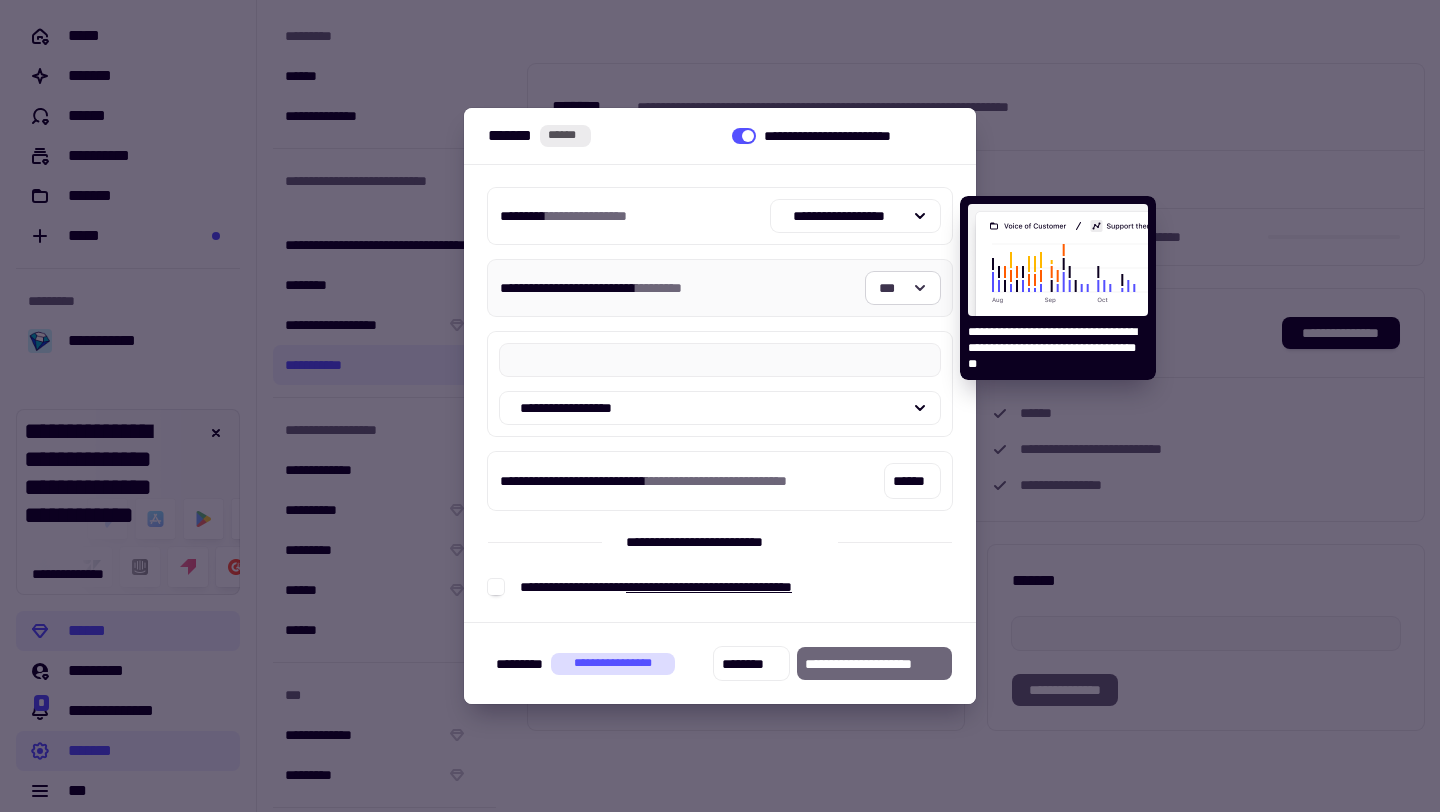click on "***" 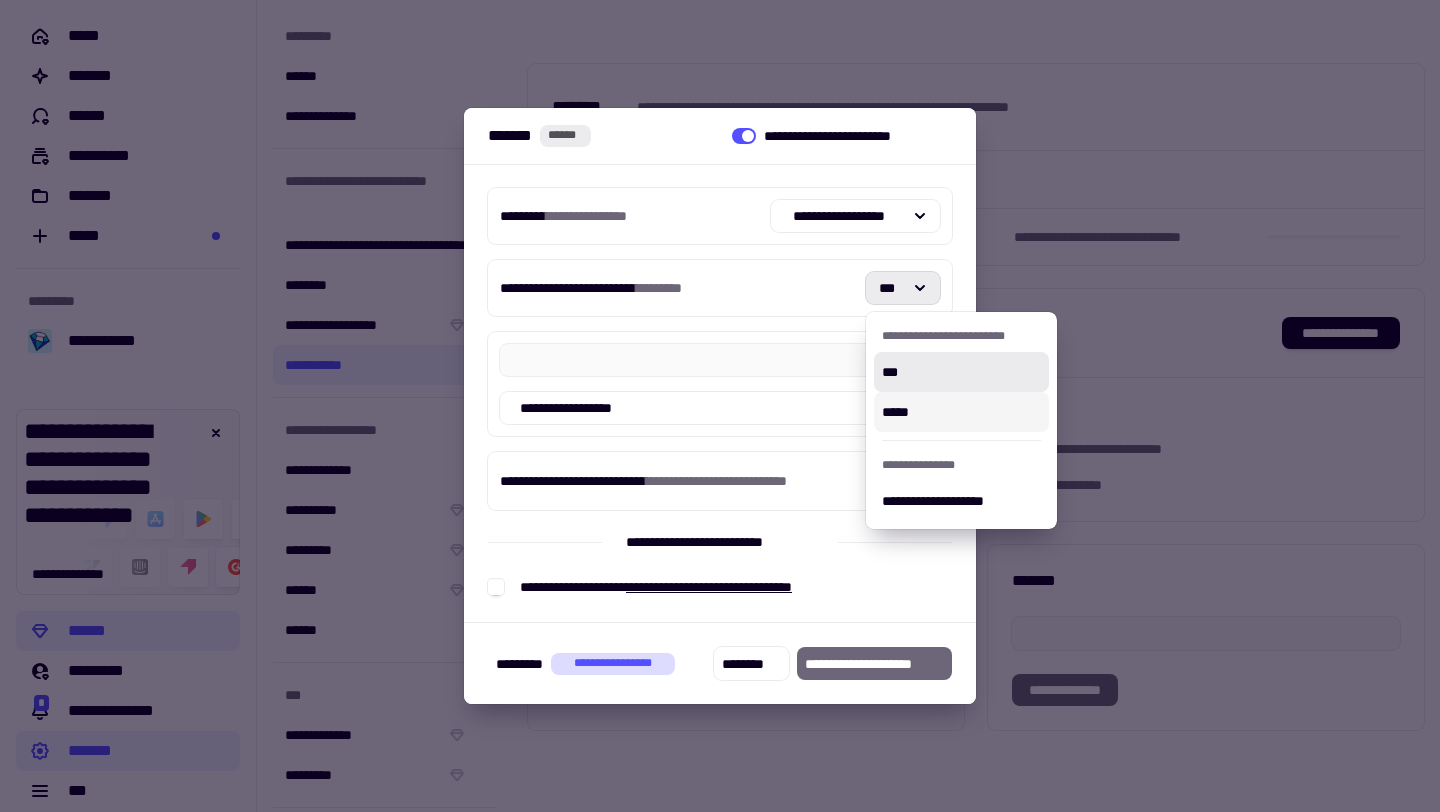 click on "*****" at bounding box center [961, 412] 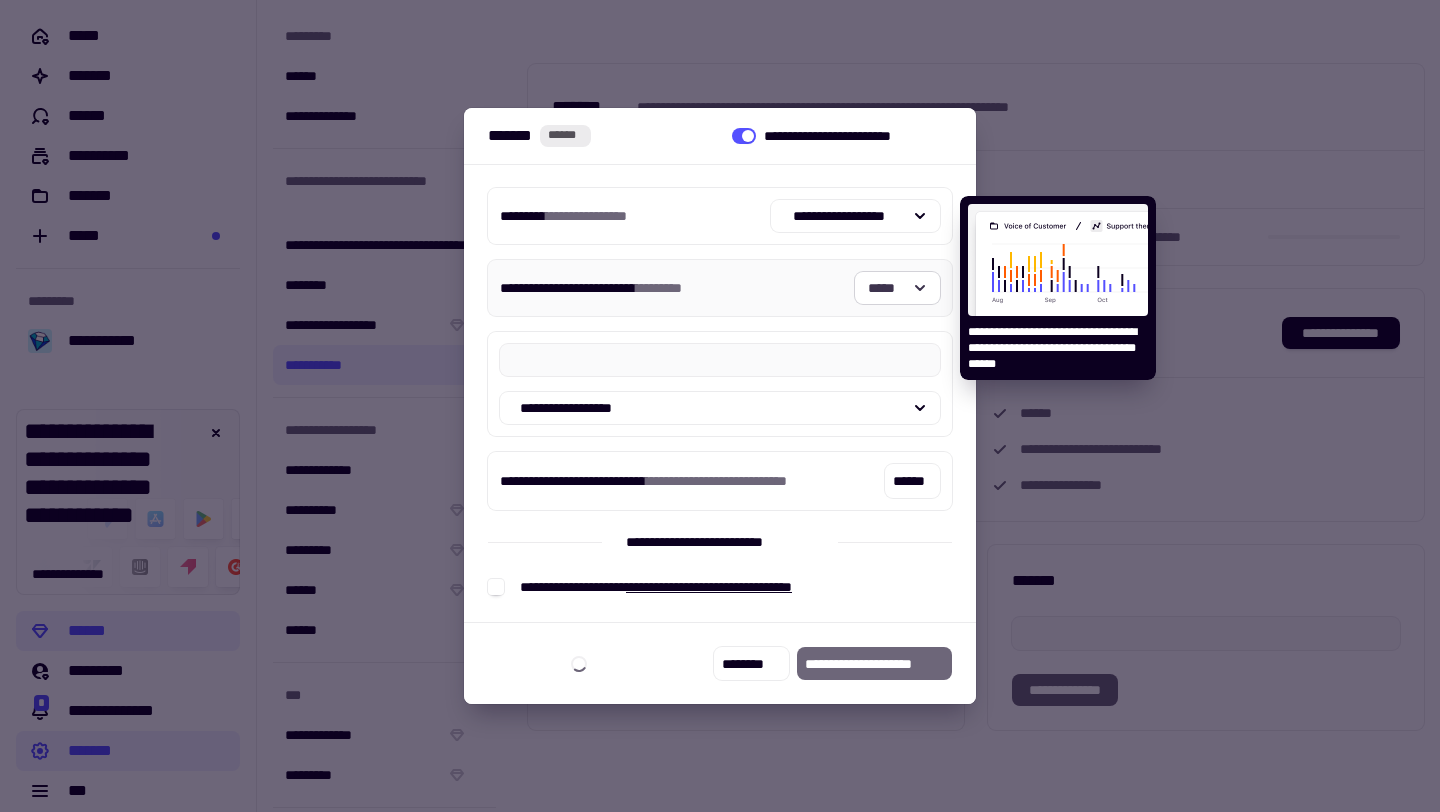 click on "*****" 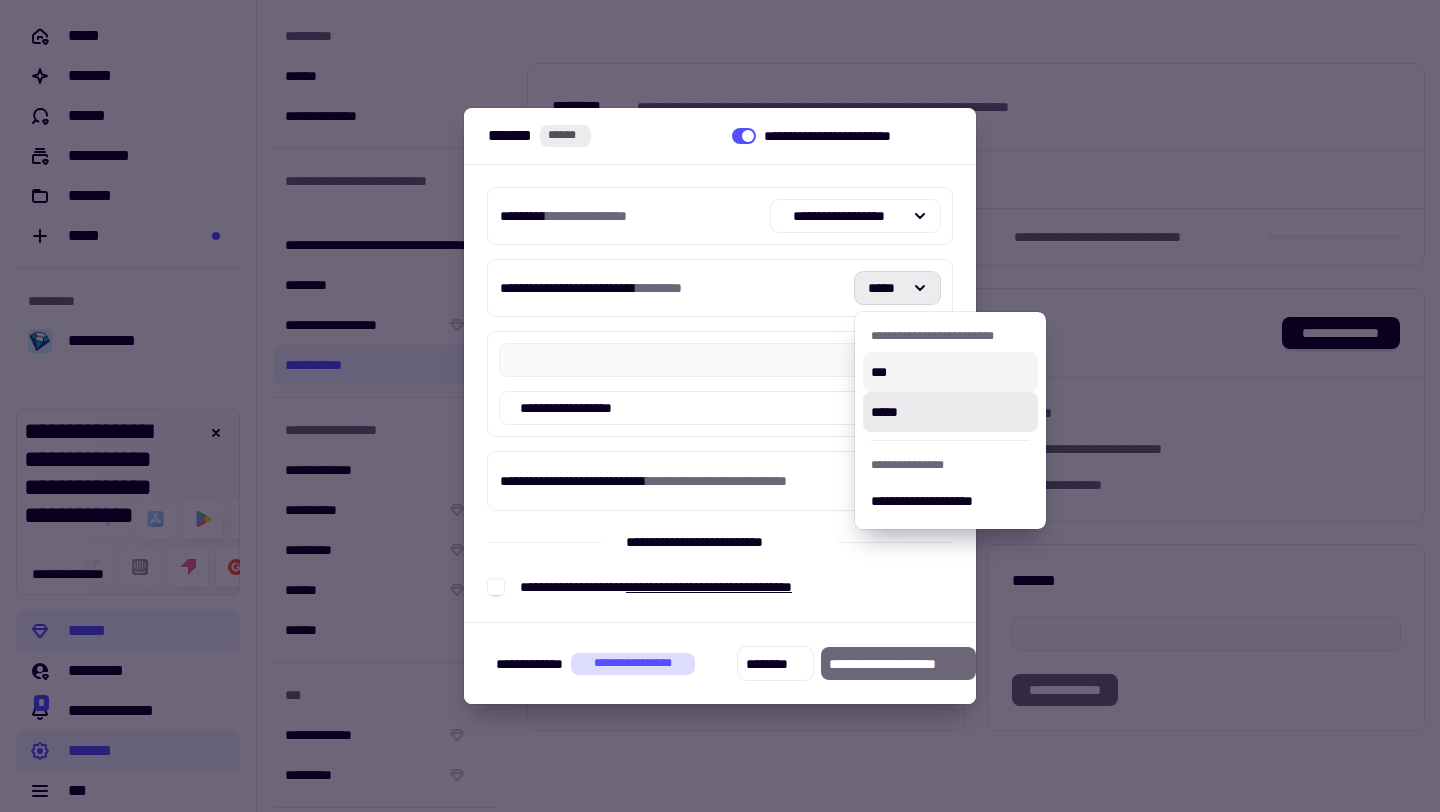 click on "***" at bounding box center [950, 372] 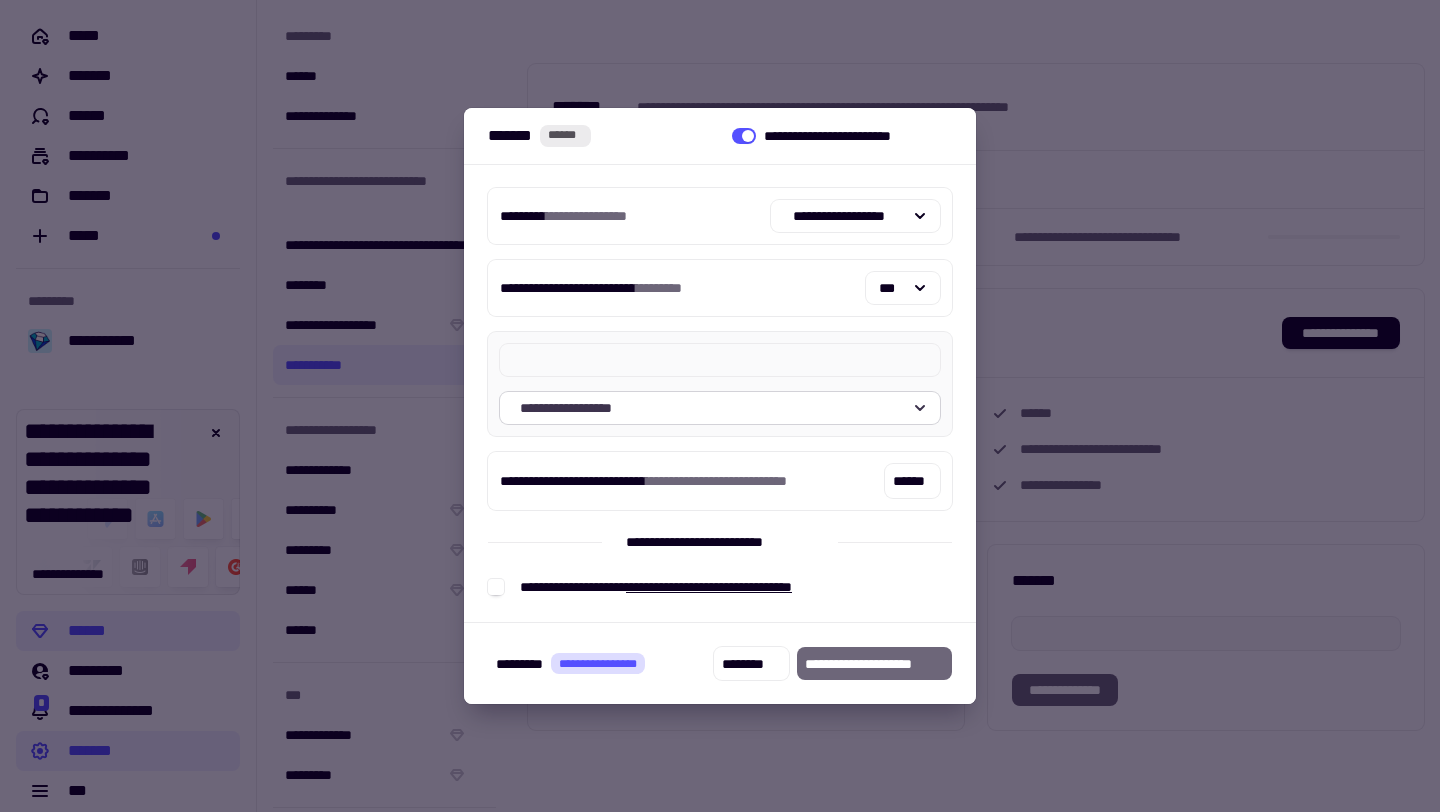 click on "**********" 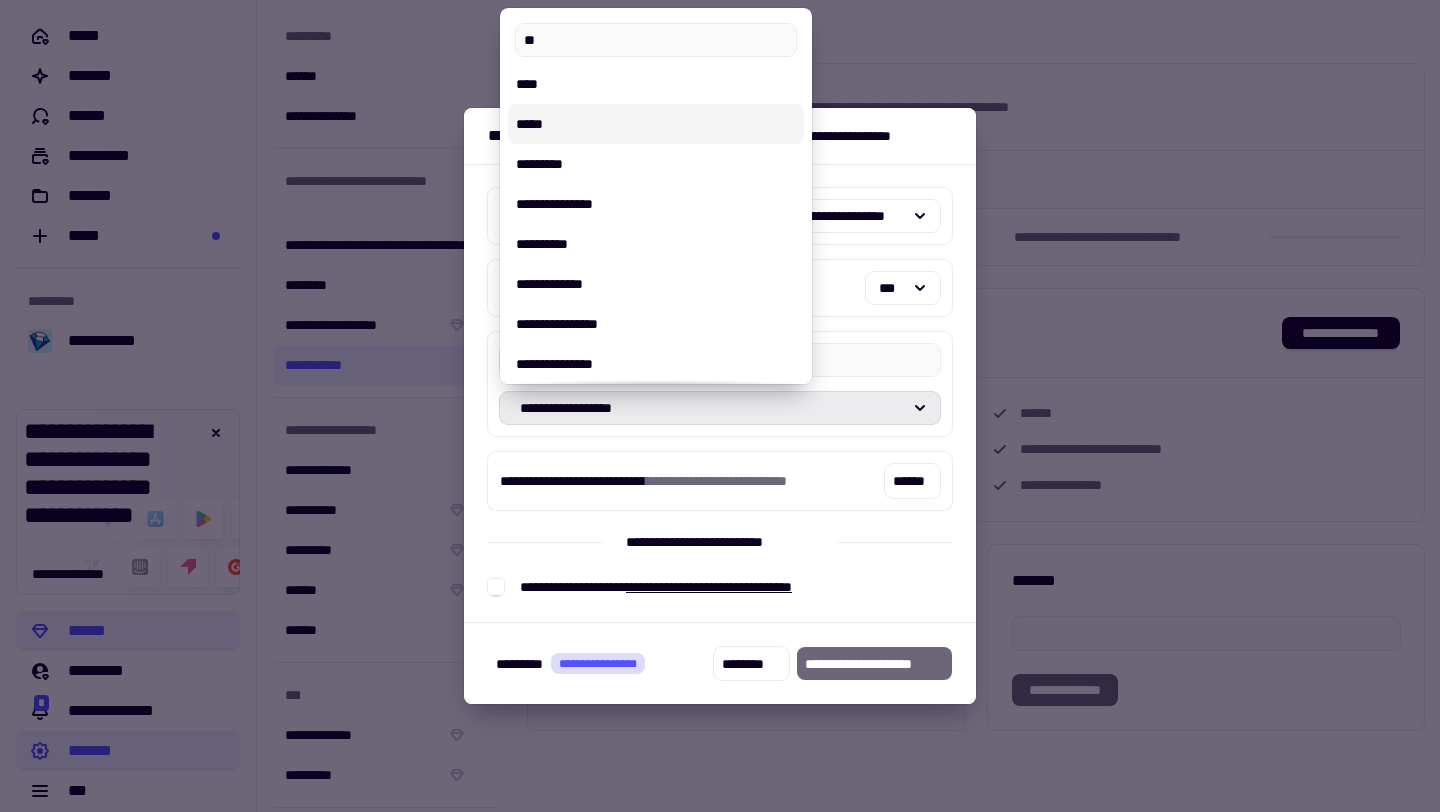 type on "**" 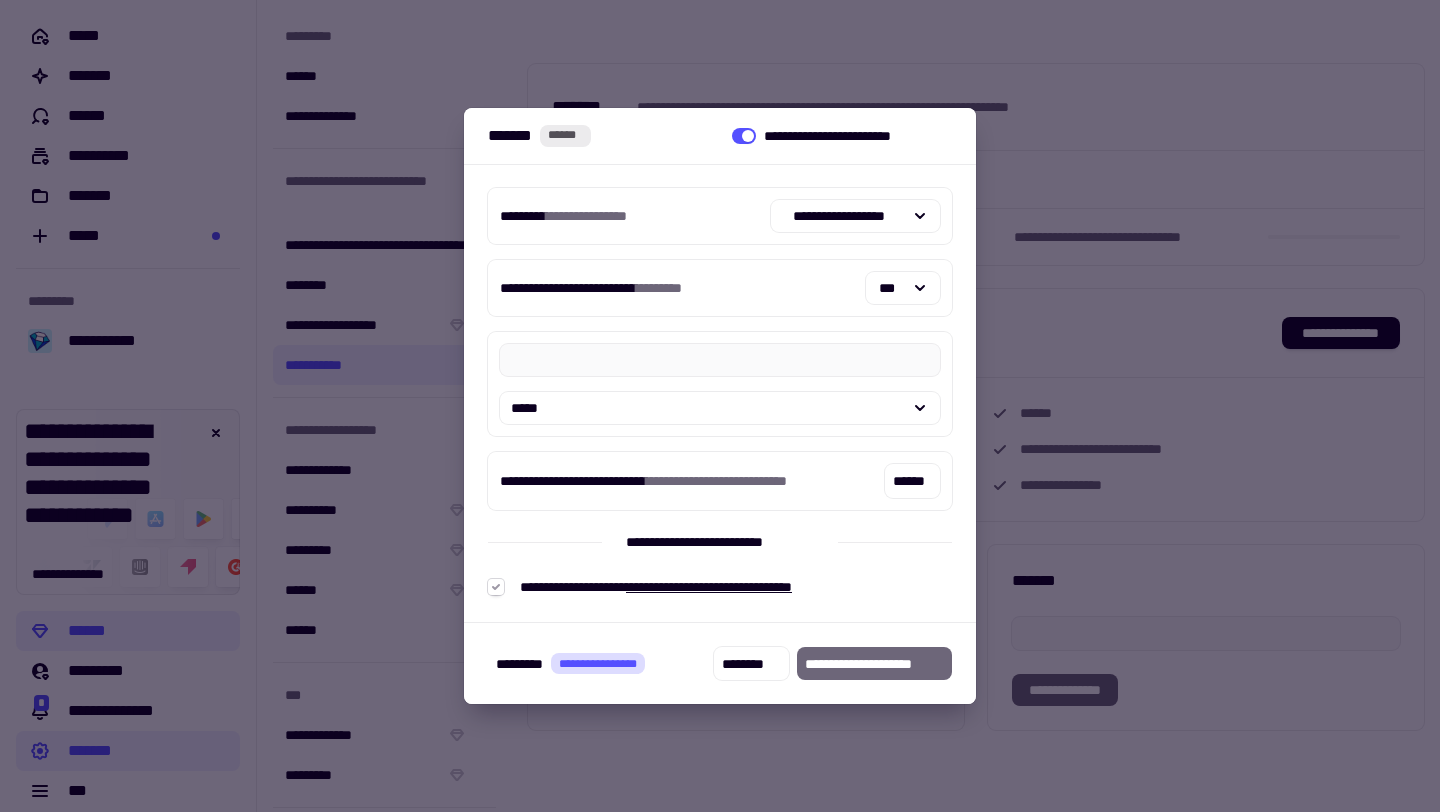 click 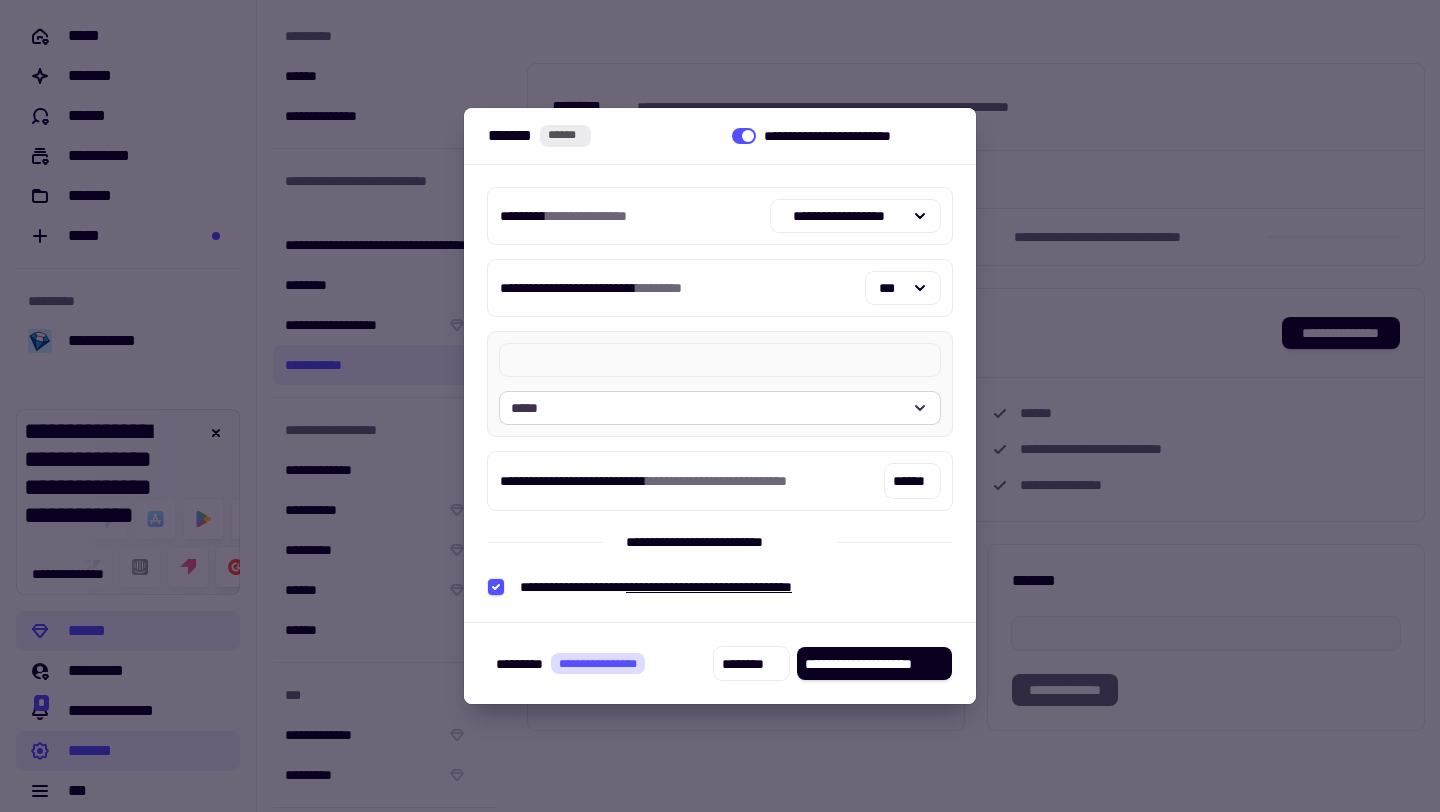 click on "*****" 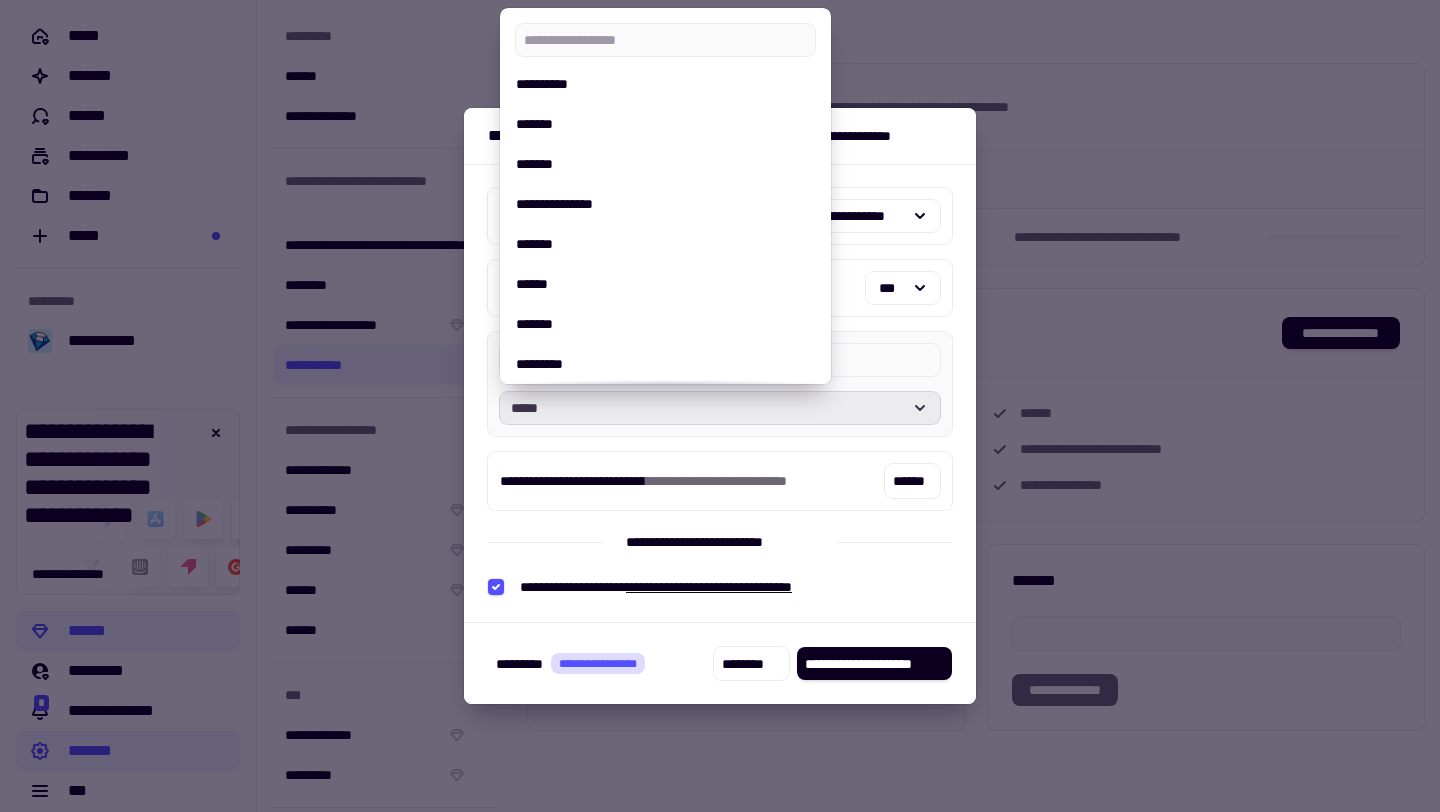 click on "*****" 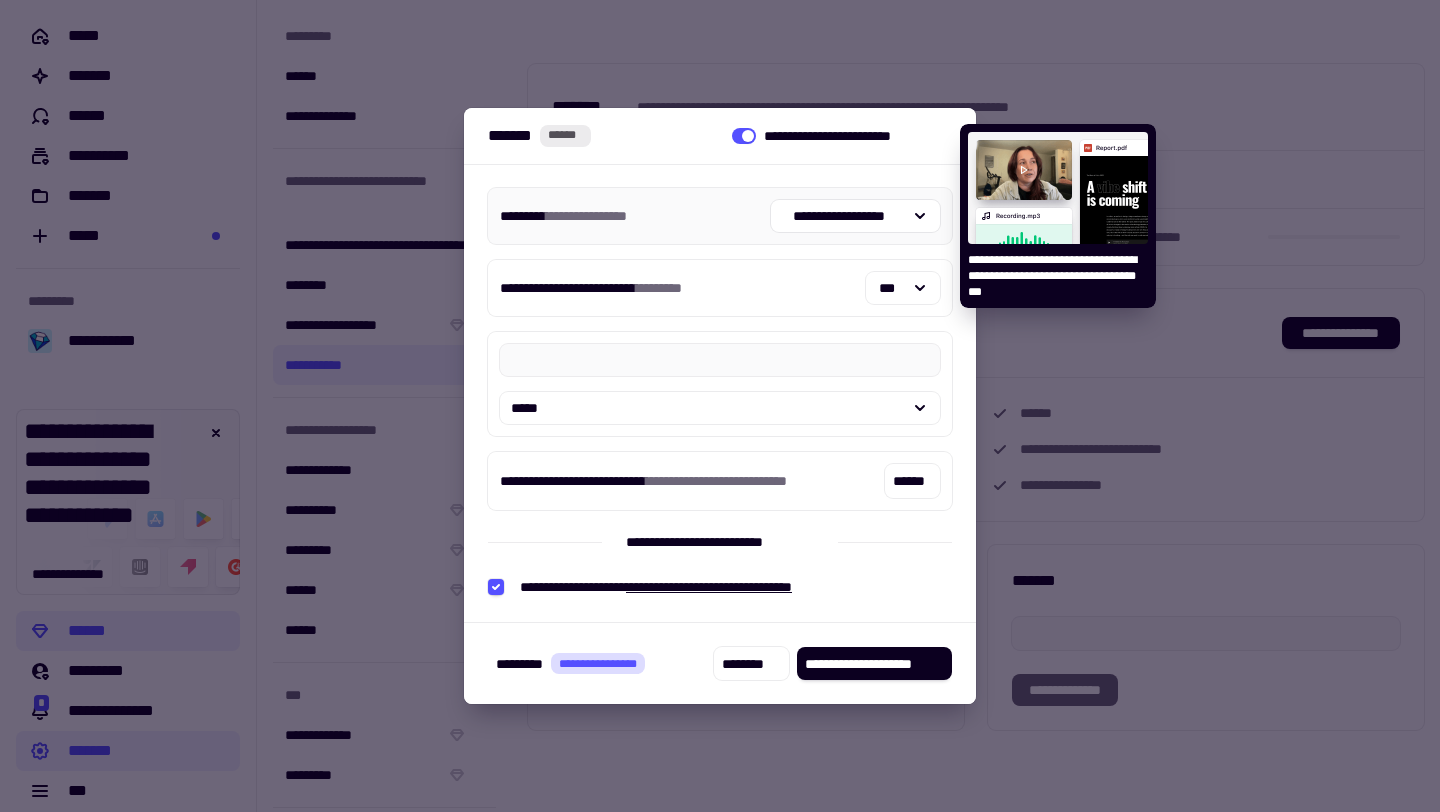 click on "**********" at bounding box center (596, 216) 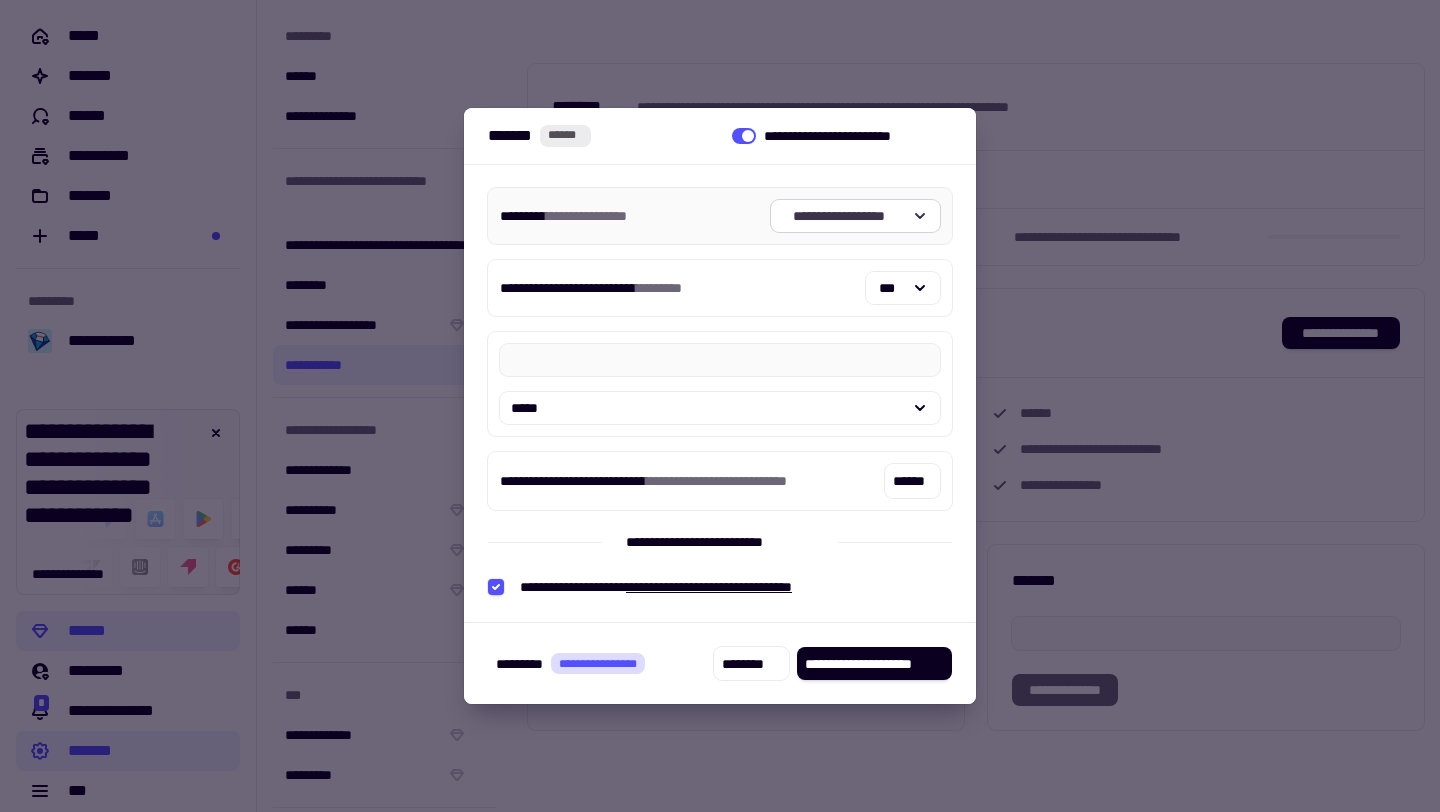 click on "**********" 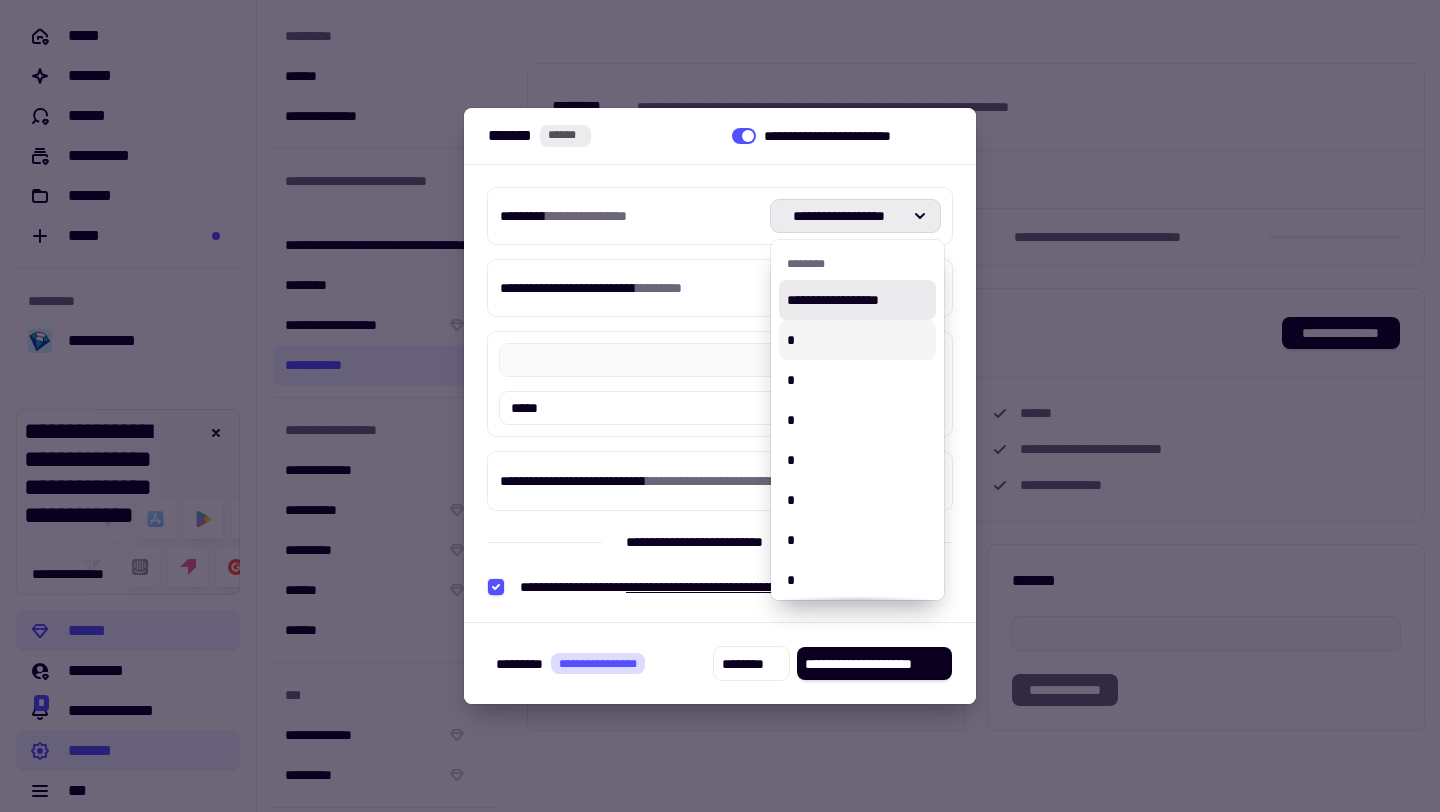 click on "*" at bounding box center (857, 340) 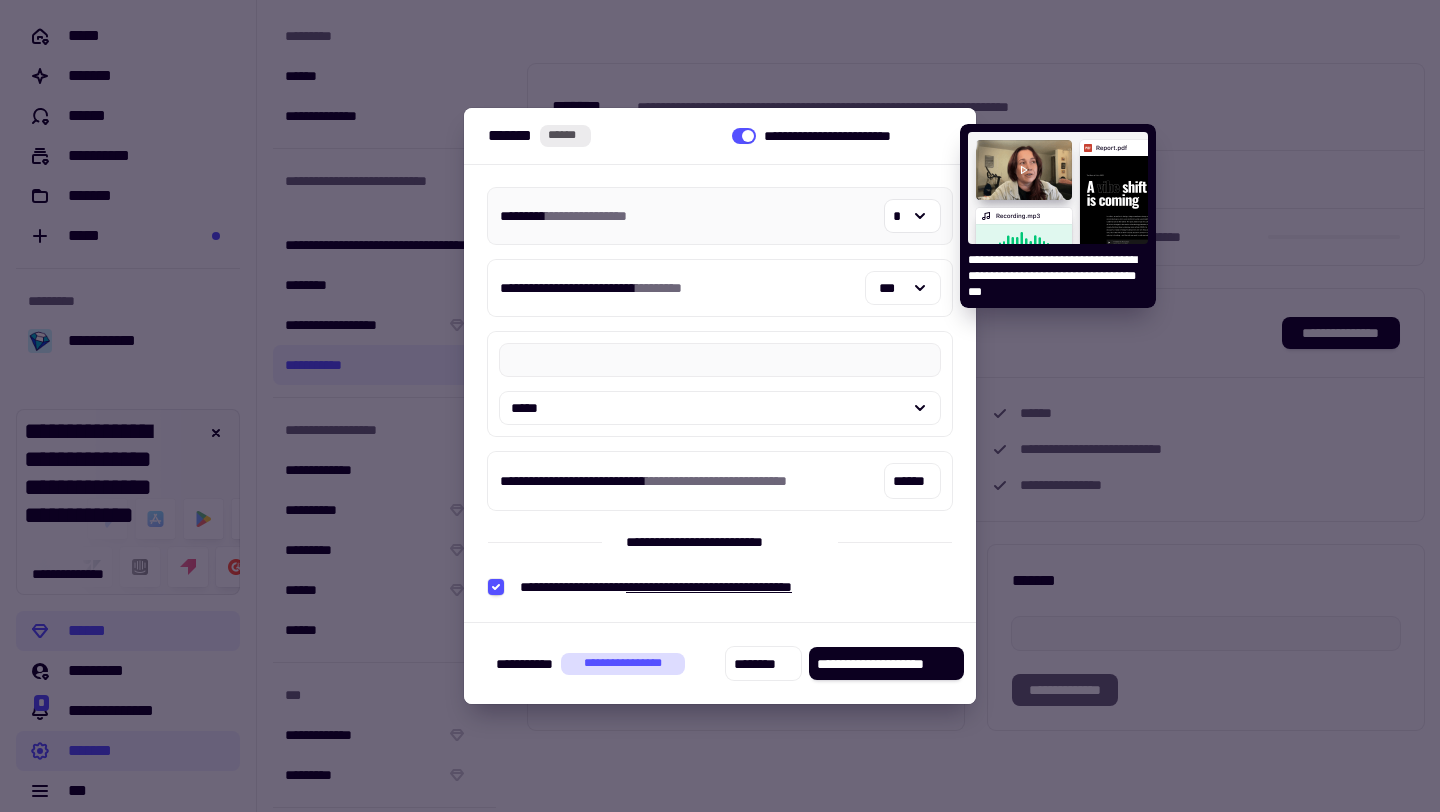 click on "[FIRST] [LAST] [COMPANY] [BRAND]" at bounding box center (720, 216) 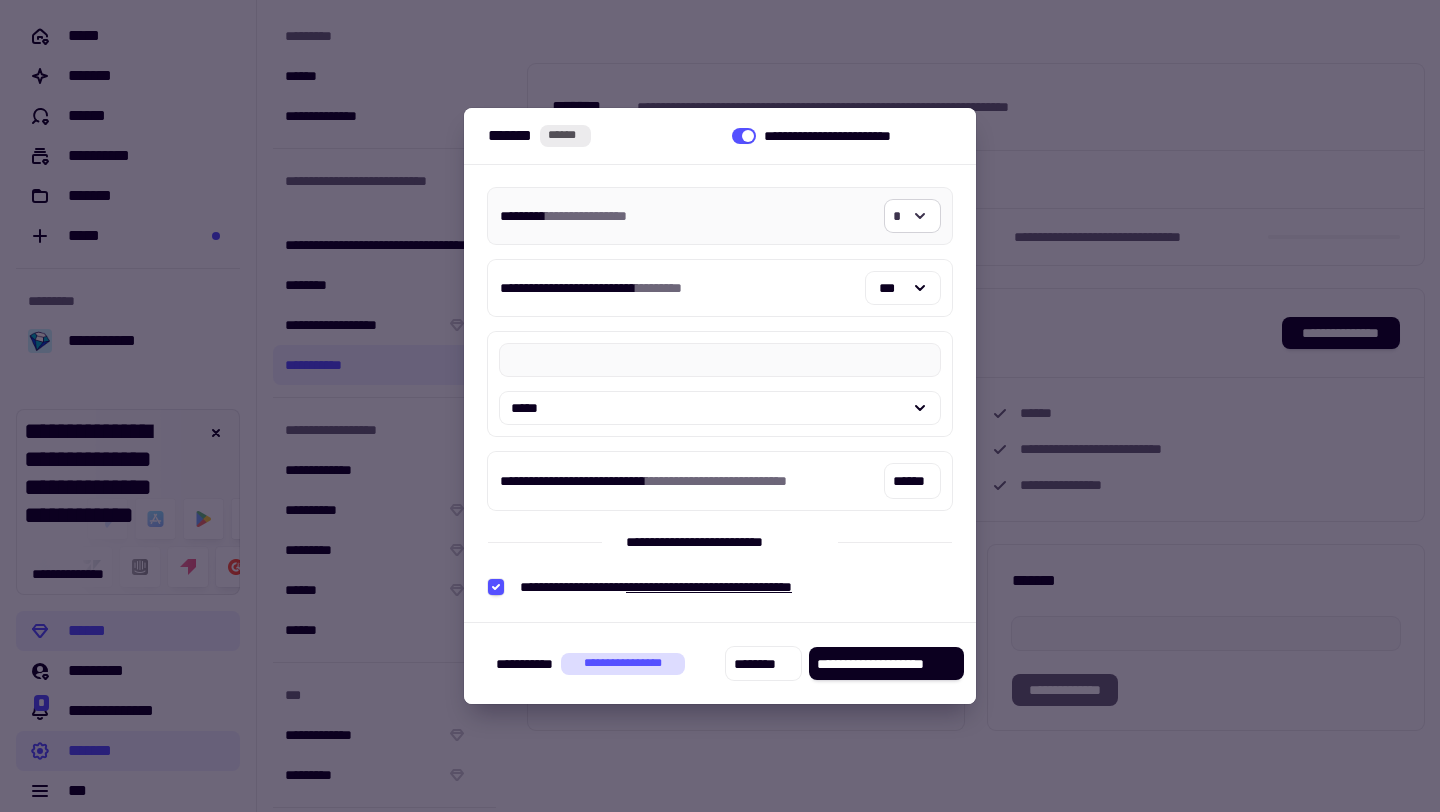 click on "*" 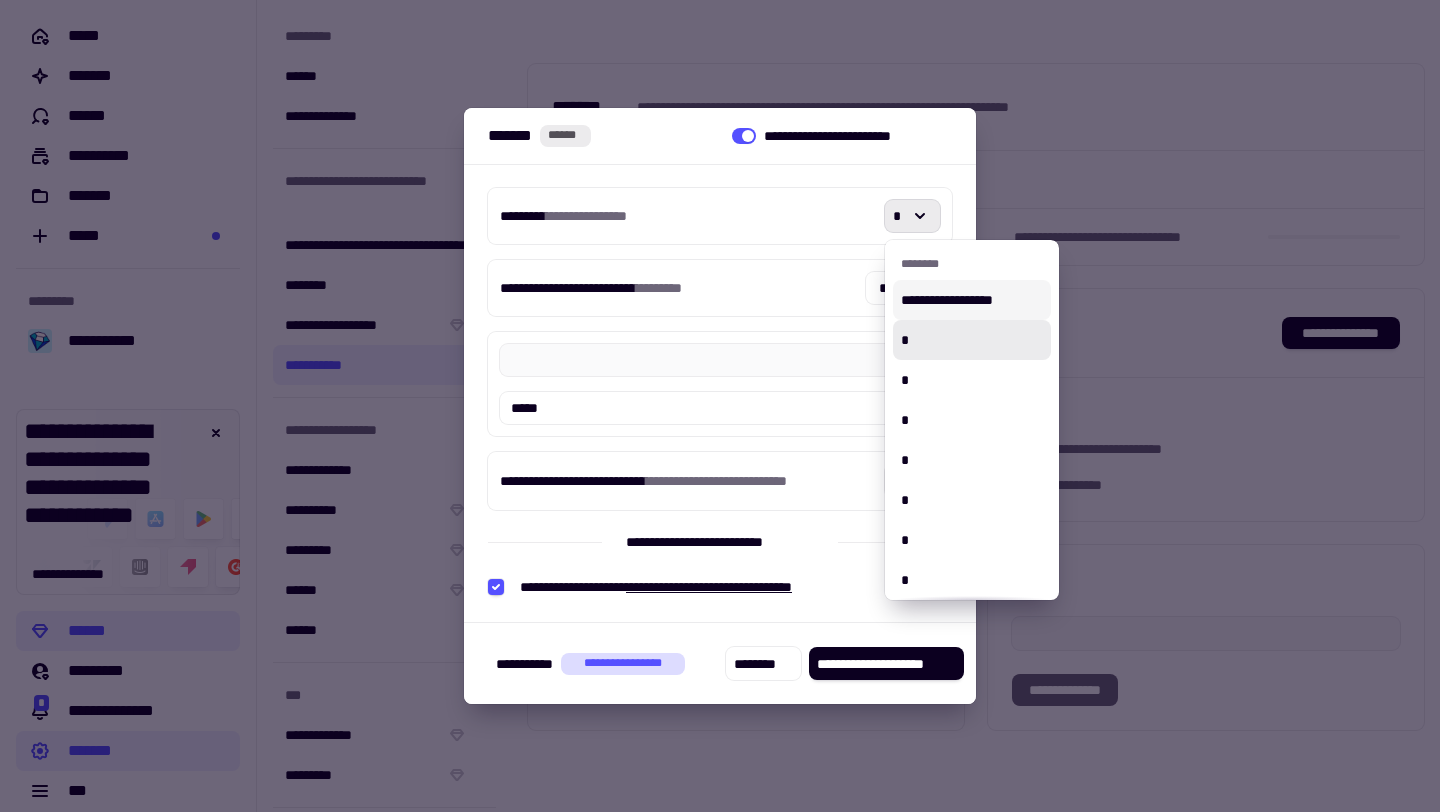 click on "**********" at bounding box center [947, 300] 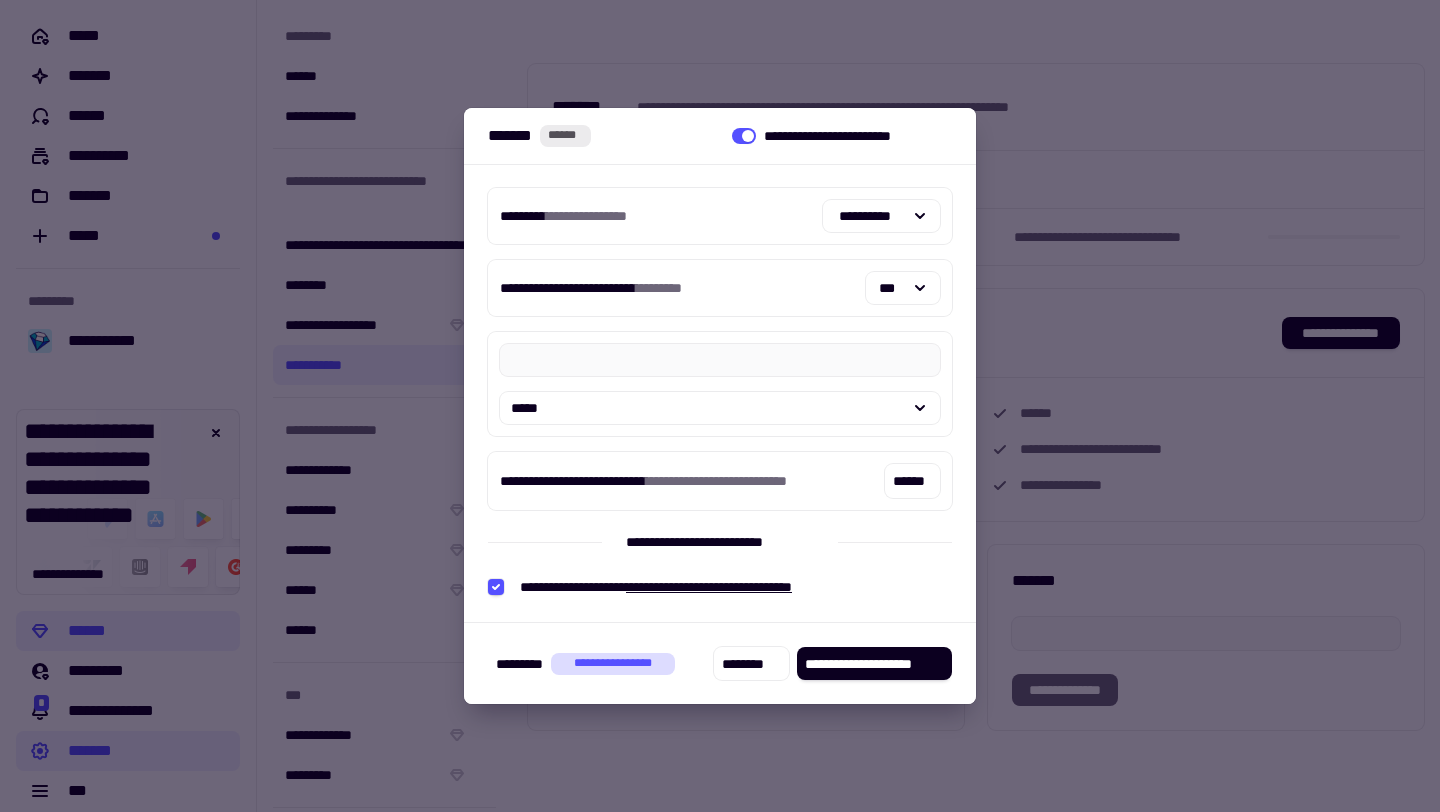 click at bounding box center [720, 406] 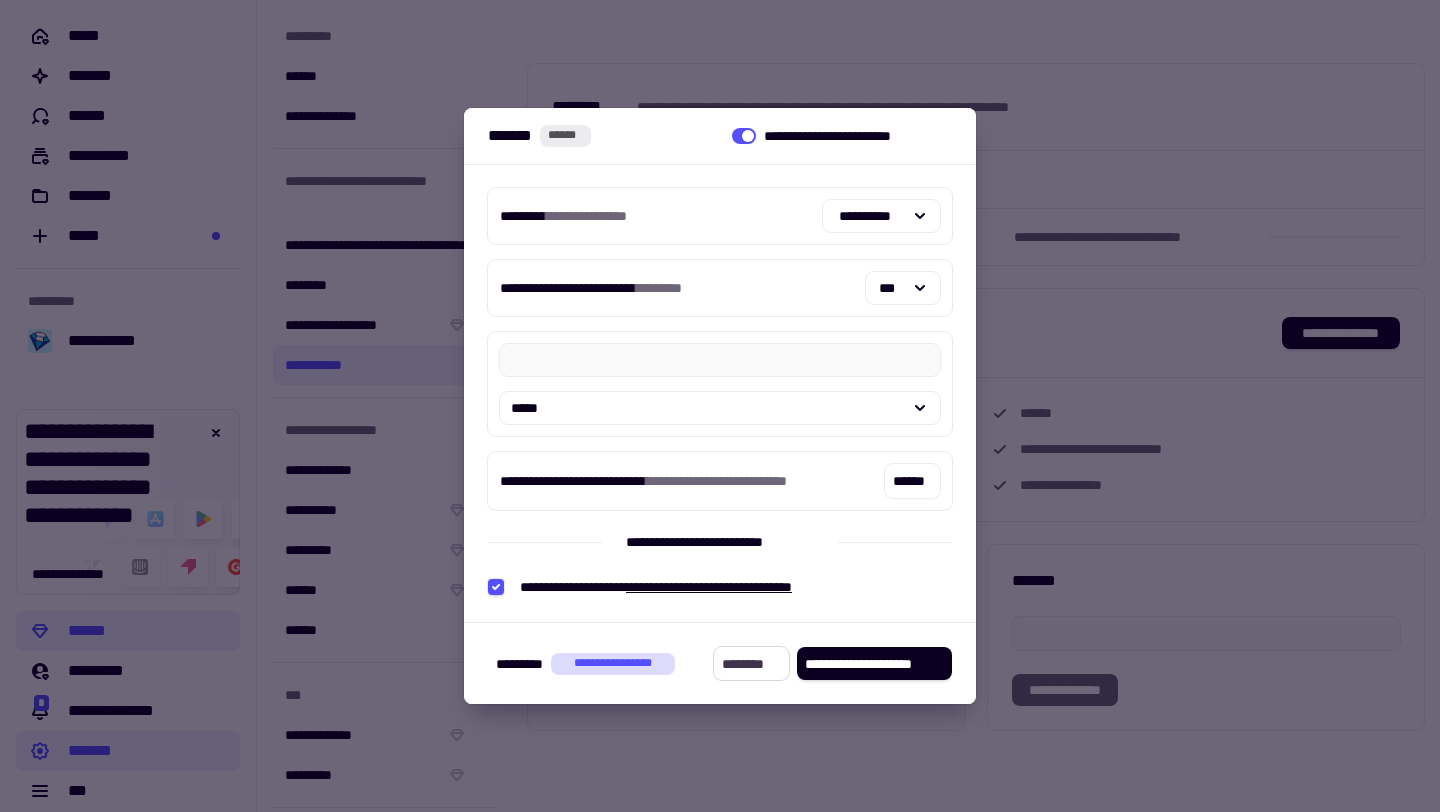 click on "********" at bounding box center (743, 664) 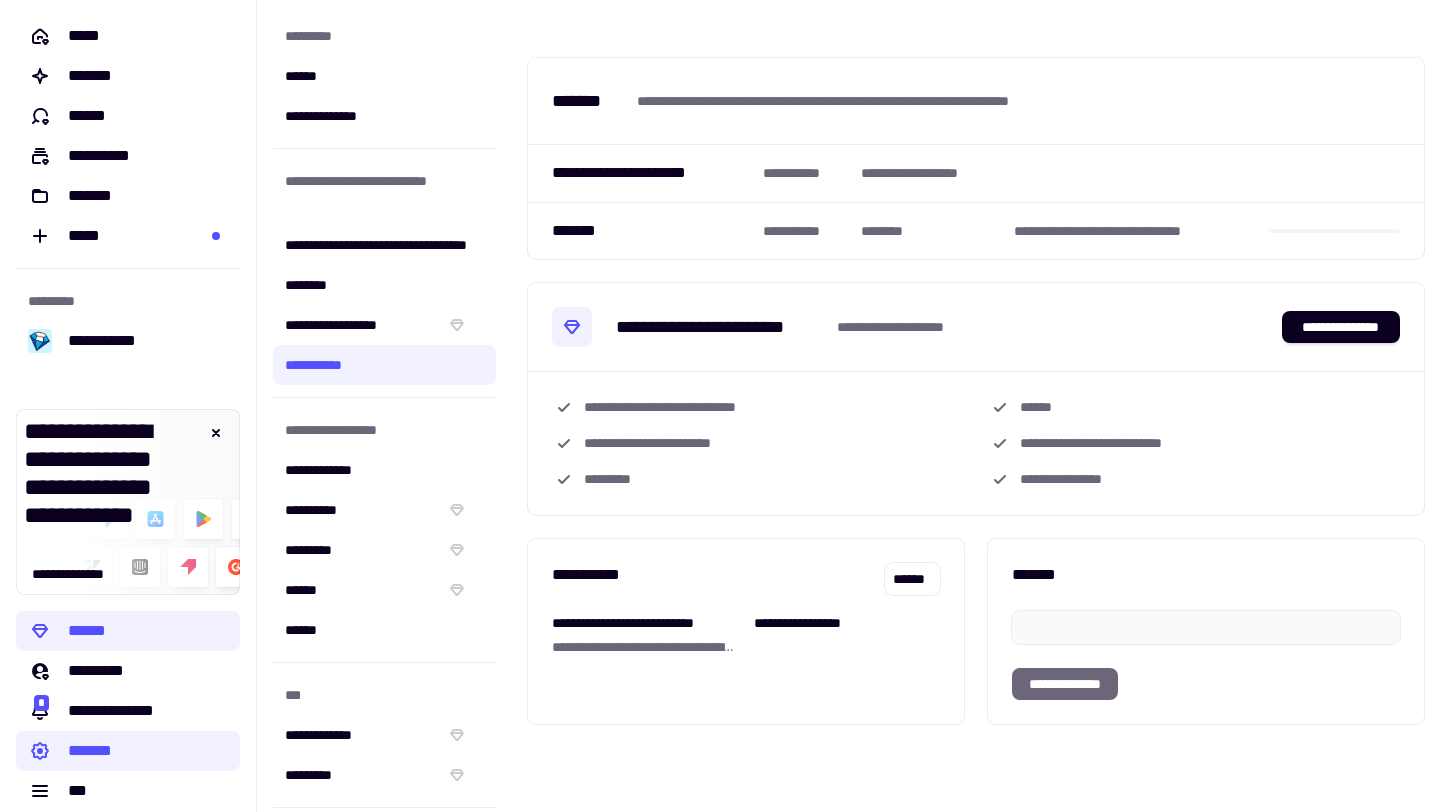 scroll, scrollTop: 0, scrollLeft: 0, axis: both 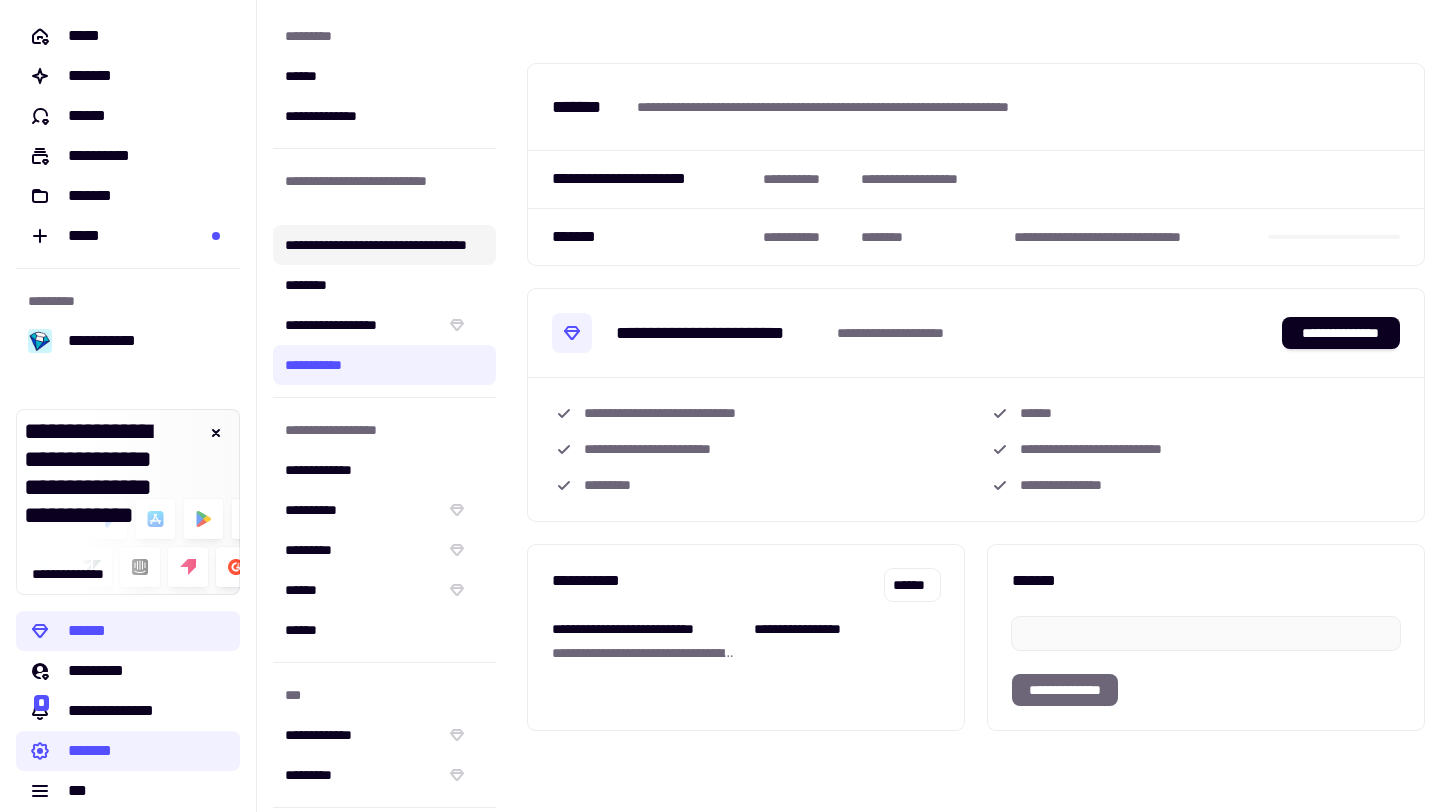 click on "**********" 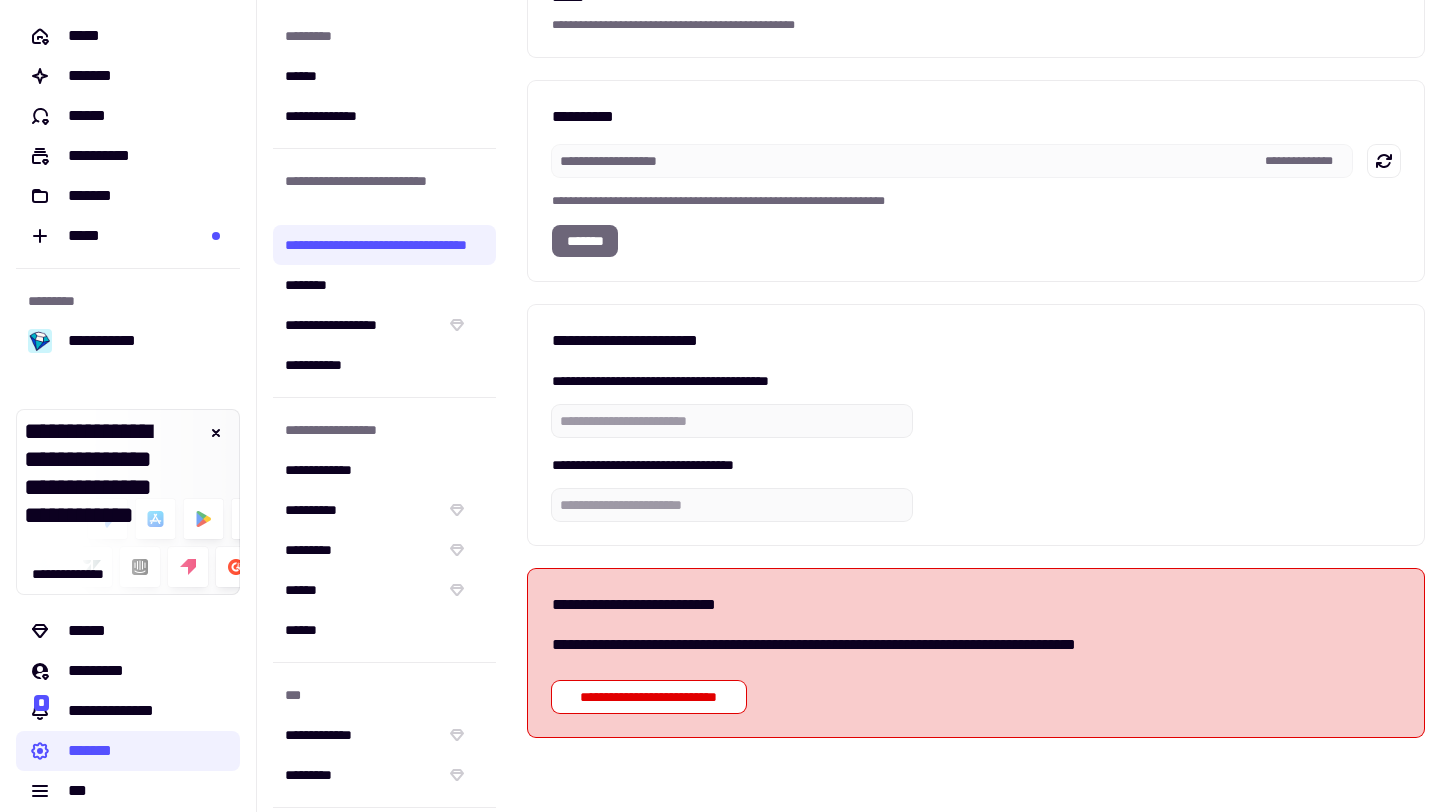 scroll, scrollTop: 455, scrollLeft: 0, axis: vertical 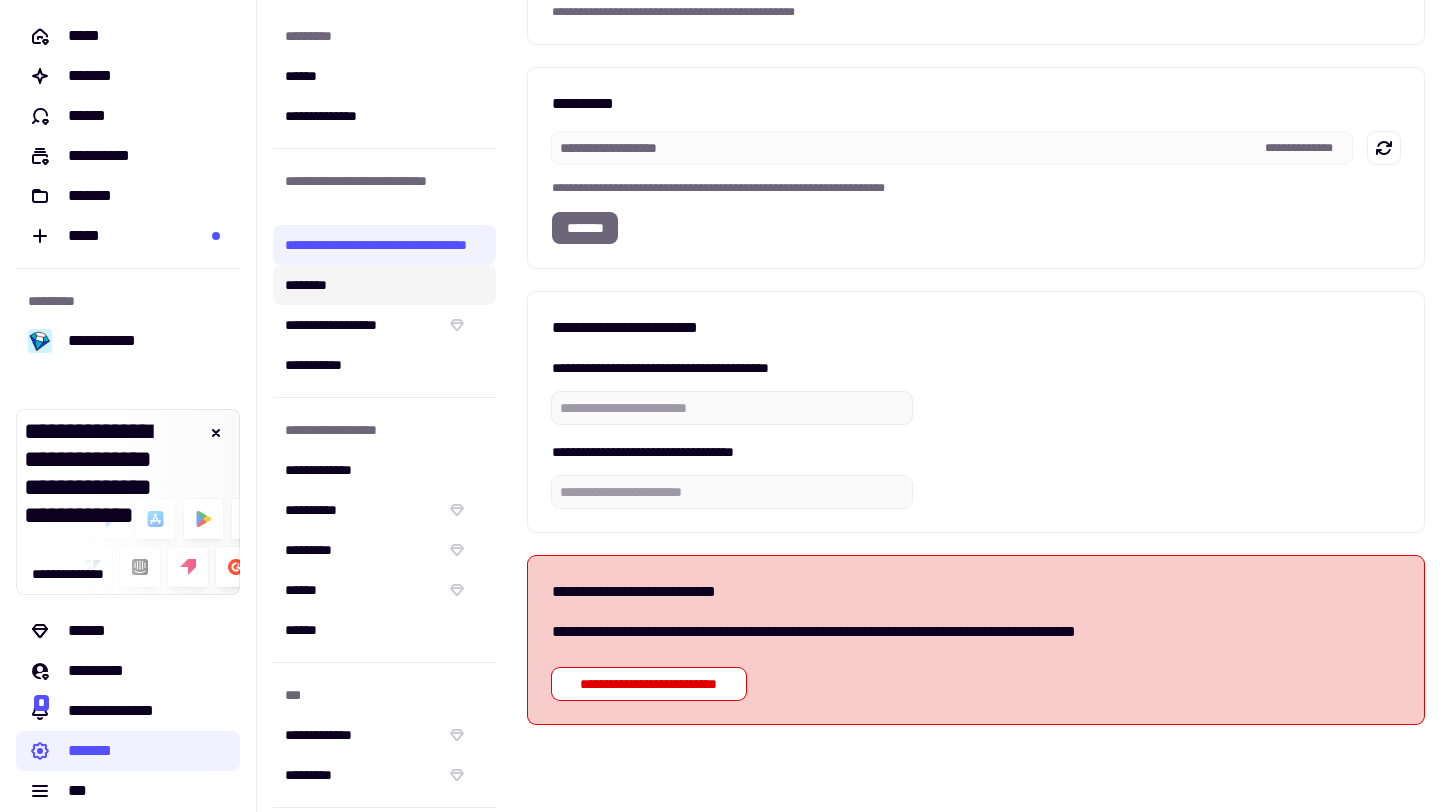click on "********" 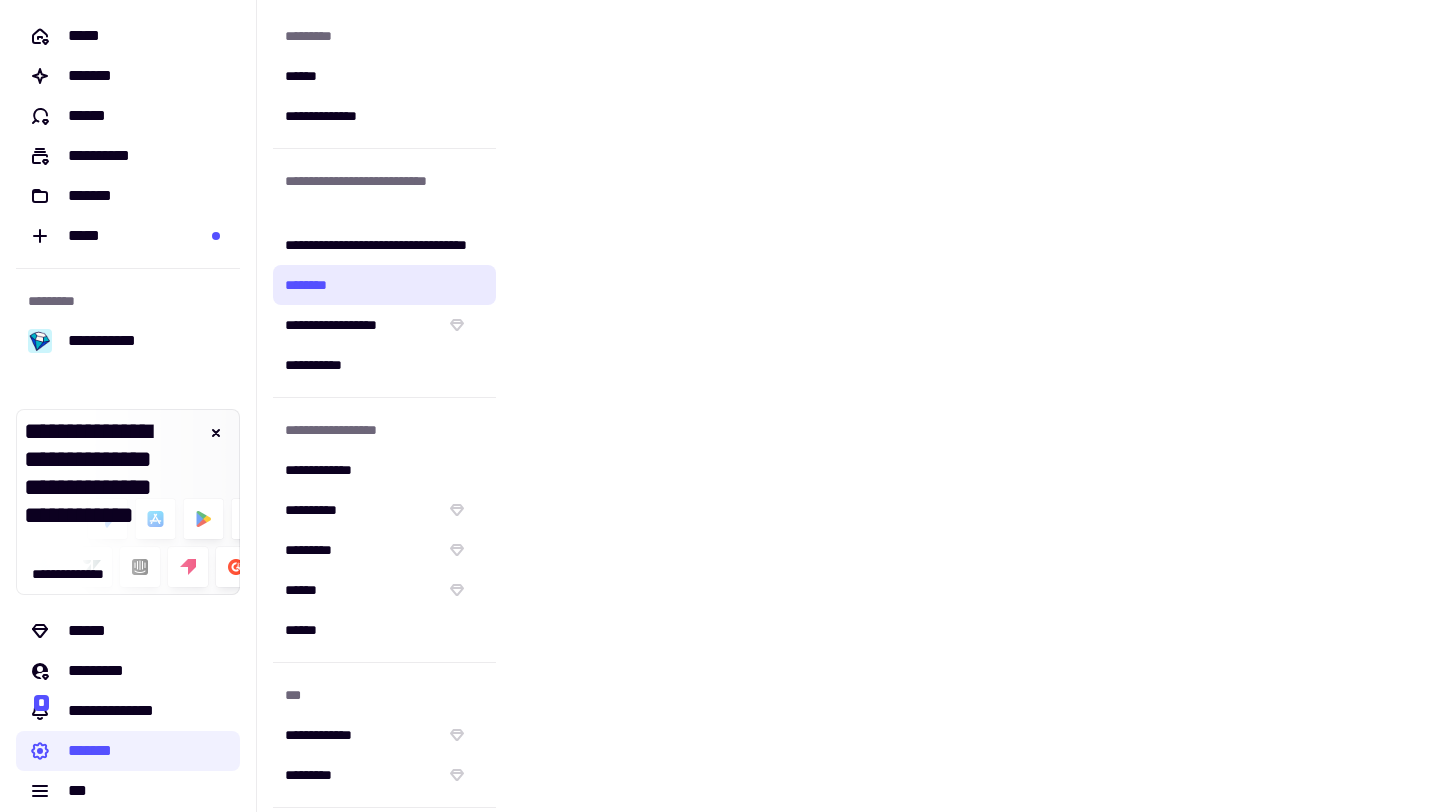 scroll, scrollTop: 0, scrollLeft: 0, axis: both 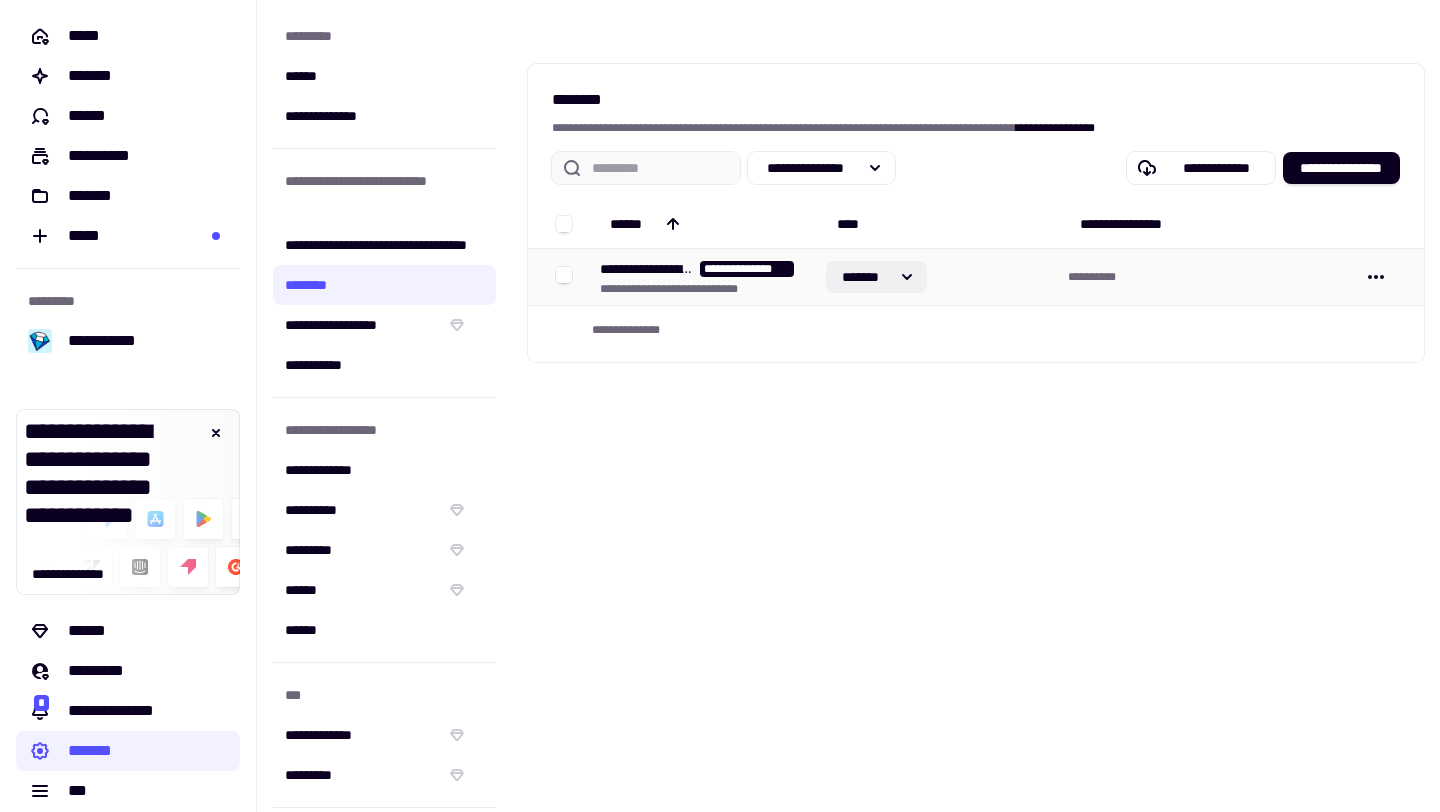 click on "*******" 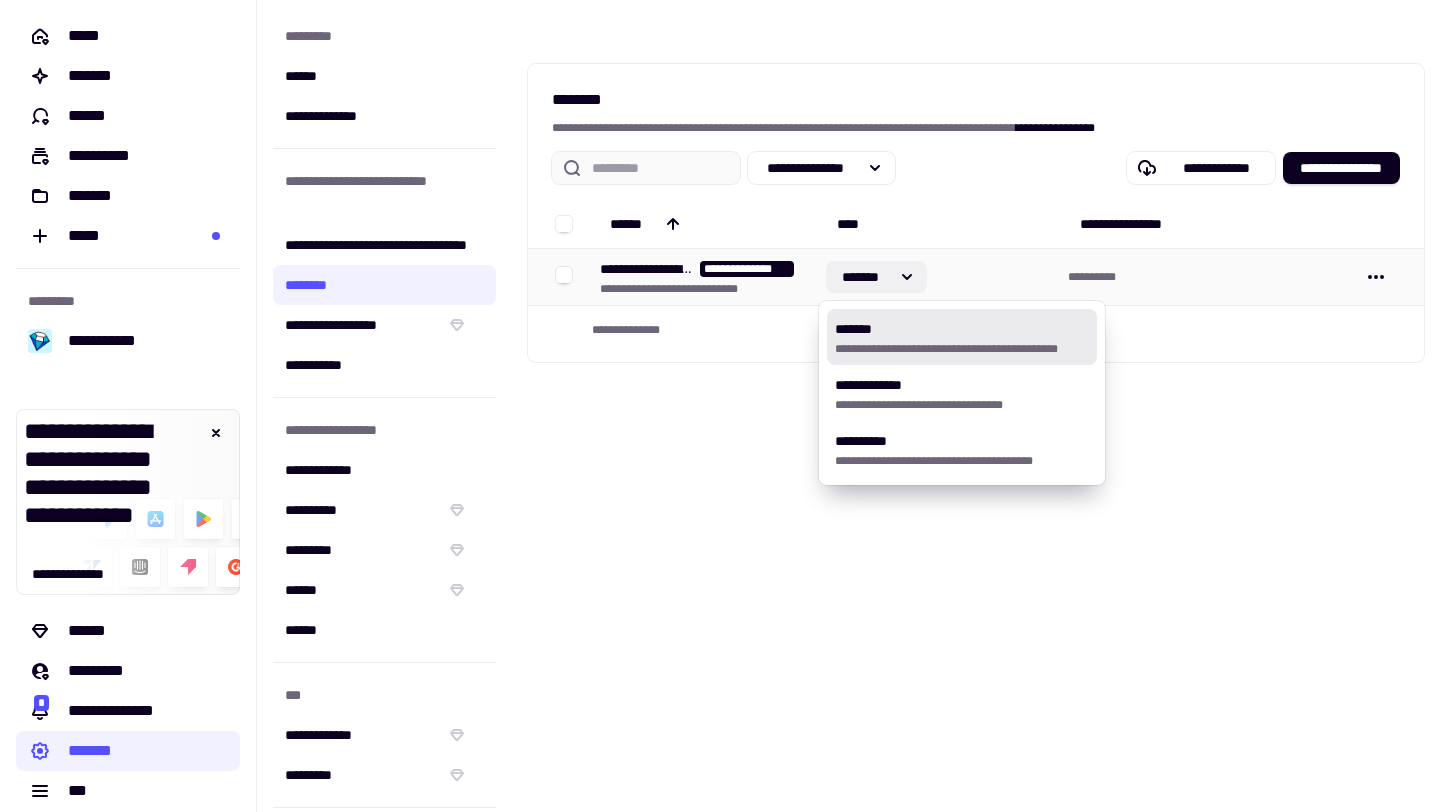 click on "*******" 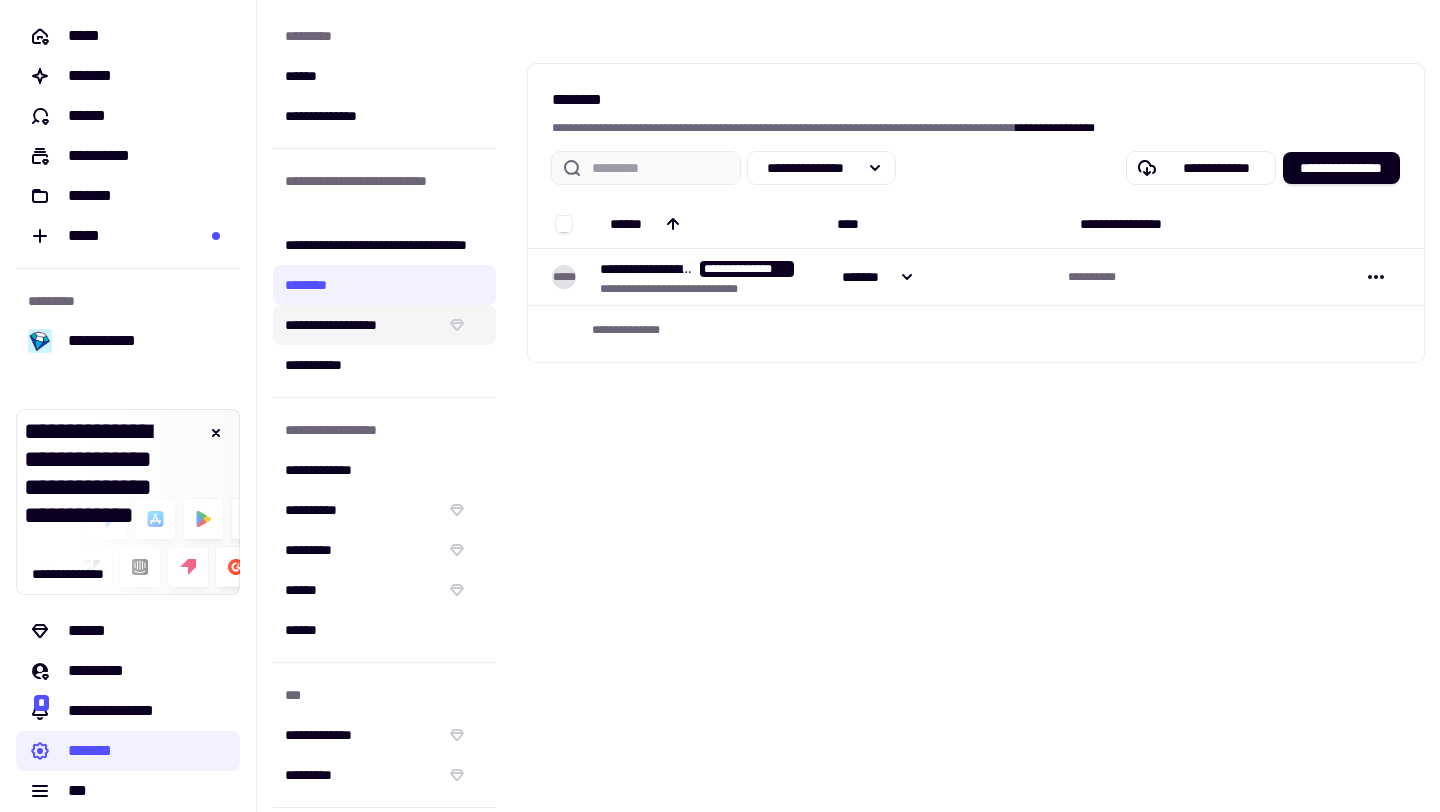click on "**********" 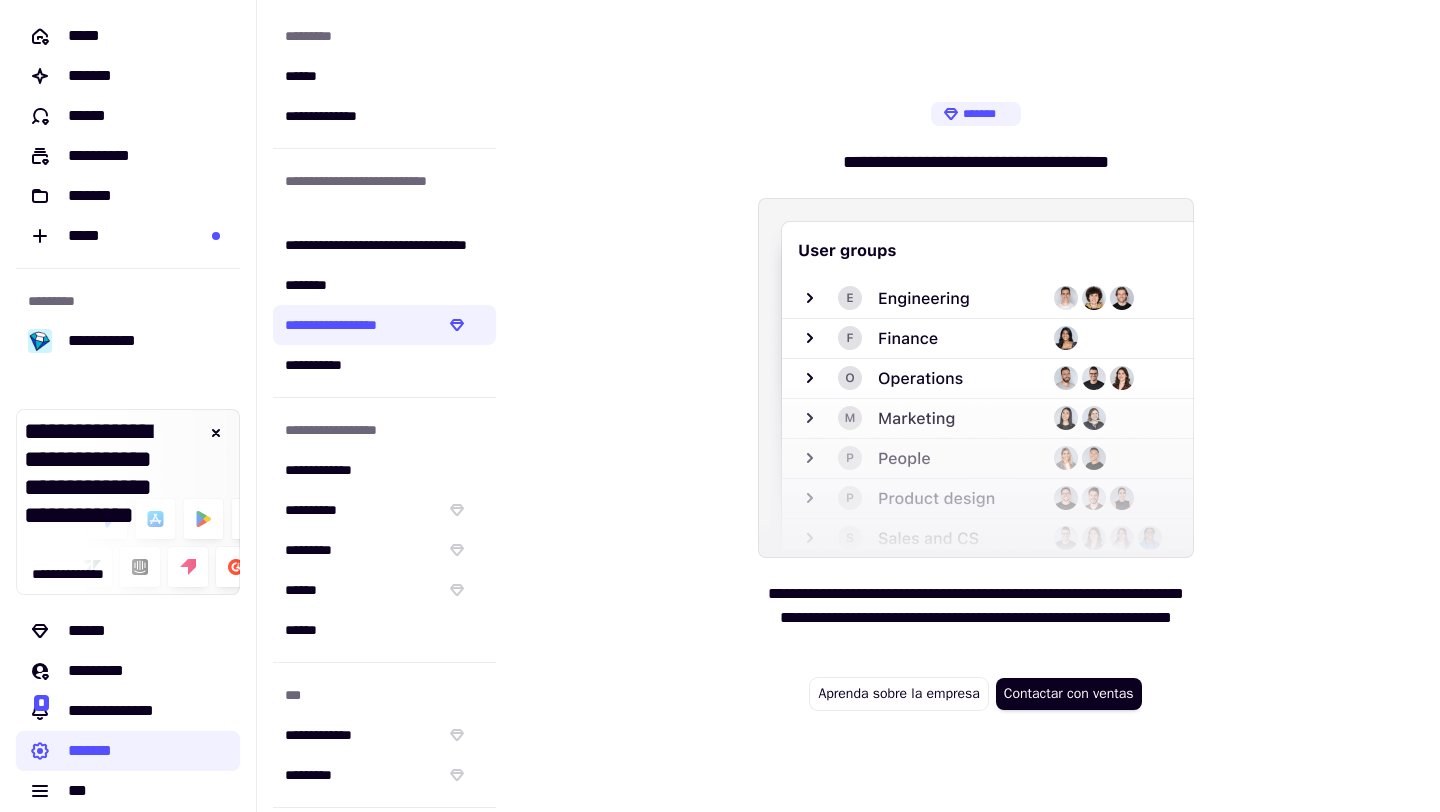 click on "[FIRST] [LAST] [COMPANY] [BRAND]" 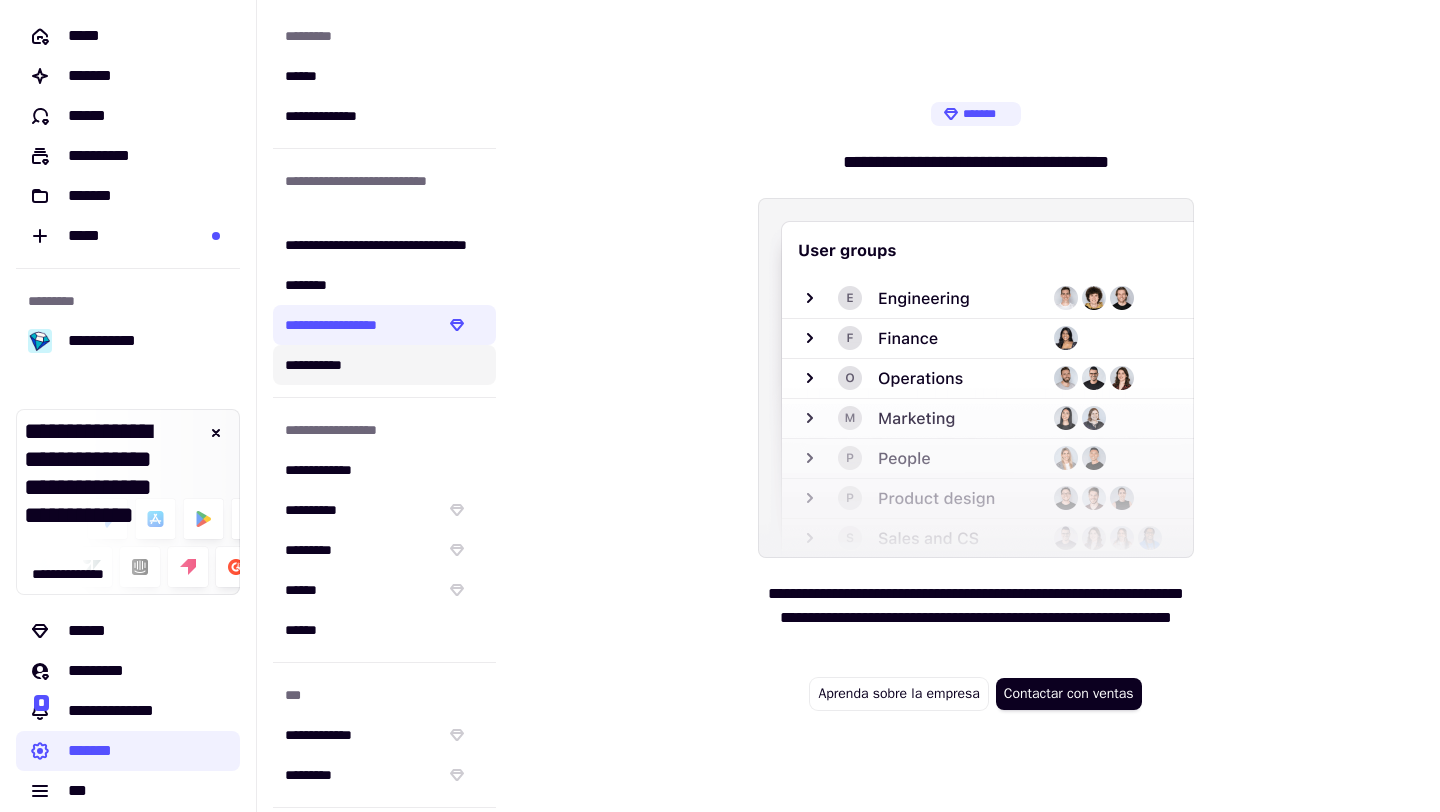 click on "**********" 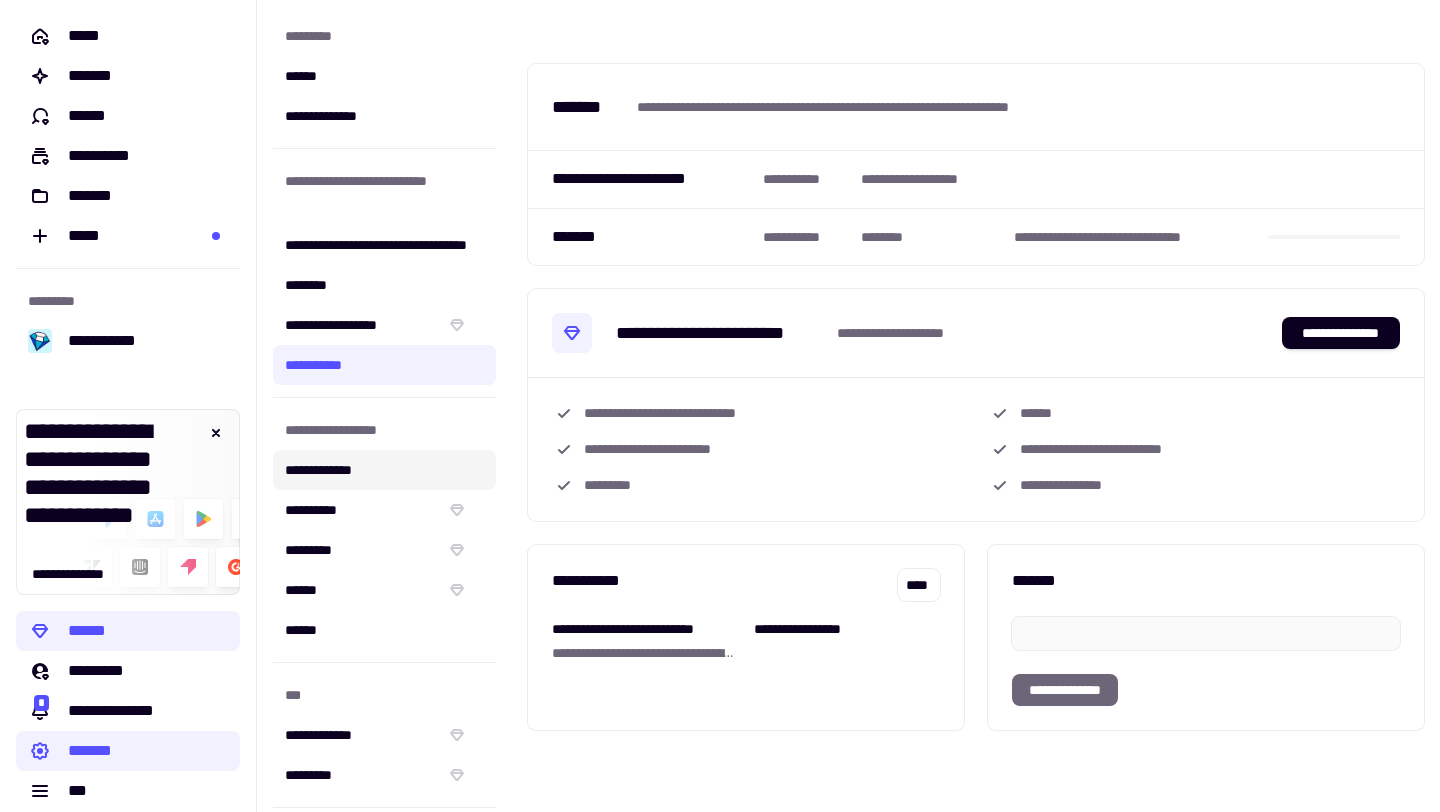 click on "**********" 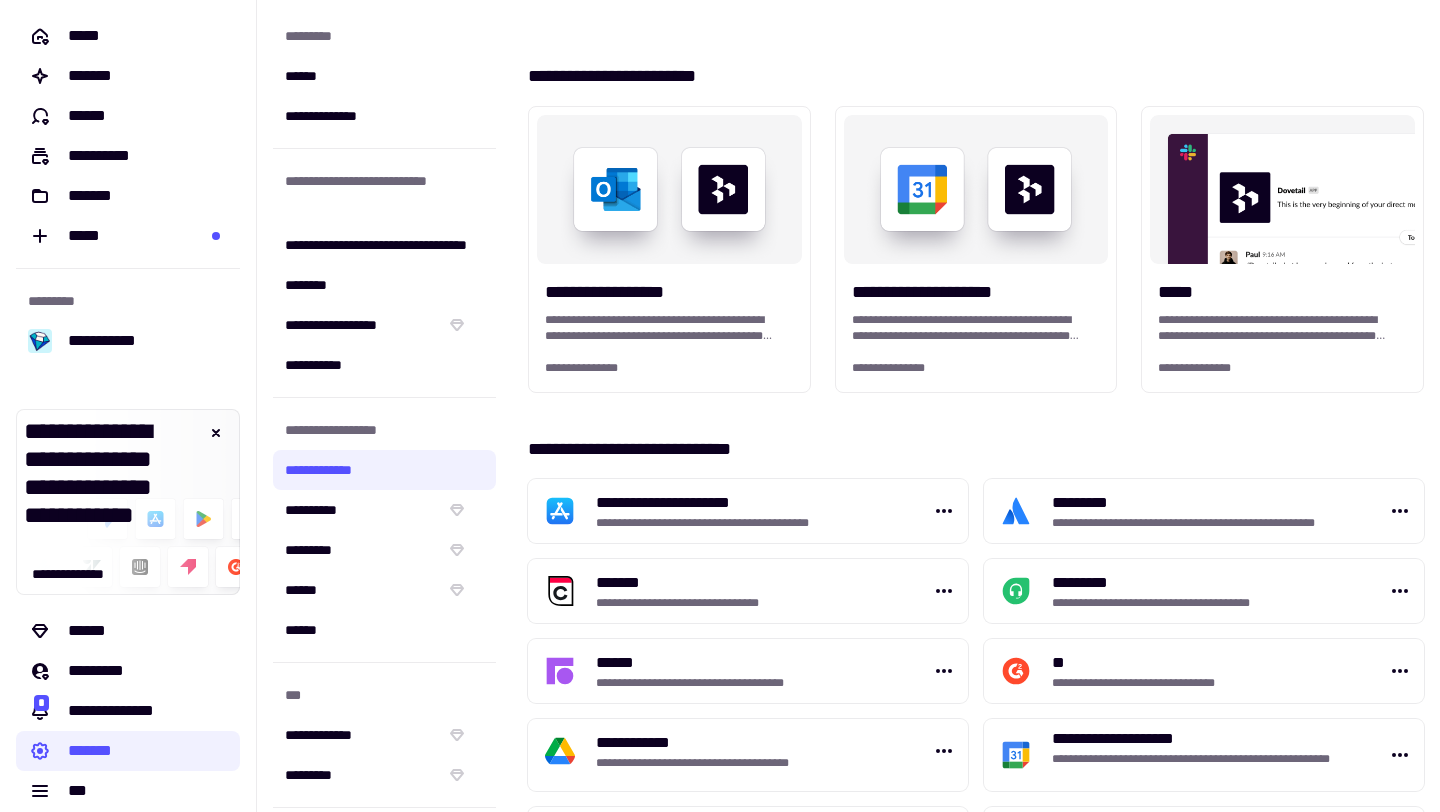 click on "**********" 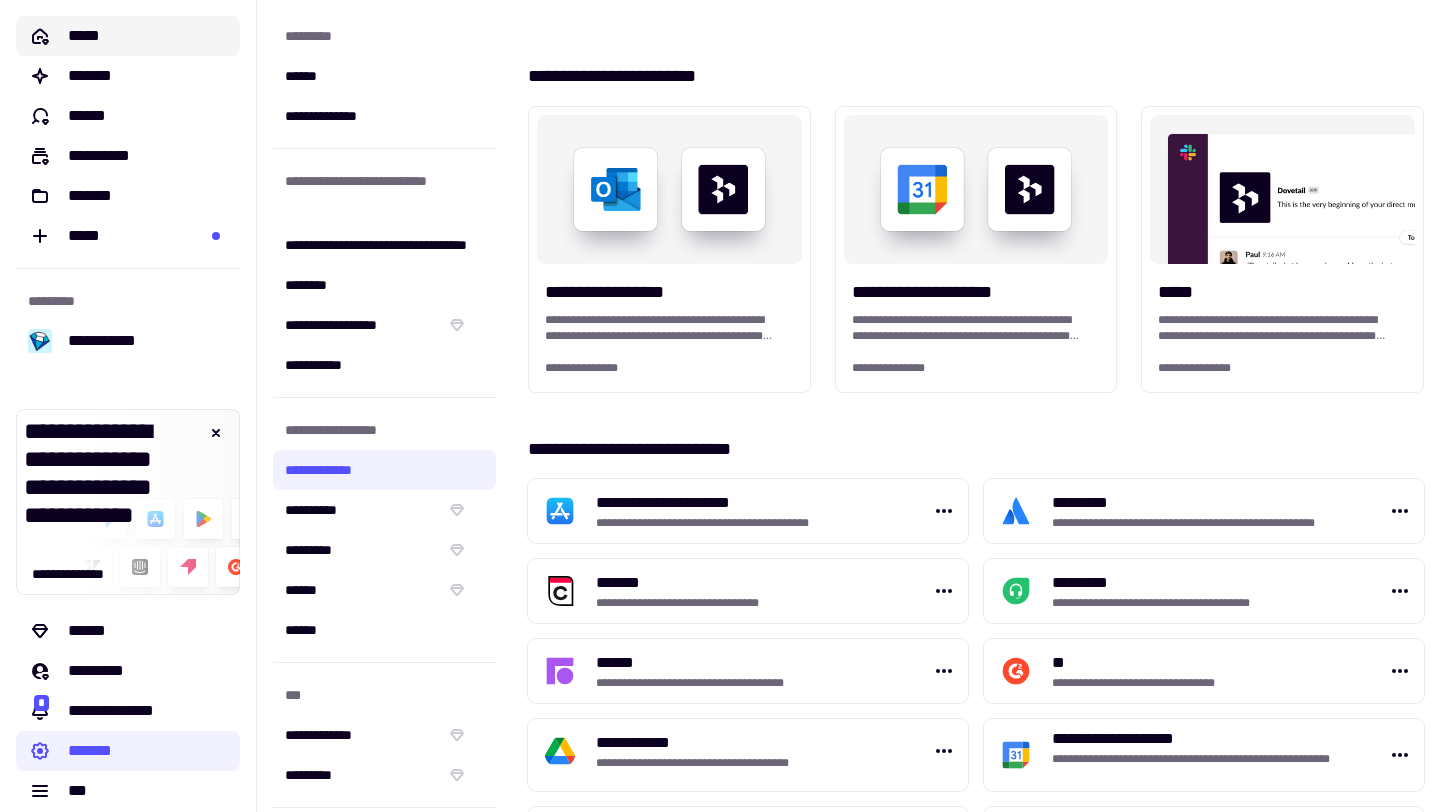 click on "*****" 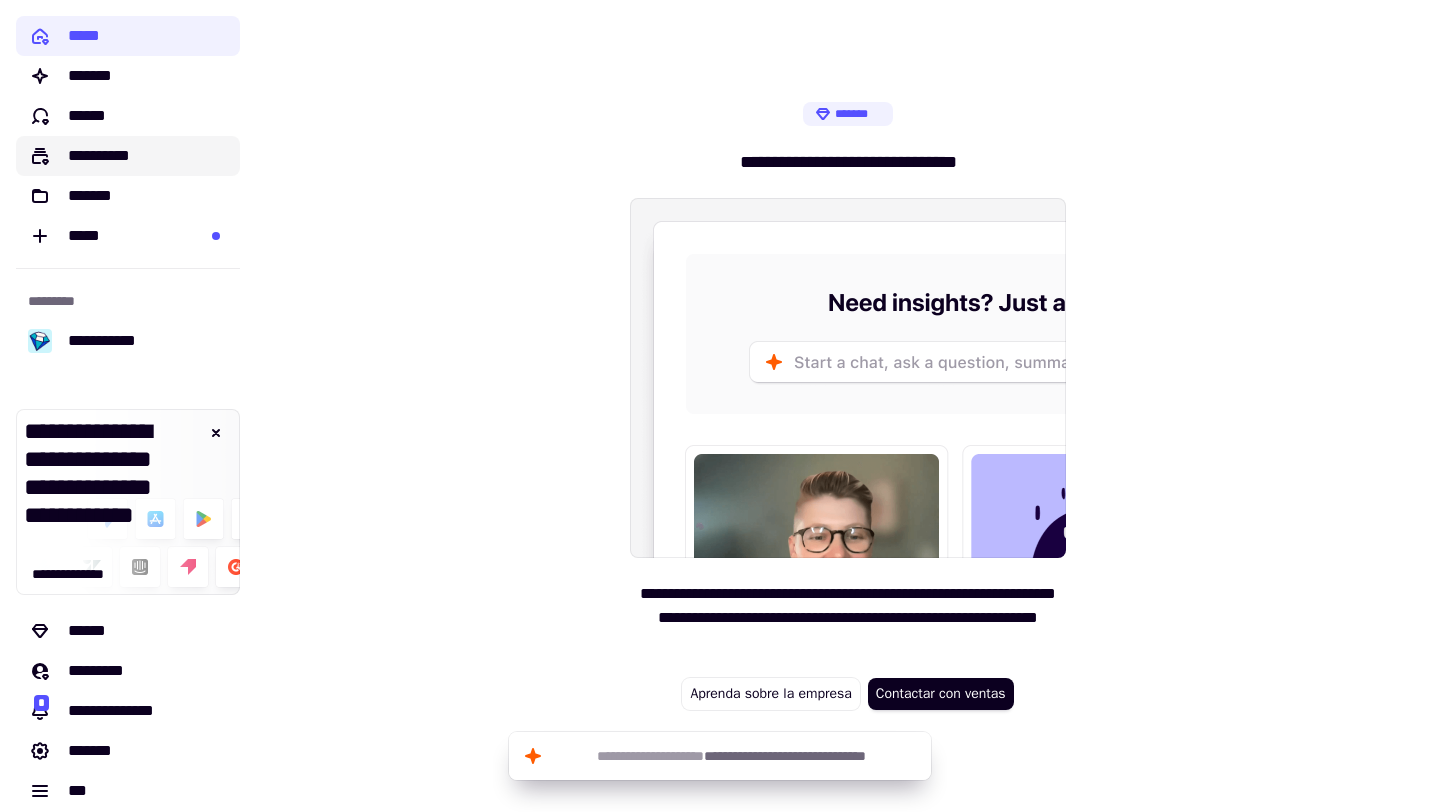 click on "**********" 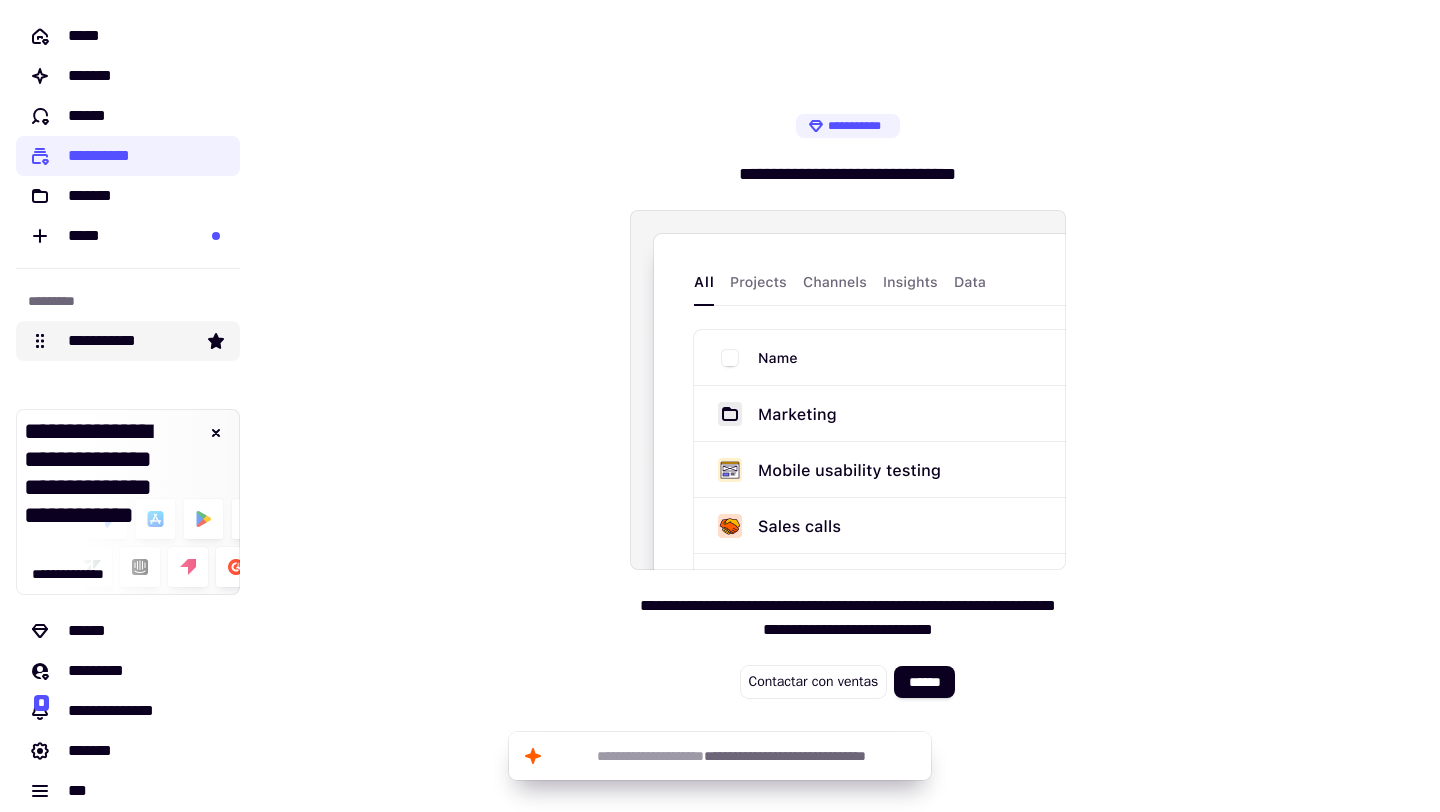 click on "**********" 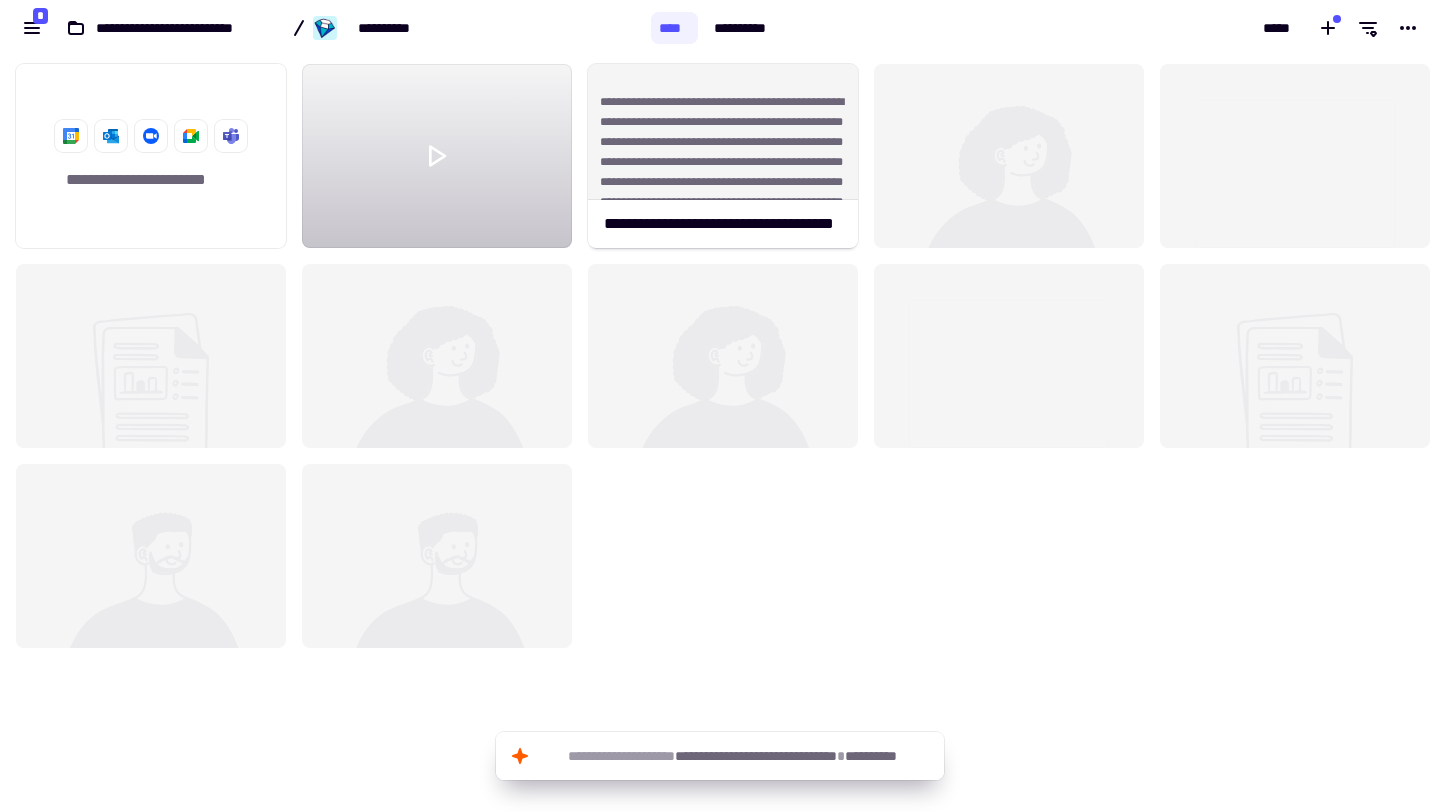 scroll, scrollTop: 16, scrollLeft: 16, axis: both 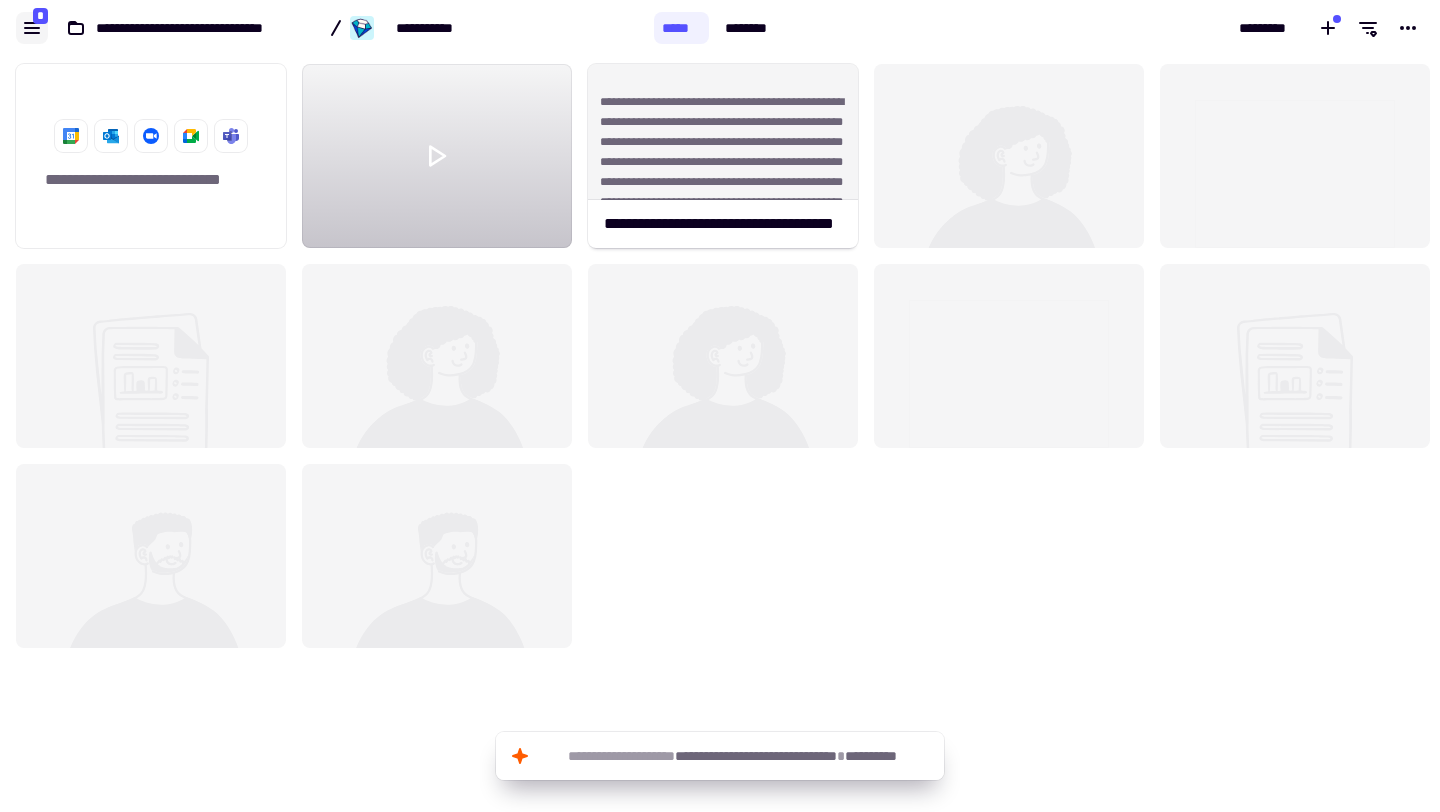 click 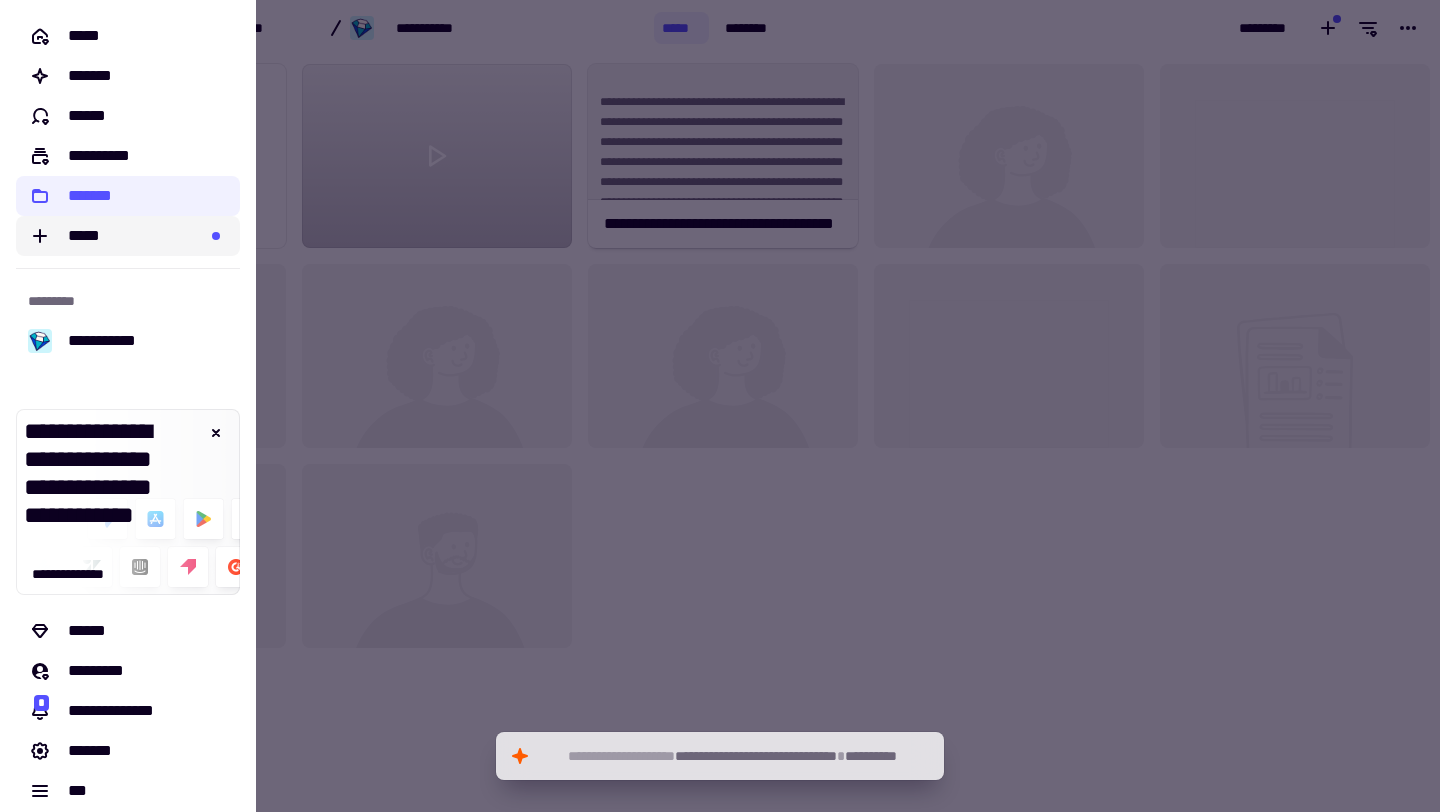 click 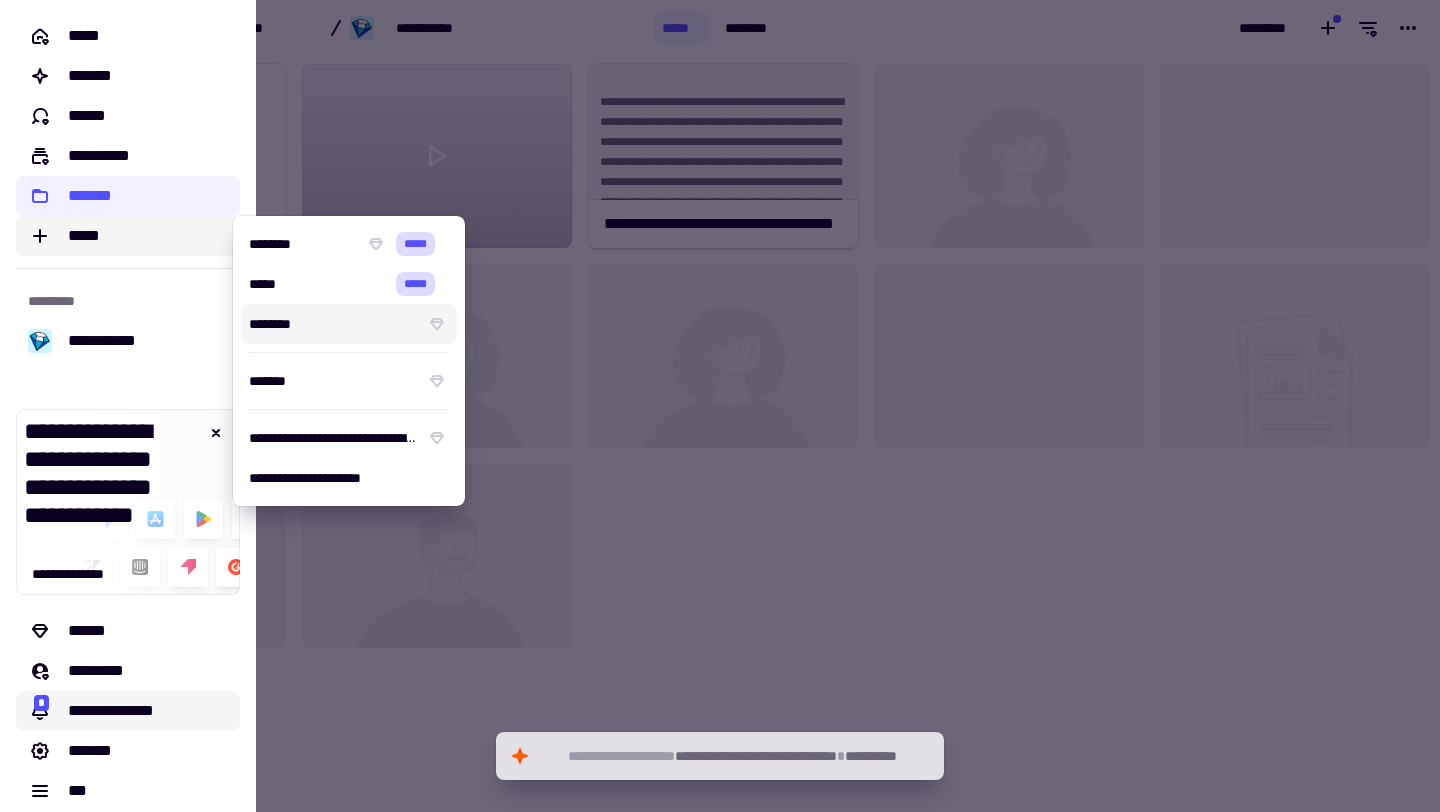 click on "**********" 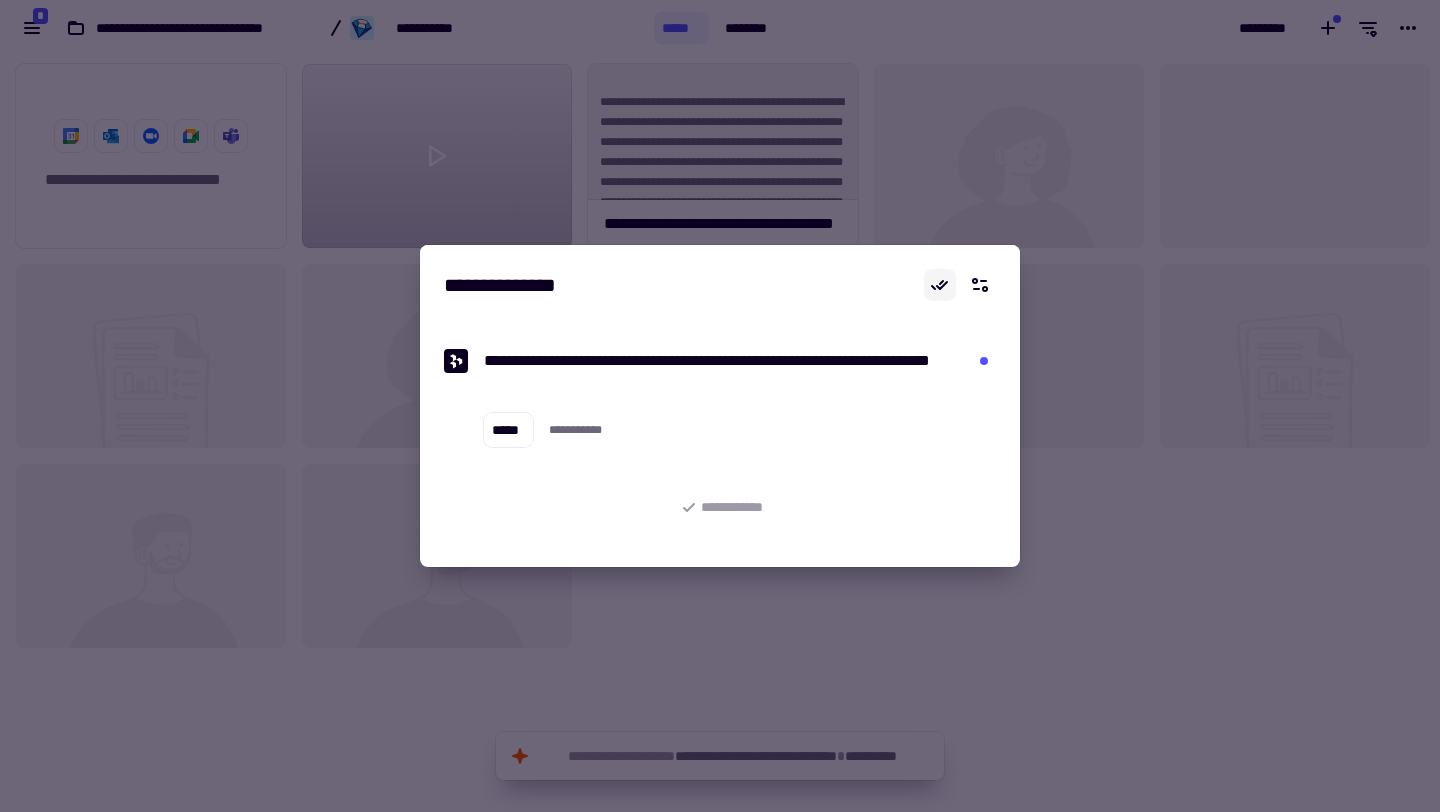 click 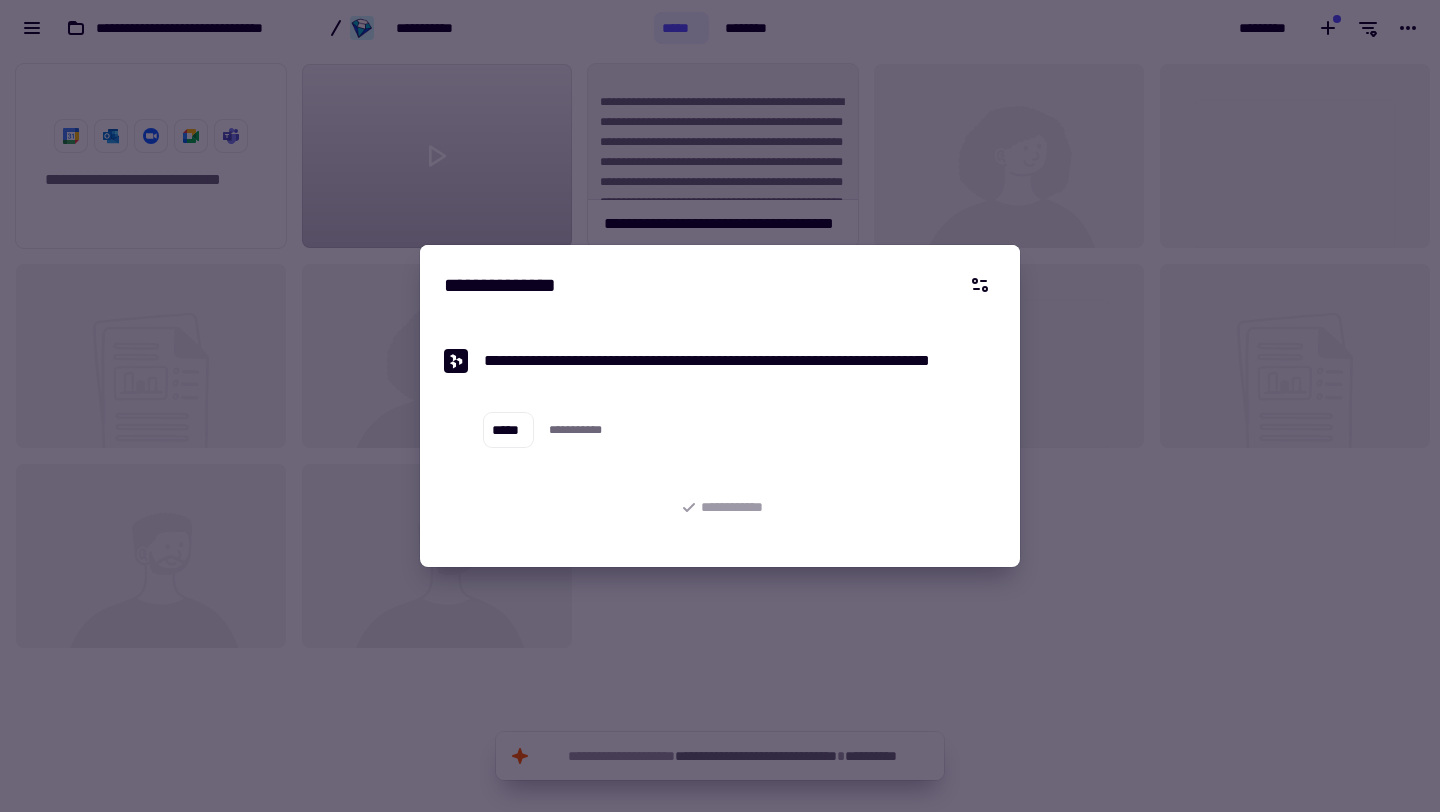 click at bounding box center (720, 406) 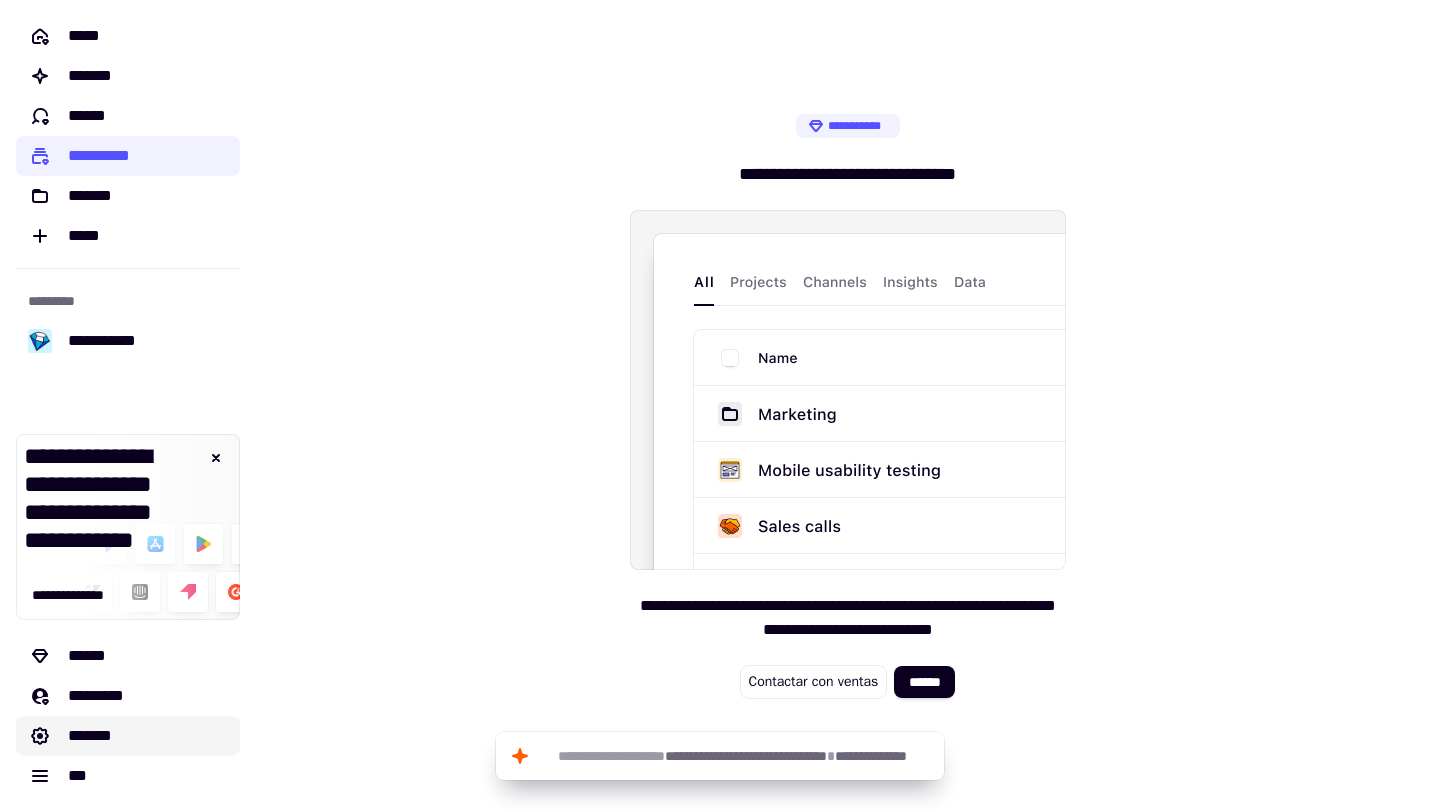 click on "*******" 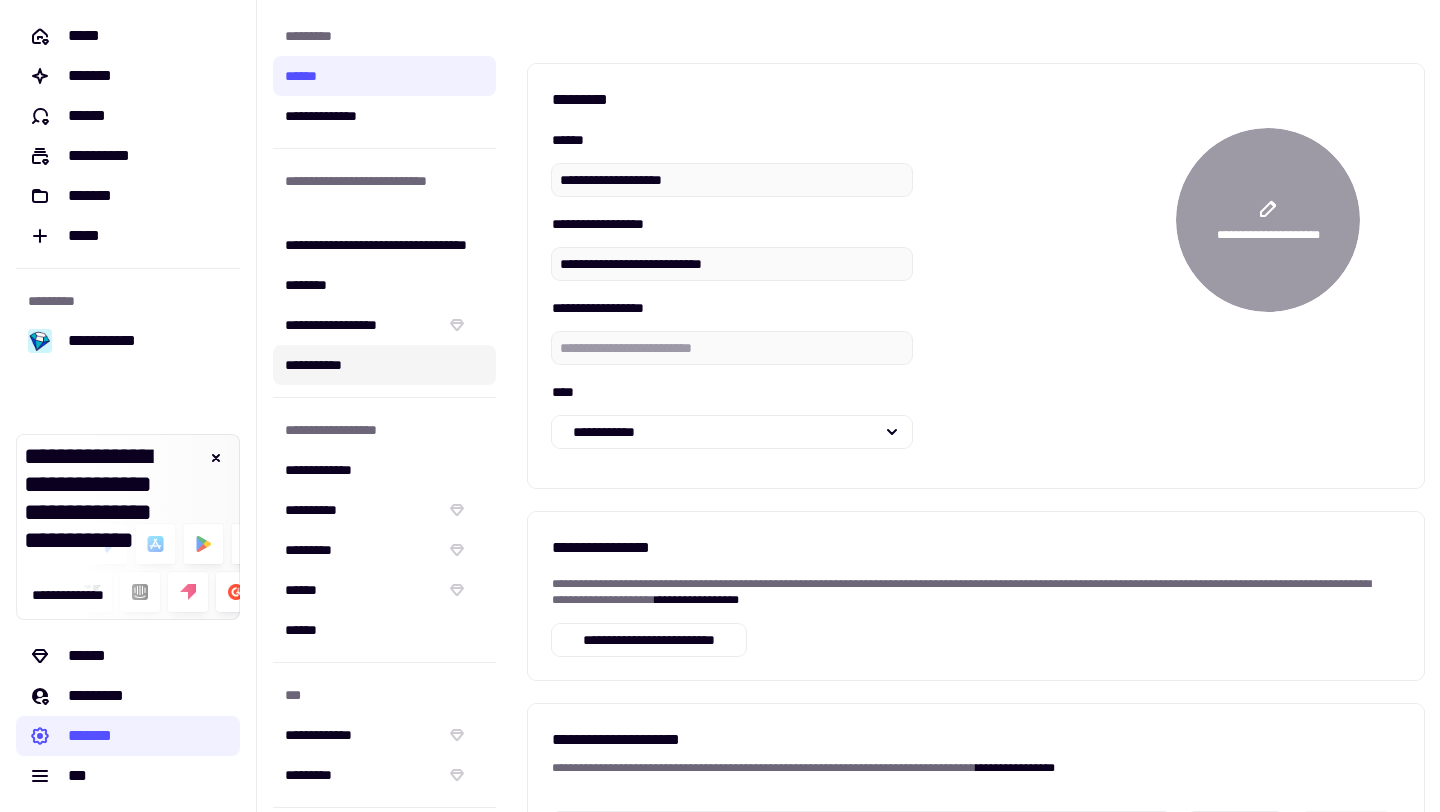 click on "**********" 